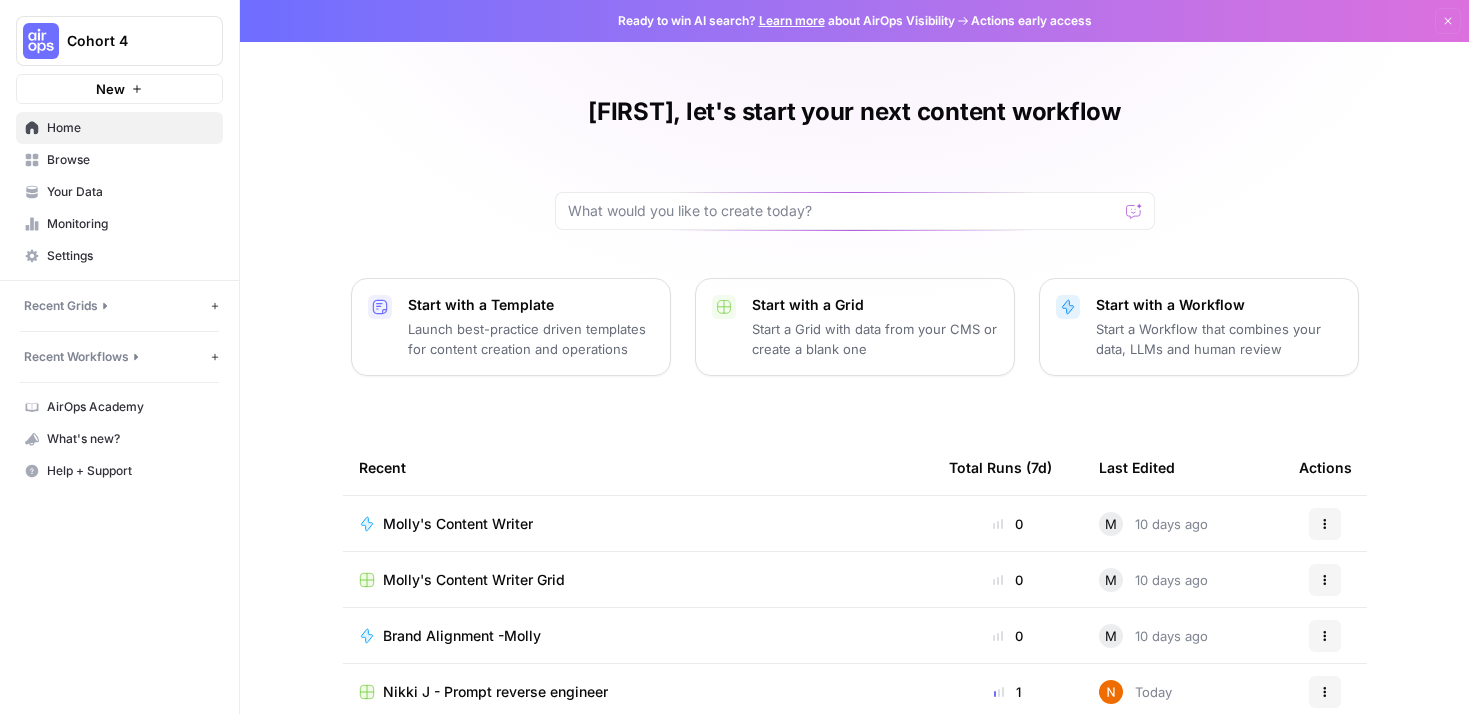 scroll, scrollTop: 0, scrollLeft: 0, axis: both 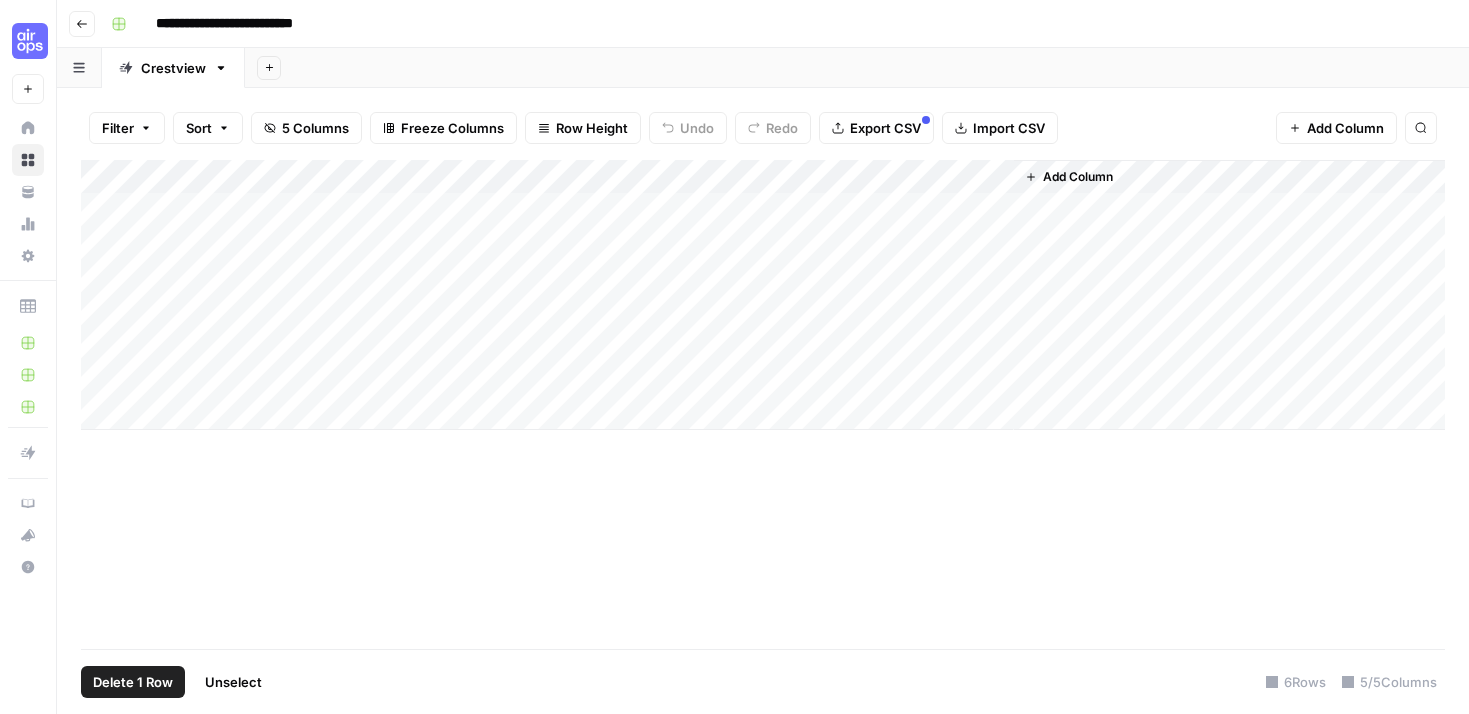 click on "Add Column" at bounding box center (763, 295) 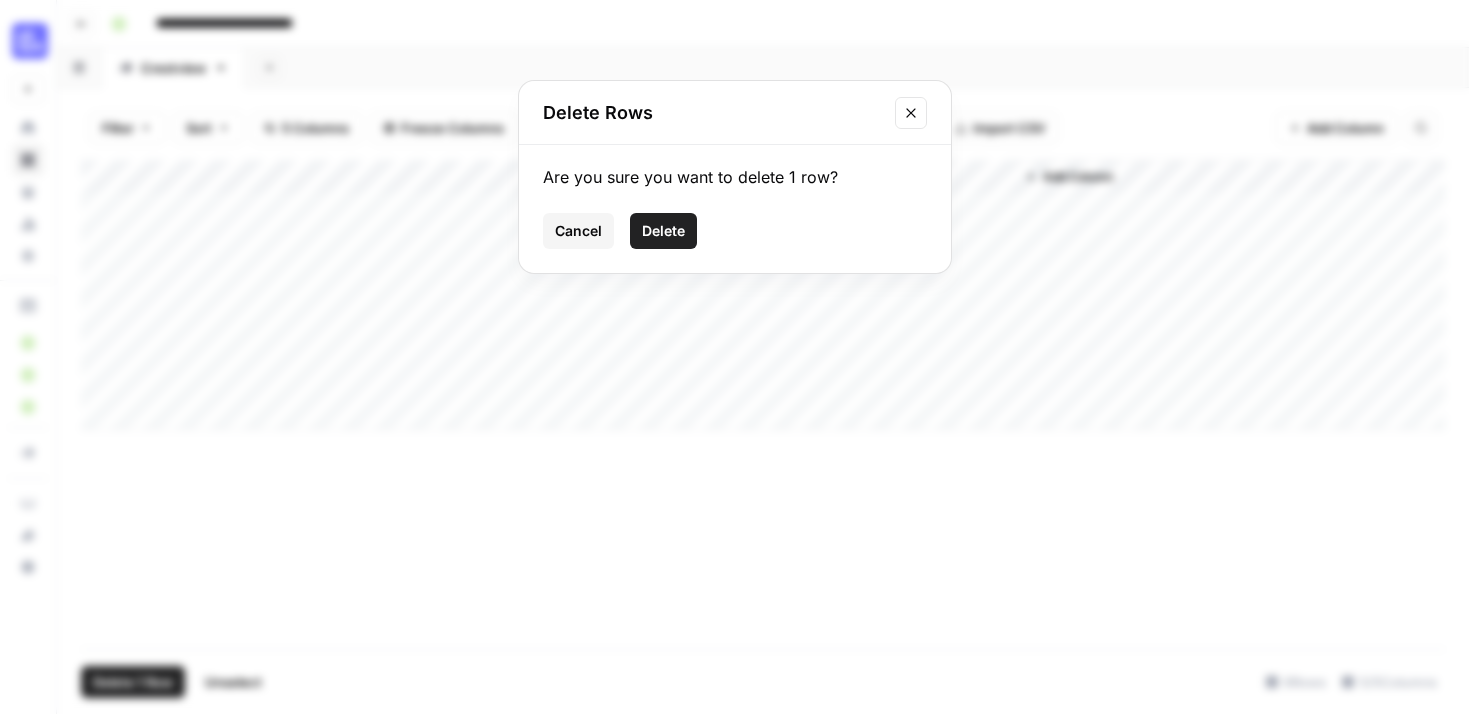 click on "Delete" at bounding box center [663, 231] 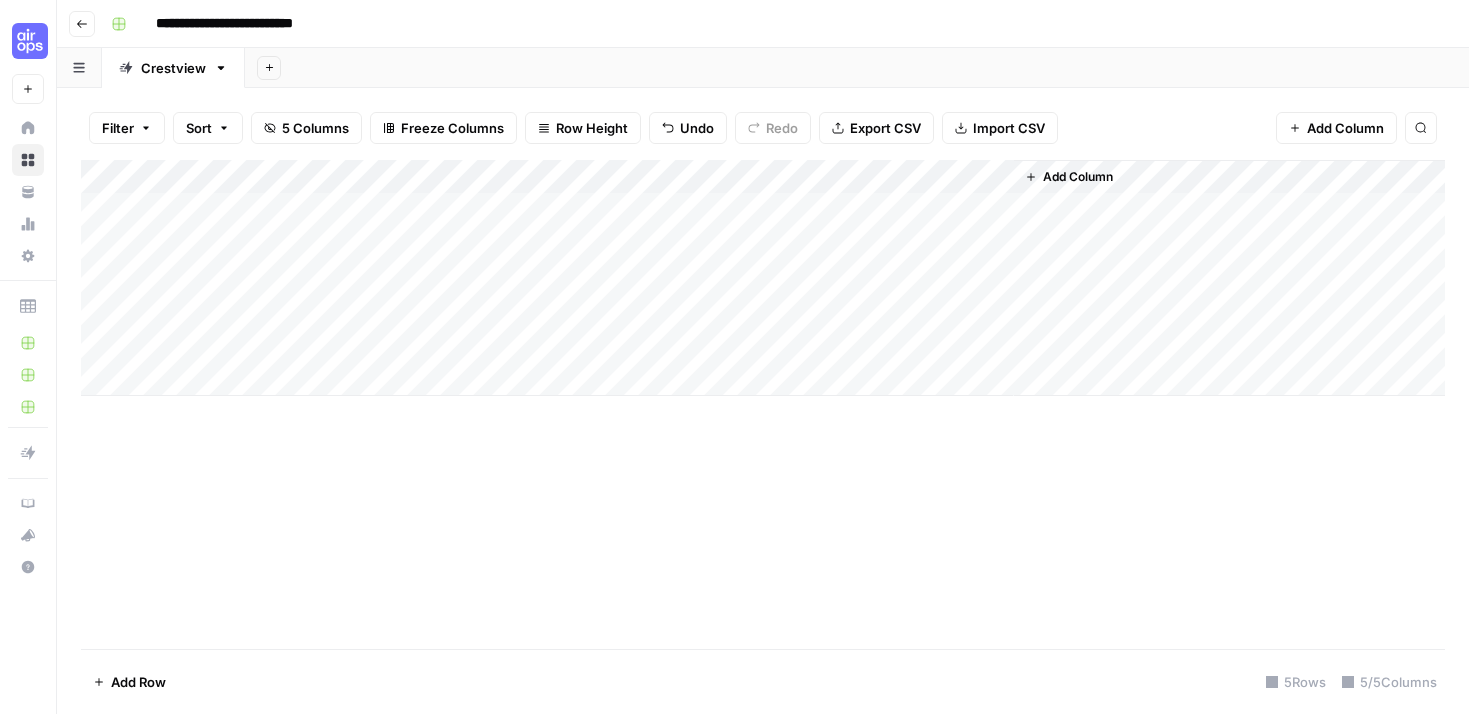 click on "Add Column" at bounding box center [763, 278] 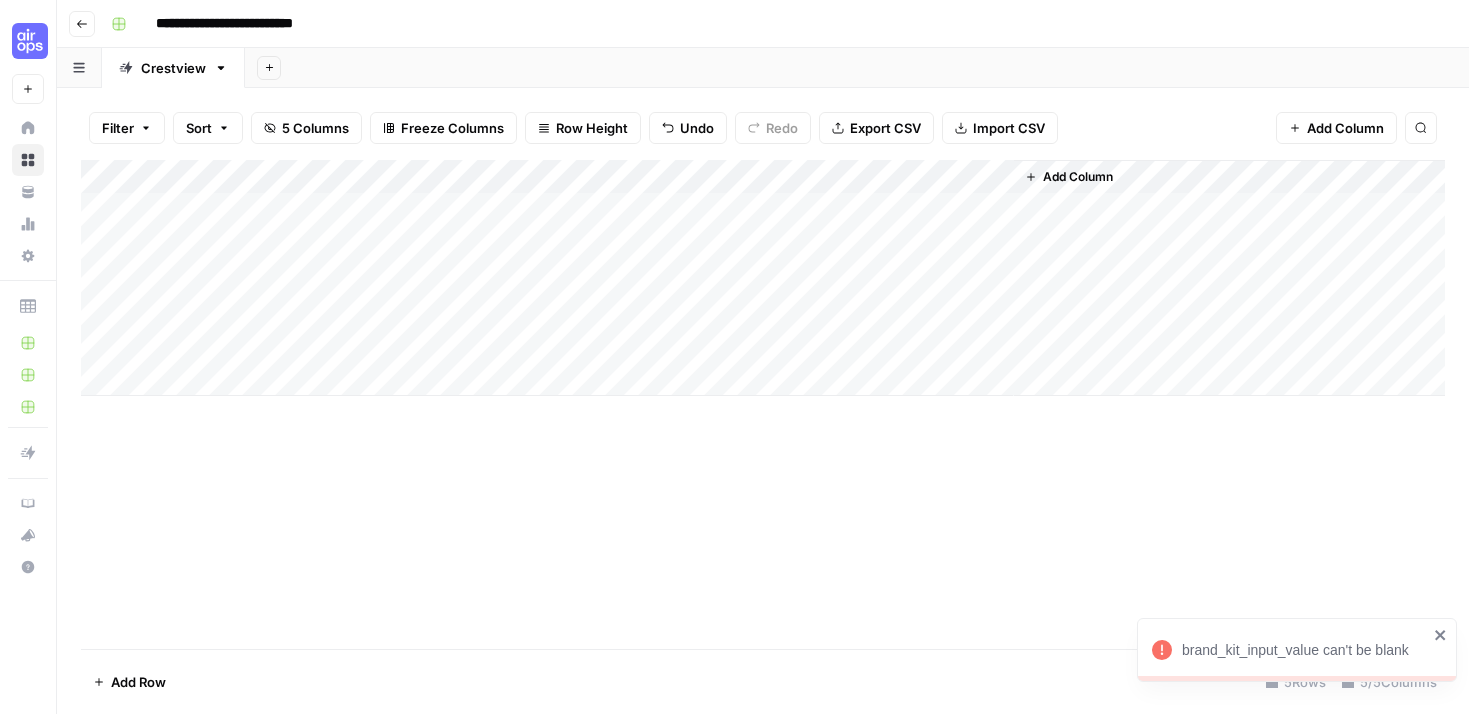 click 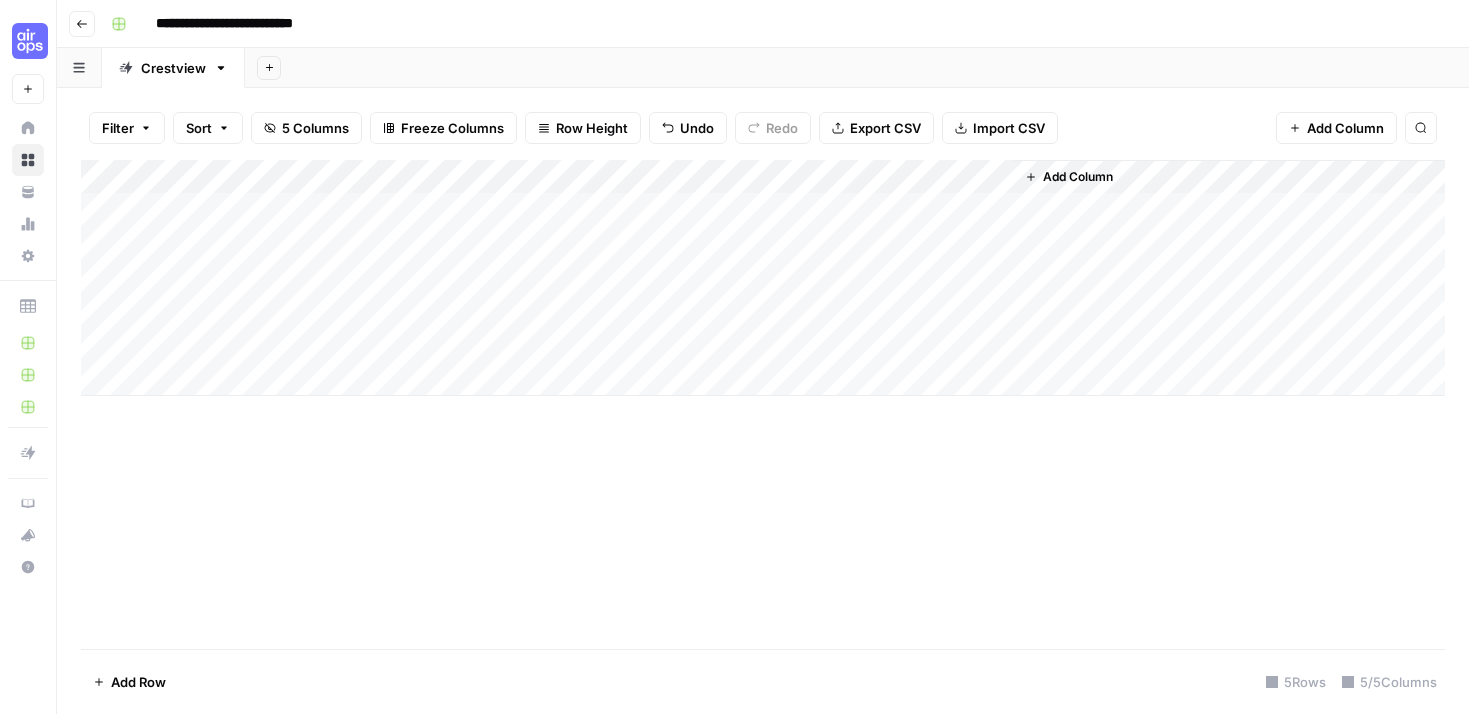 click on "Add Column" at bounding box center (1345, 128) 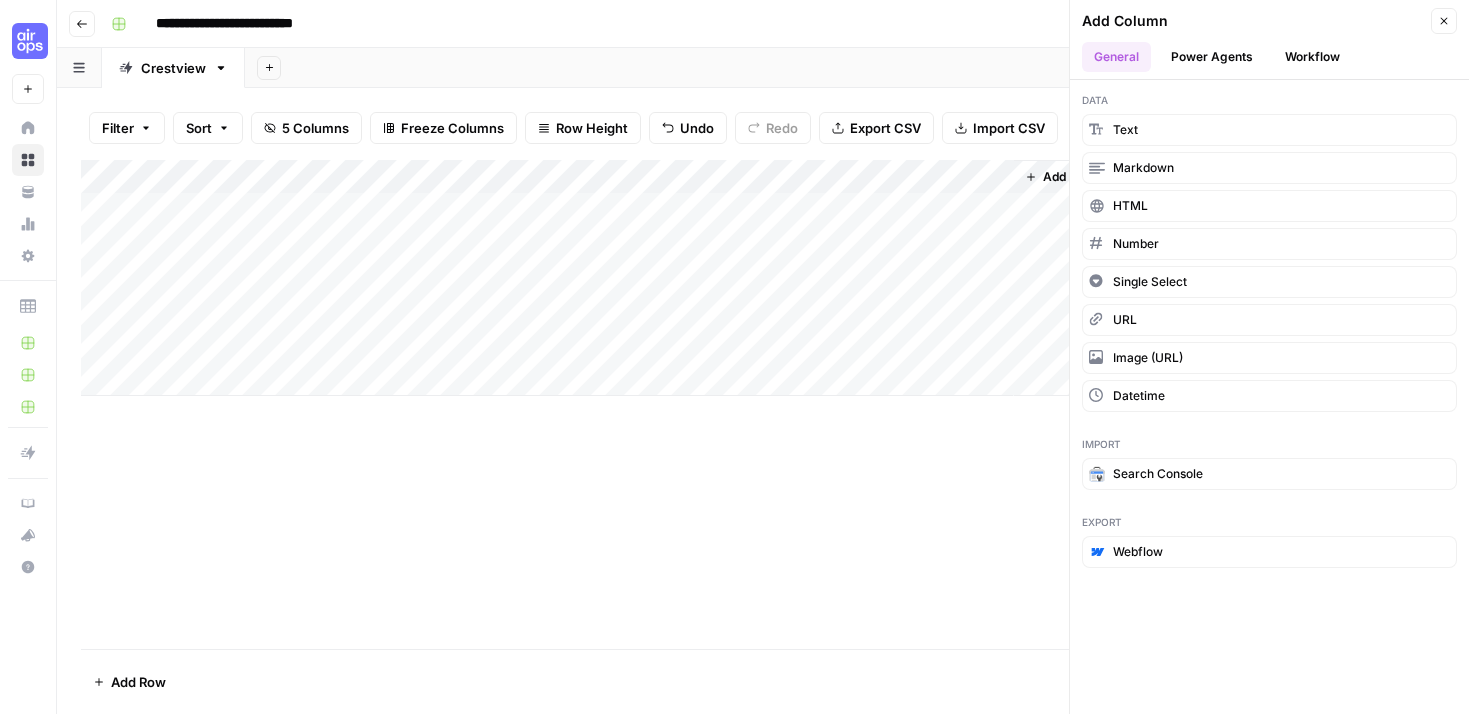 click on "Power Agents" at bounding box center [1212, 57] 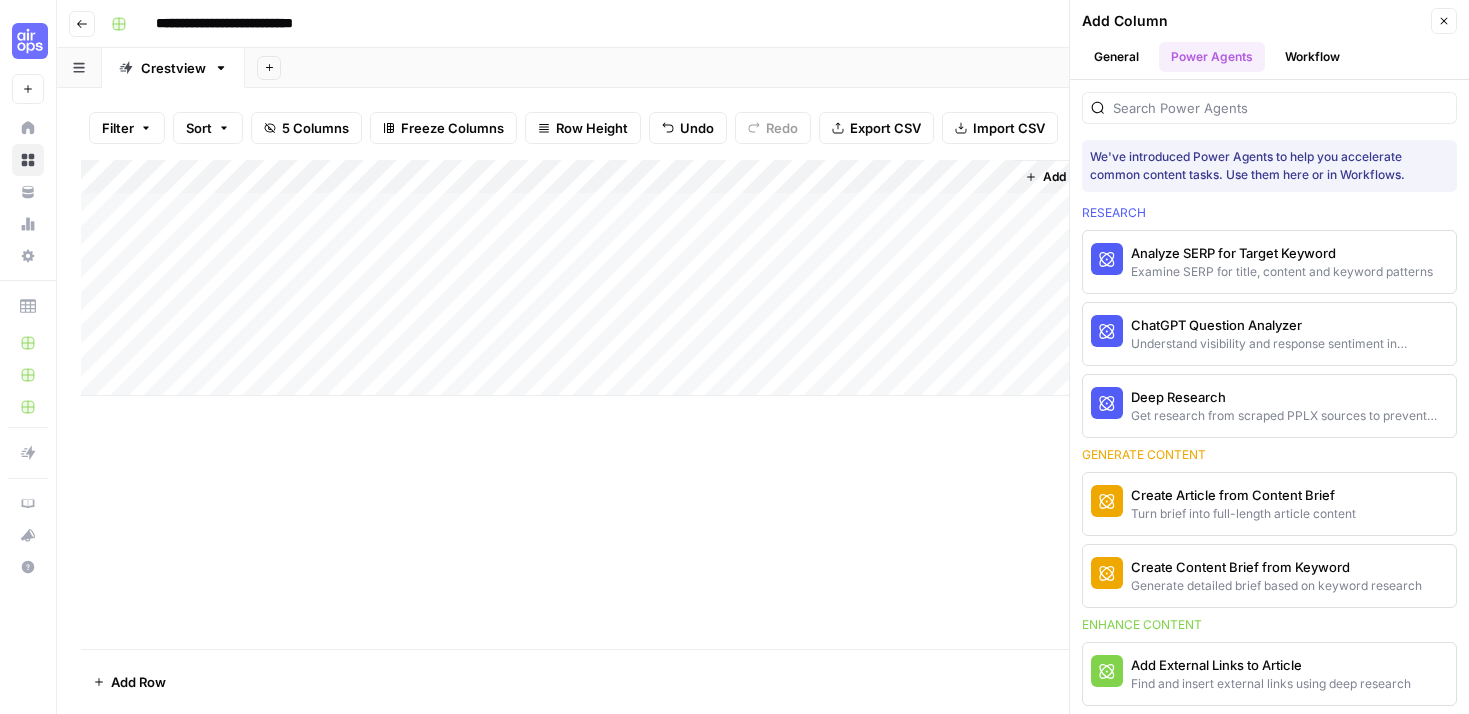 click on "Workflow" at bounding box center [1312, 57] 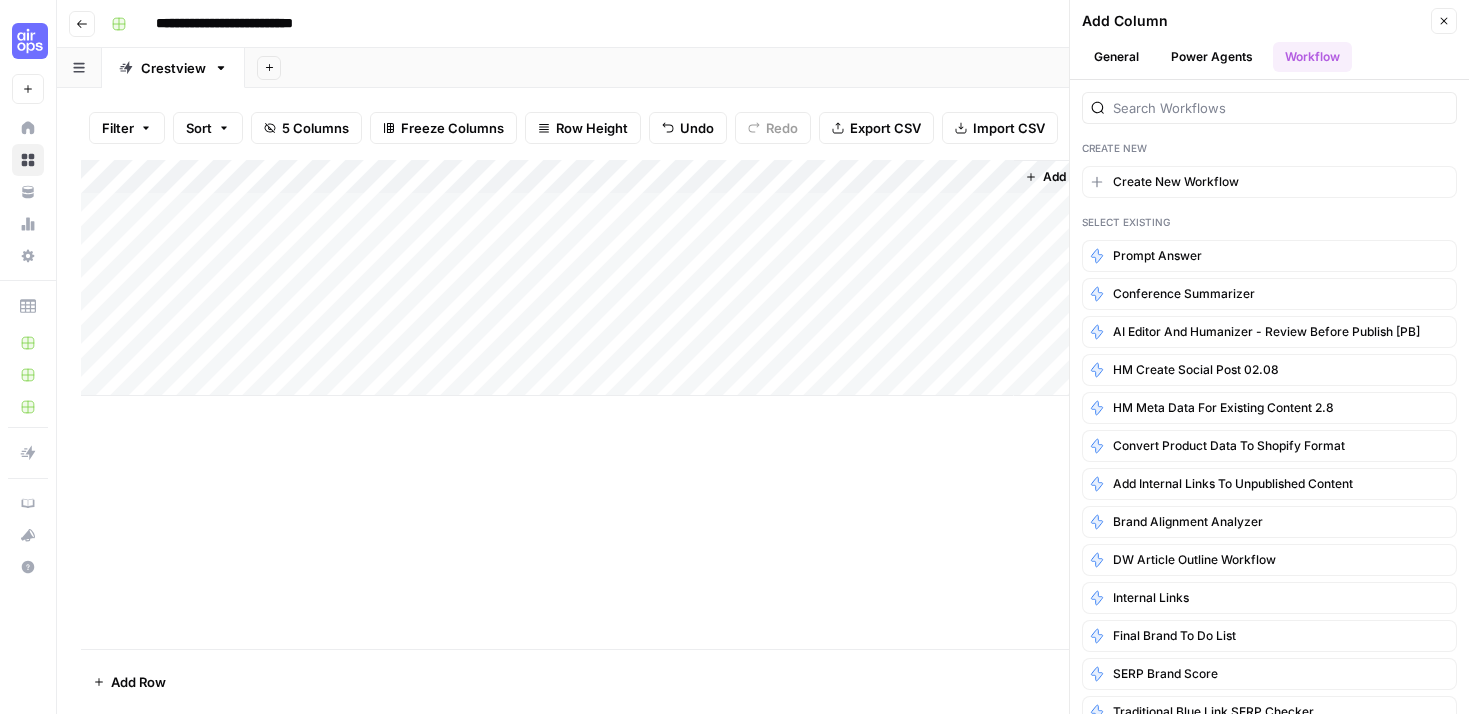 click on "Power Agents" at bounding box center [1212, 57] 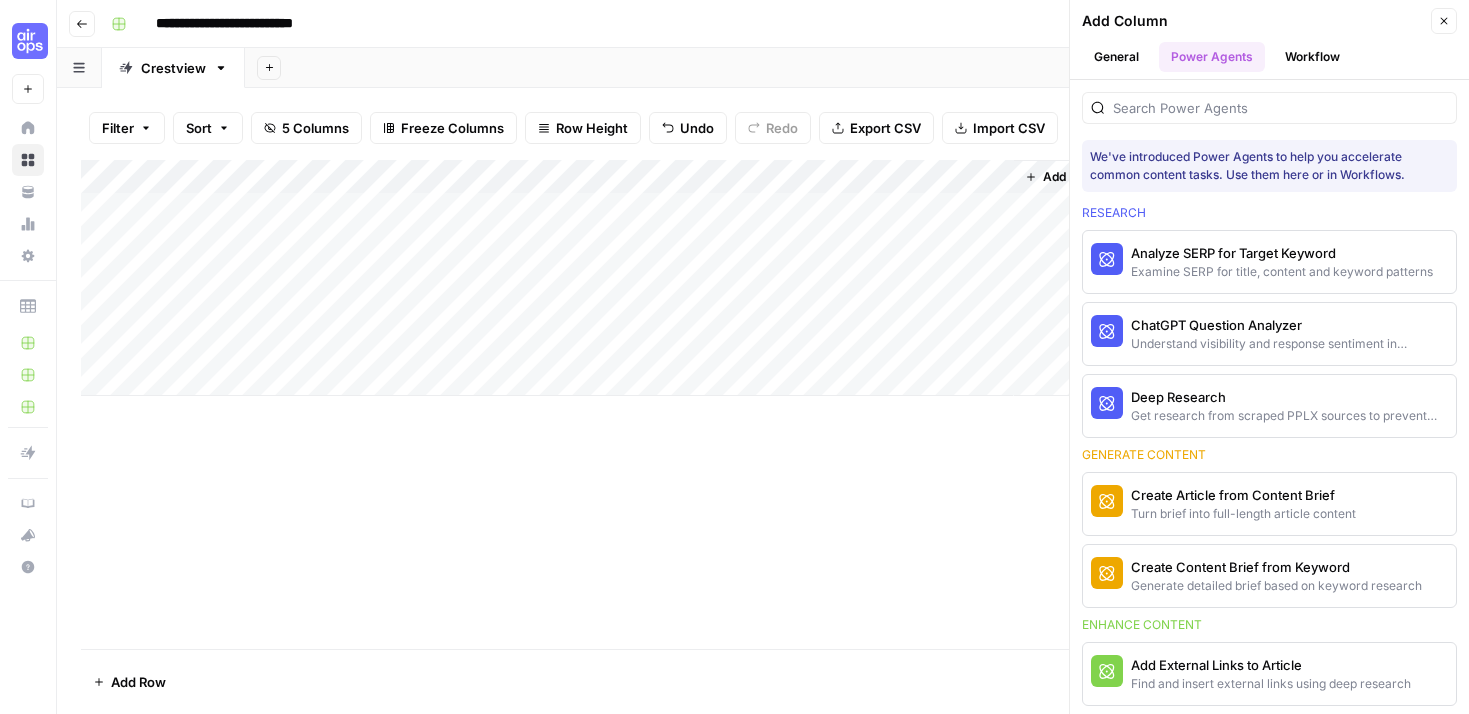 click on "General" at bounding box center [1116, 57] 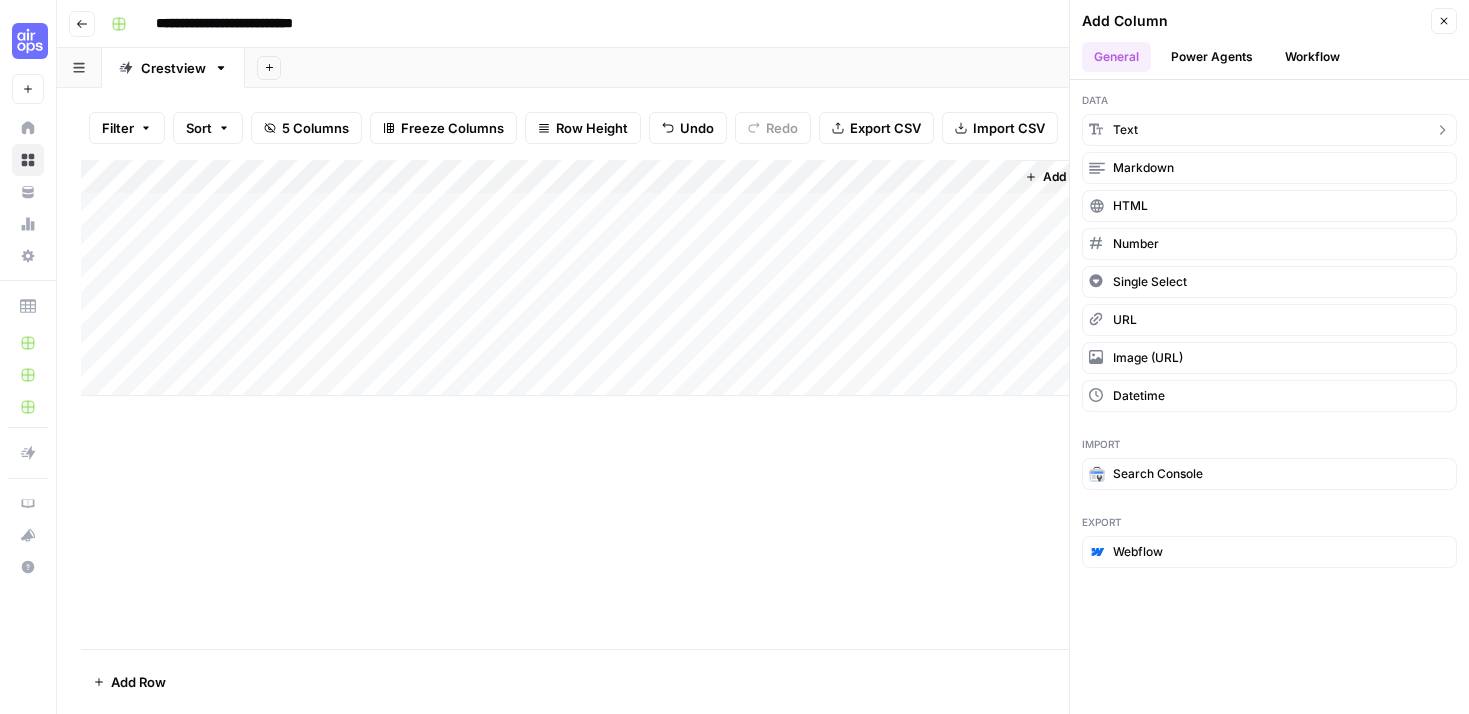 click on "text" at bounding box center [1125, 130] 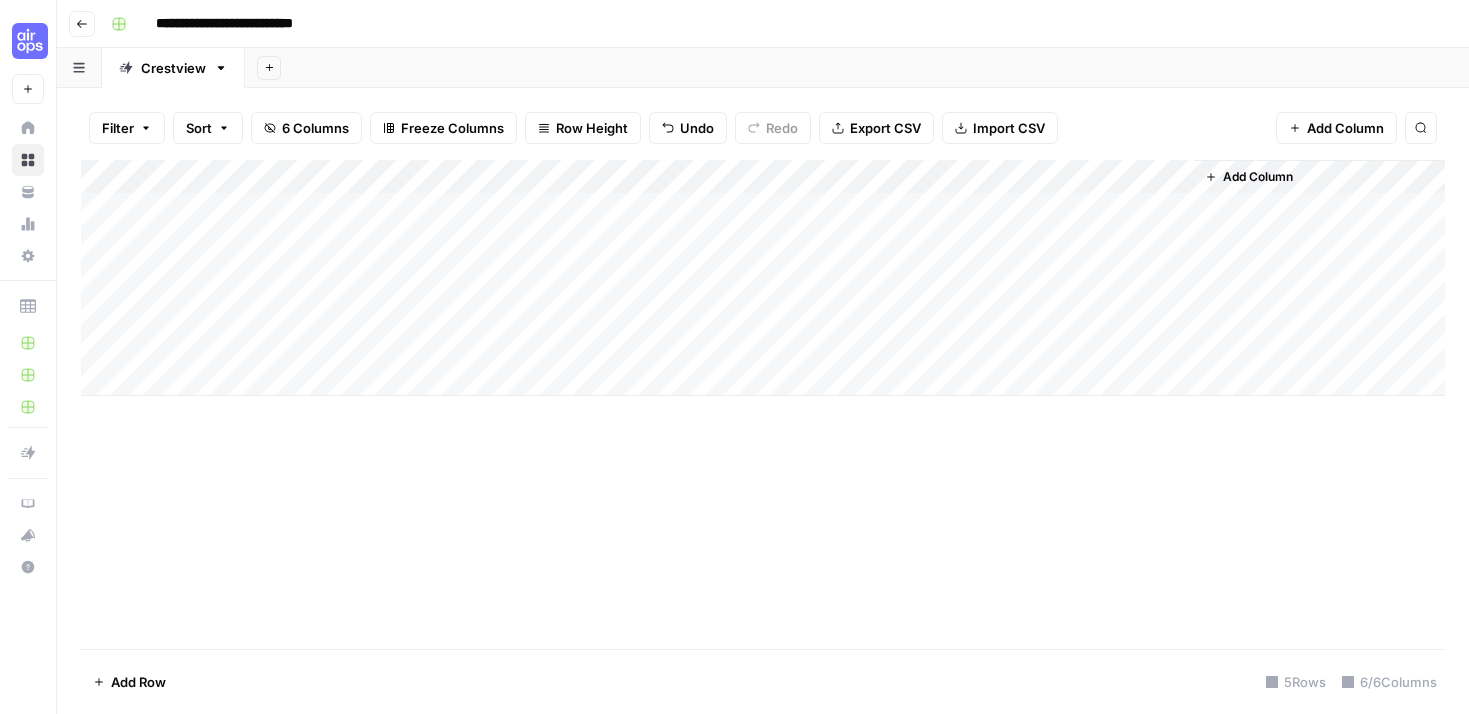 drag, startPoint x: 1087, startPoint y: 177, endPoint x: 681, endPoint y: 175, distance: 406.0049 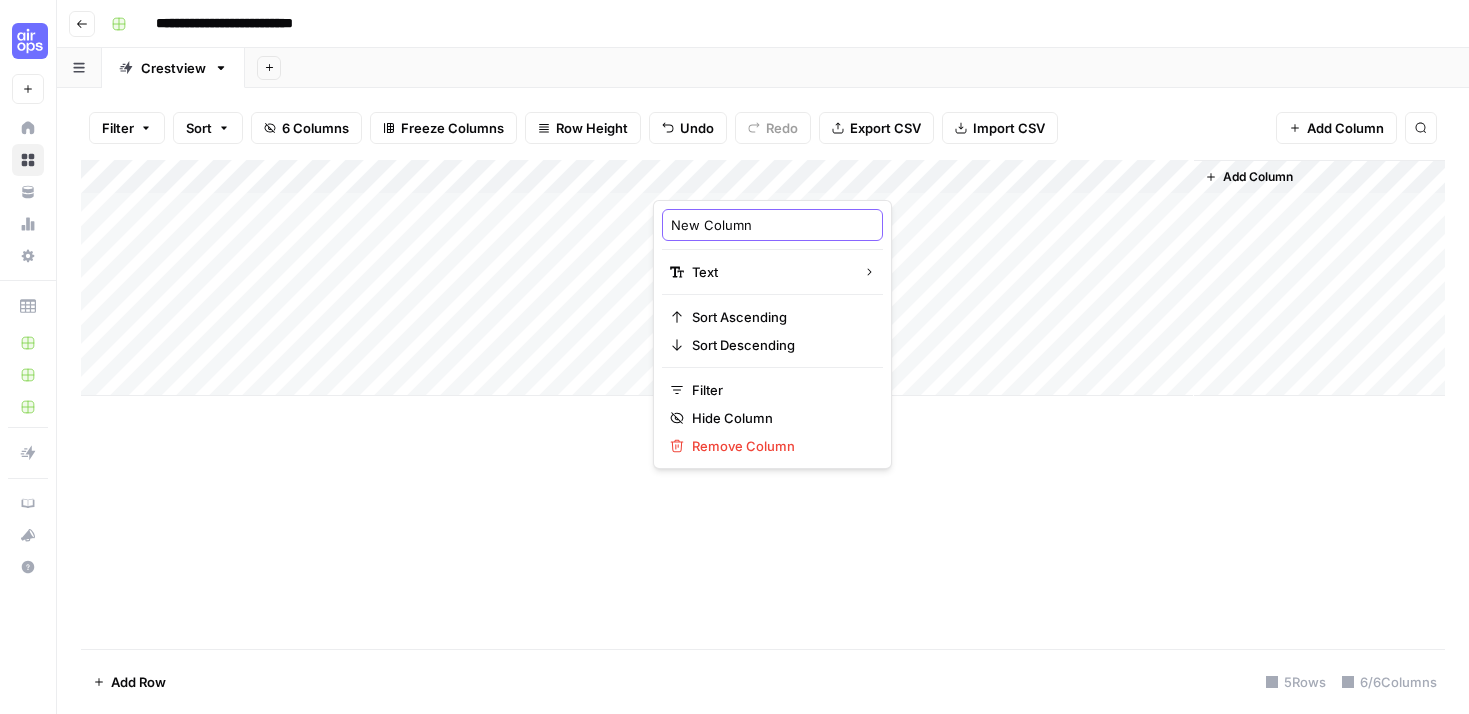 click on "New Column" at bounding box center (772, 225) 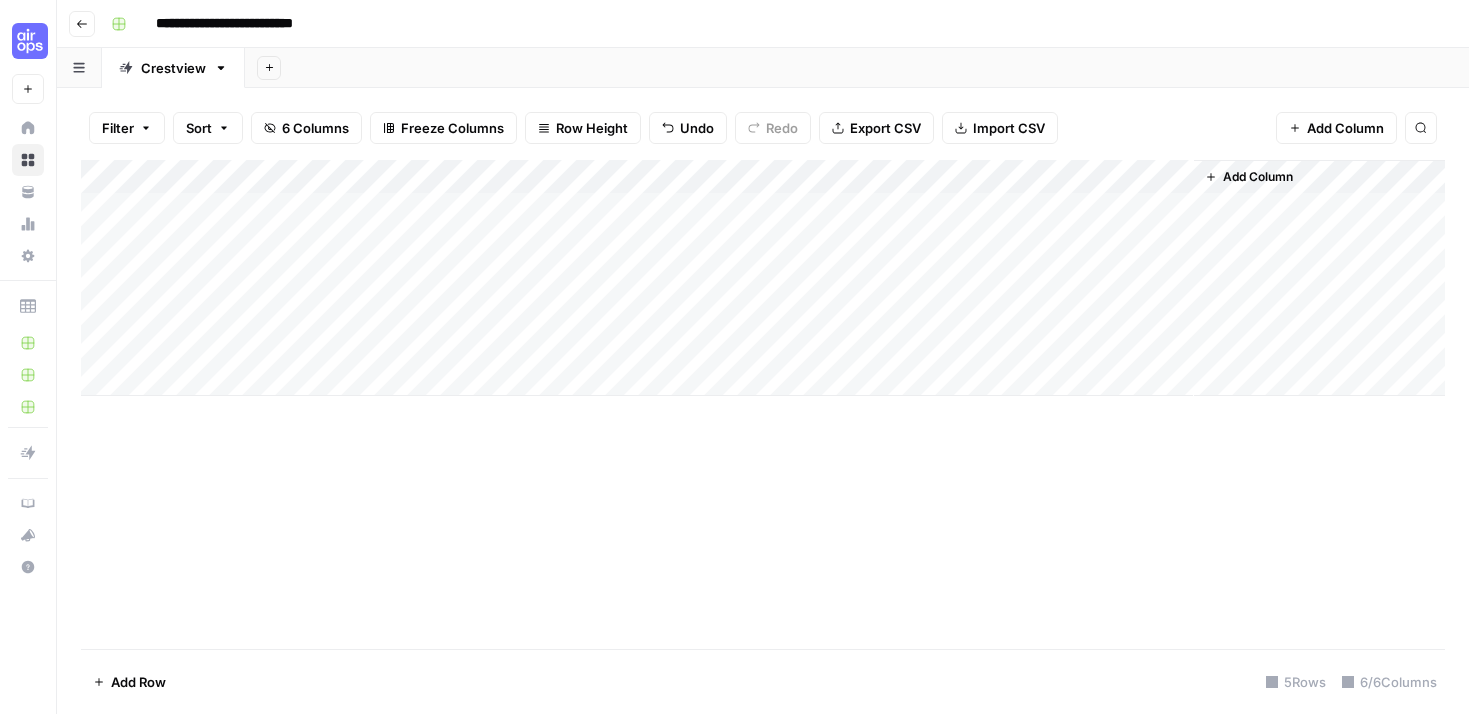 click on "Add Column" at bounding box center [763, 404] 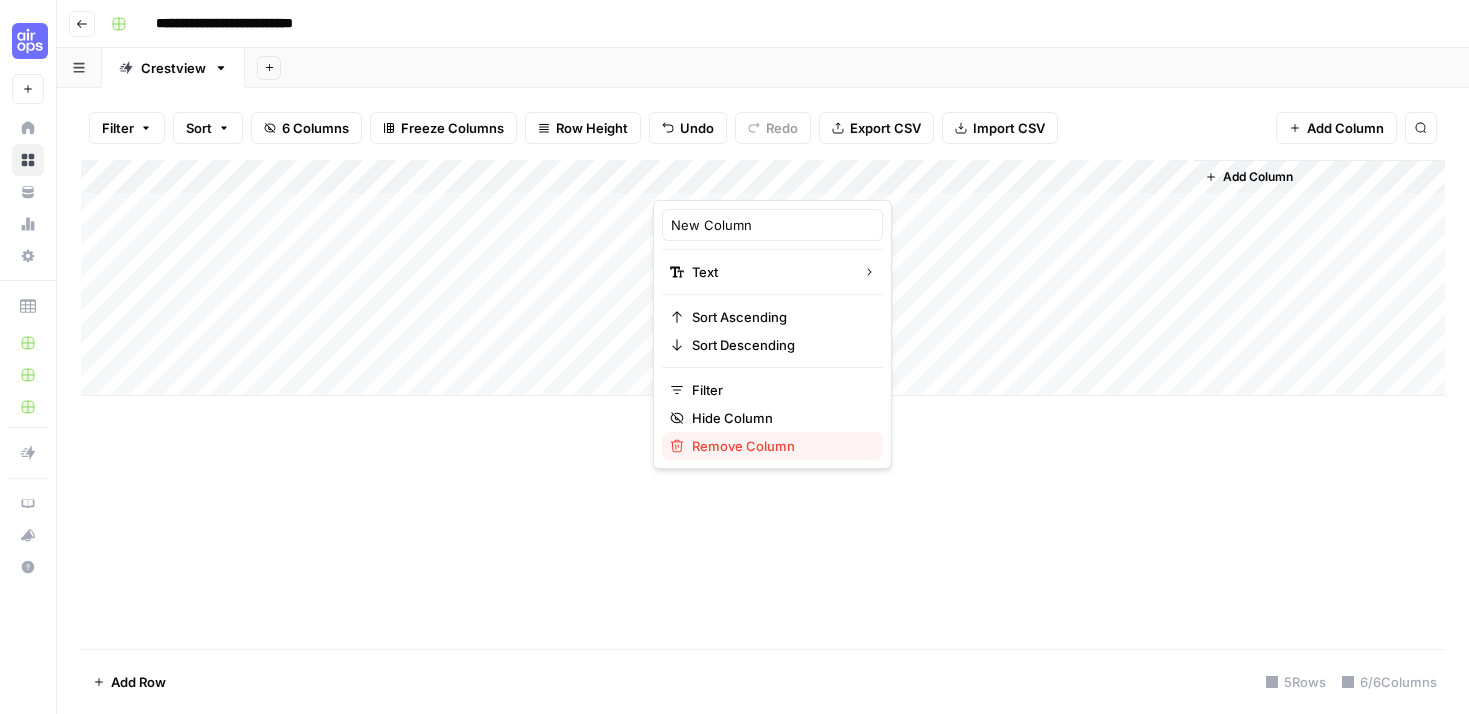 click on "Remove Column" at bounding box center [779, 446] 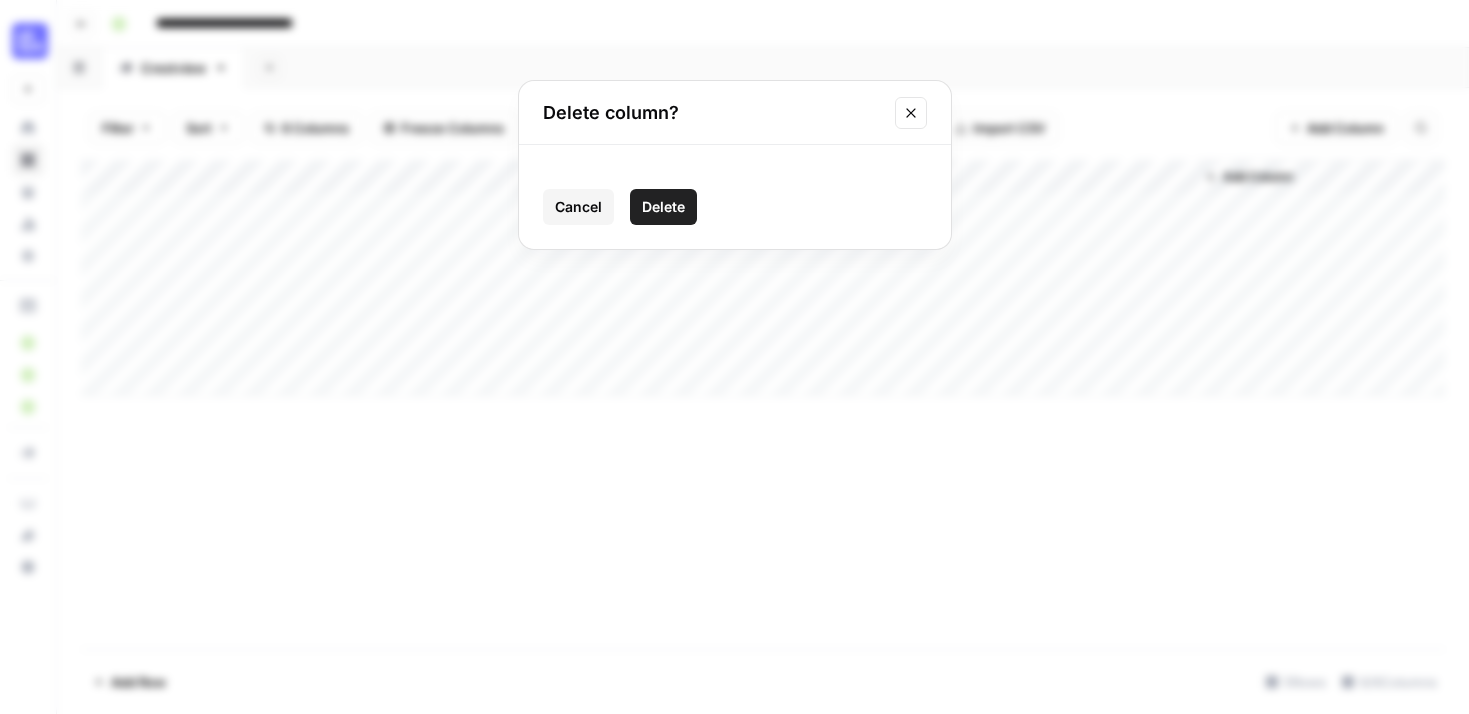 click on "Delete" at bounding box center (663, 207) 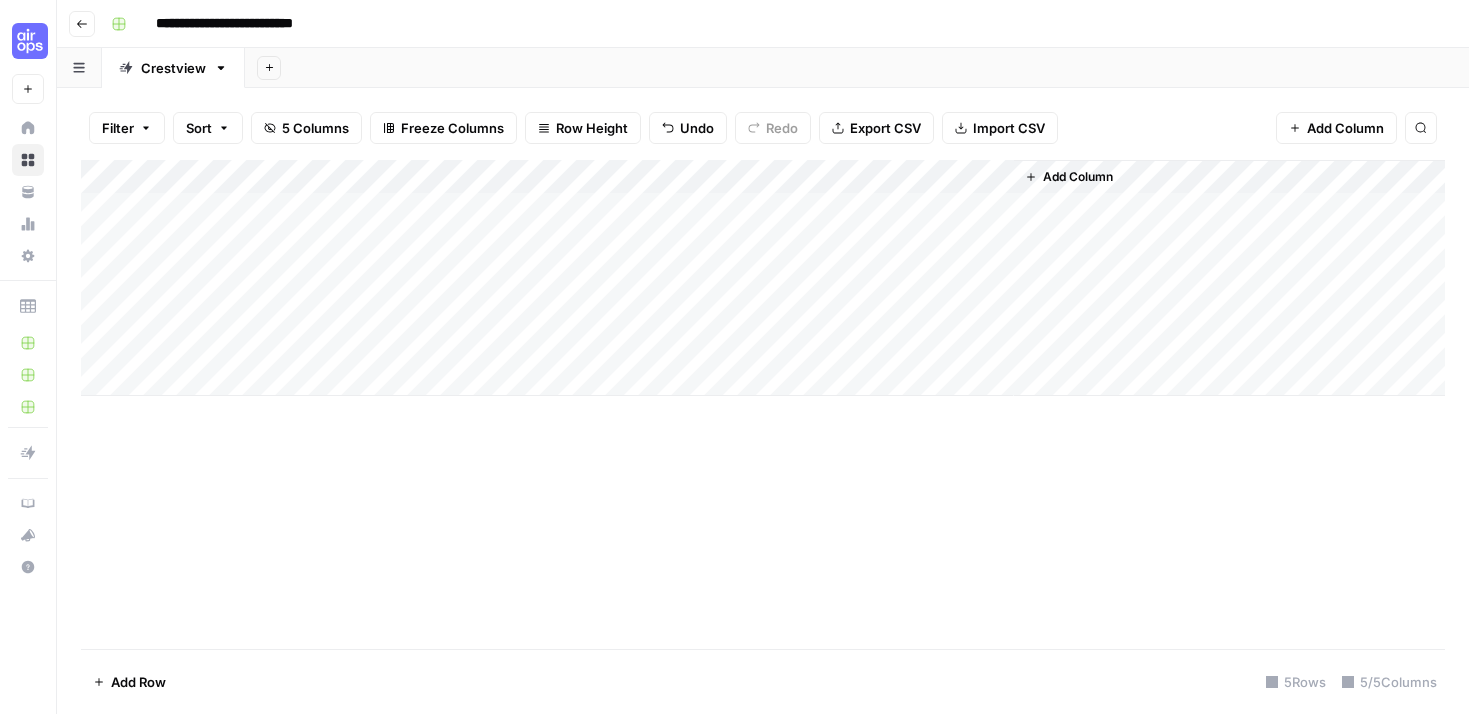click on "Add Column" at bounding box center [763, 278] 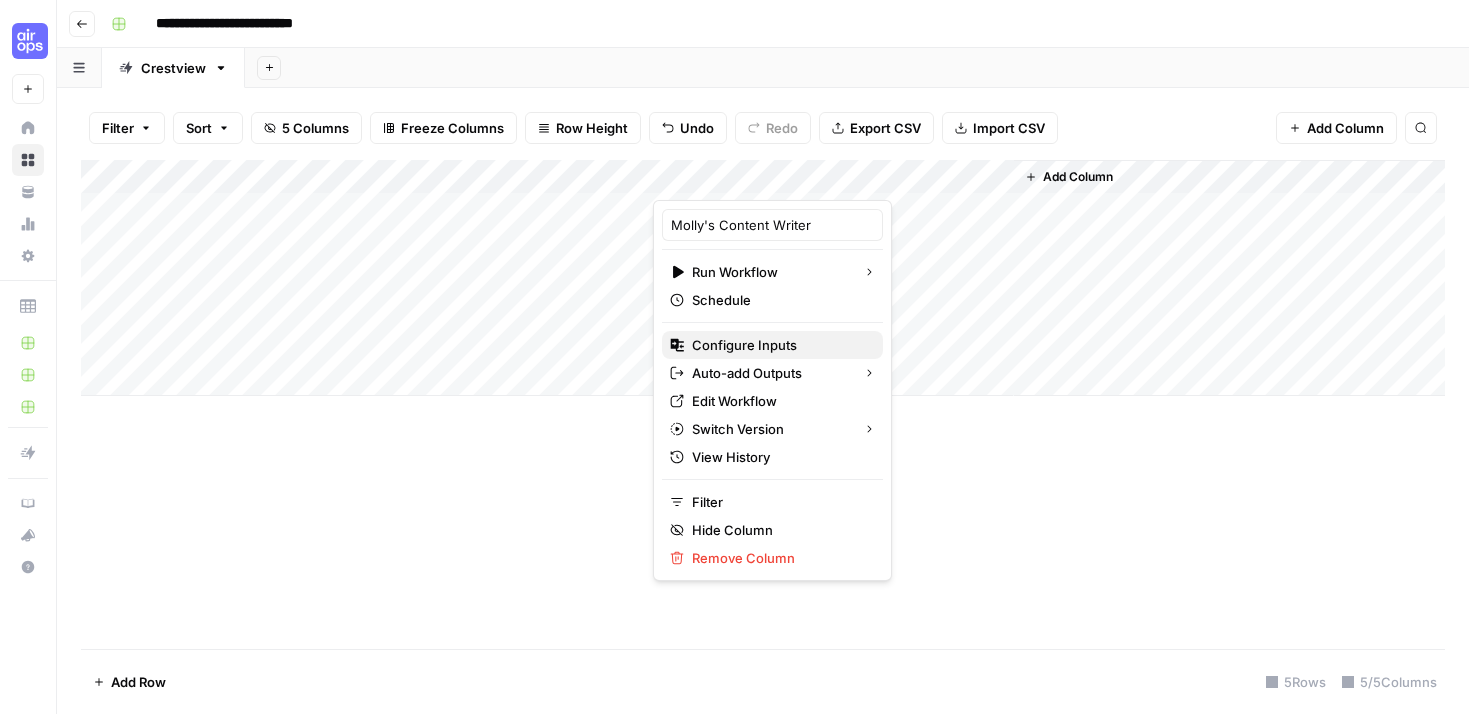 click on "Configure Inputs" at bounding box center (779, 345) 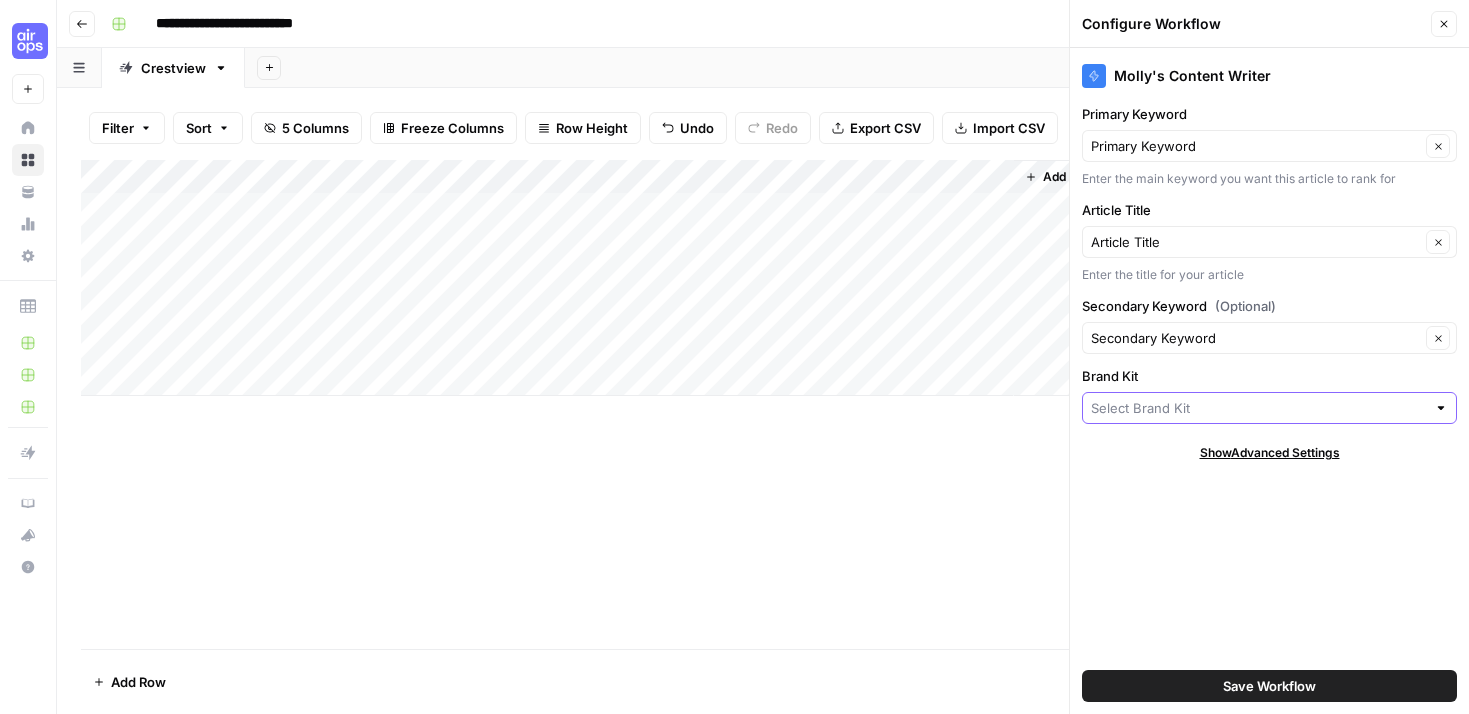 click on "Brand Kit" at bounding box center (1258, 408) 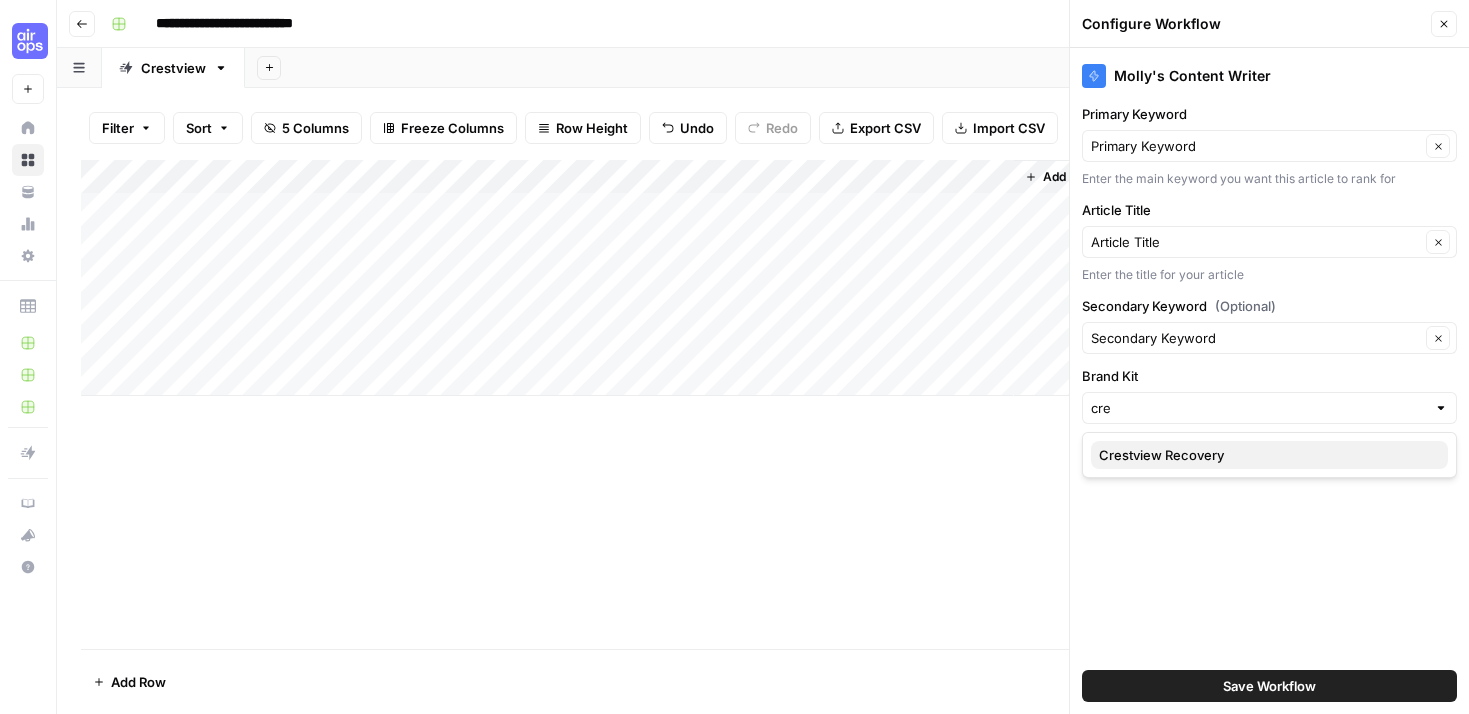 click on "Crestview Recovery" at bounding box center [1265, 455] 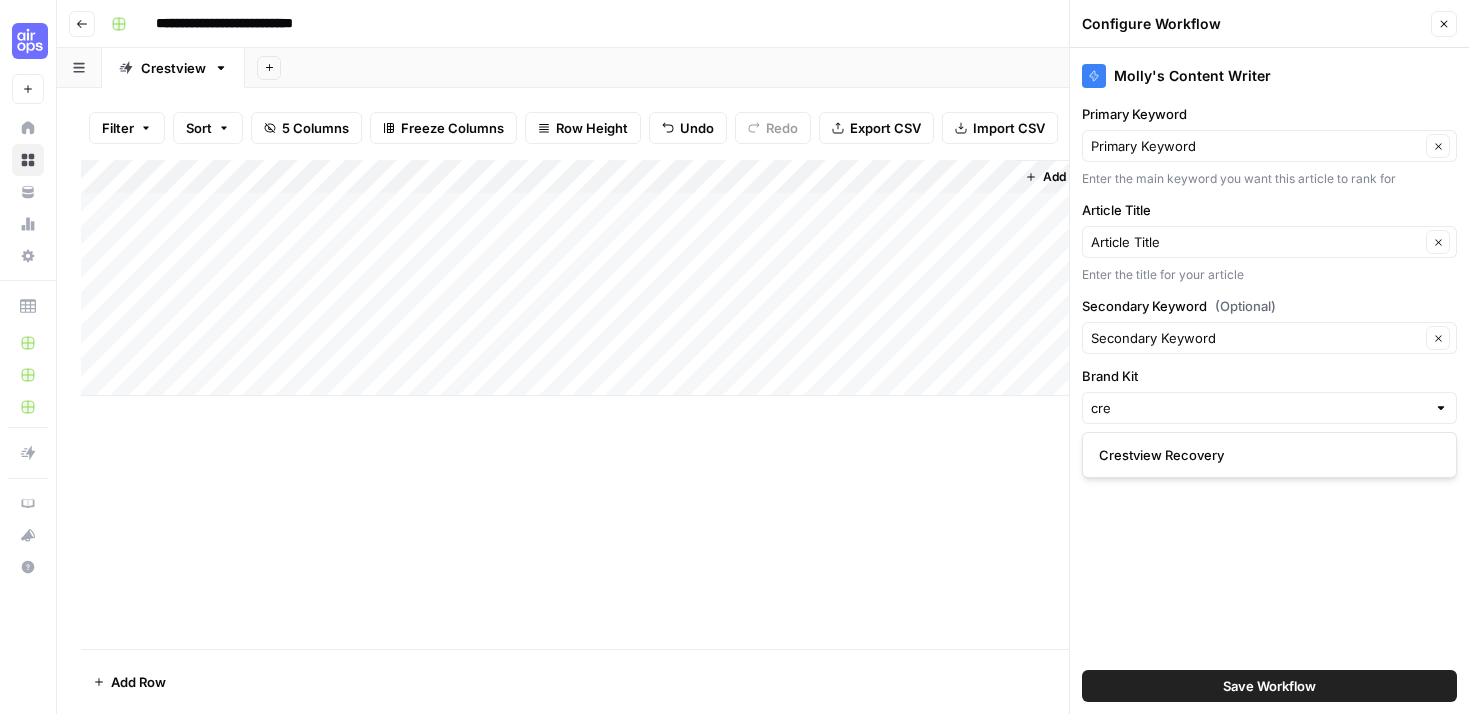 type on "Crestview Recovery" 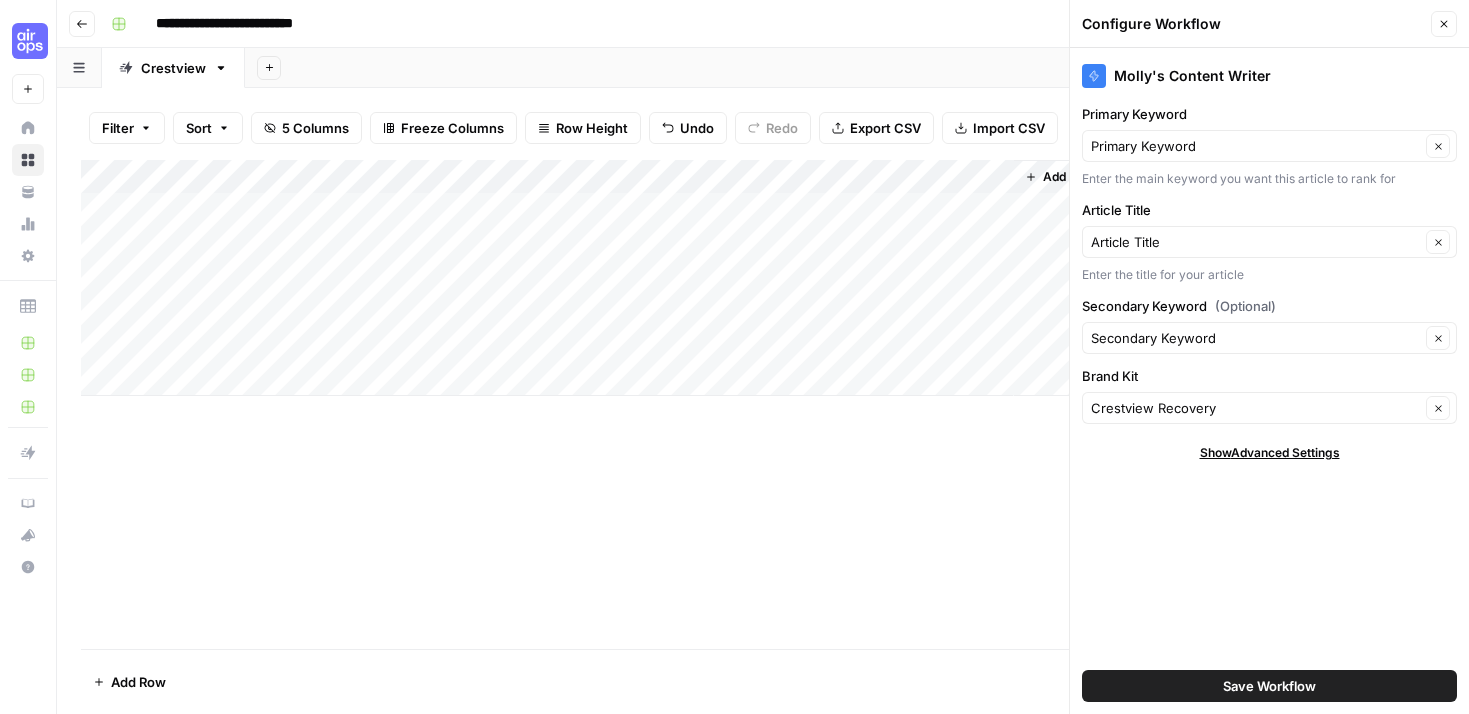 click on "Save Workflow" at bounding box center [1269, 686] 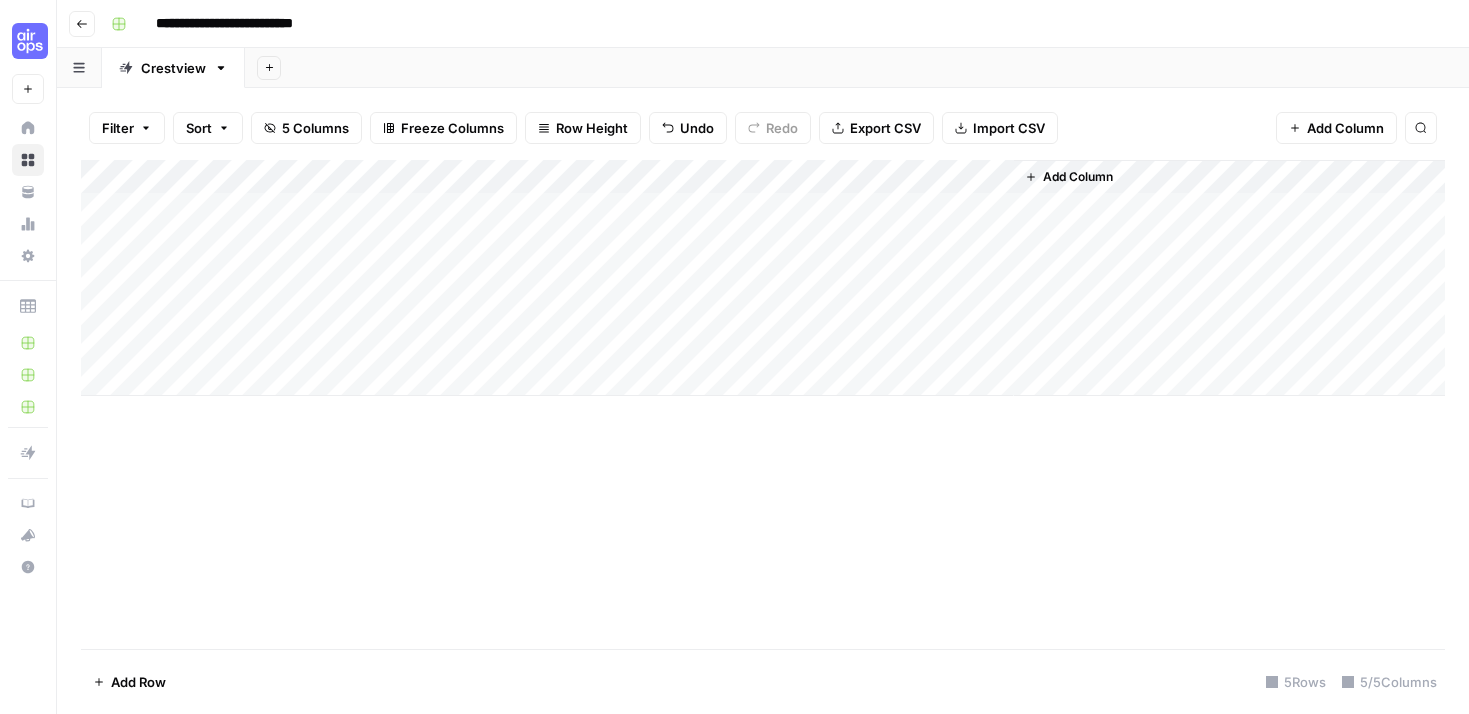 click on "Add Column" at bounding box center [763, 278] 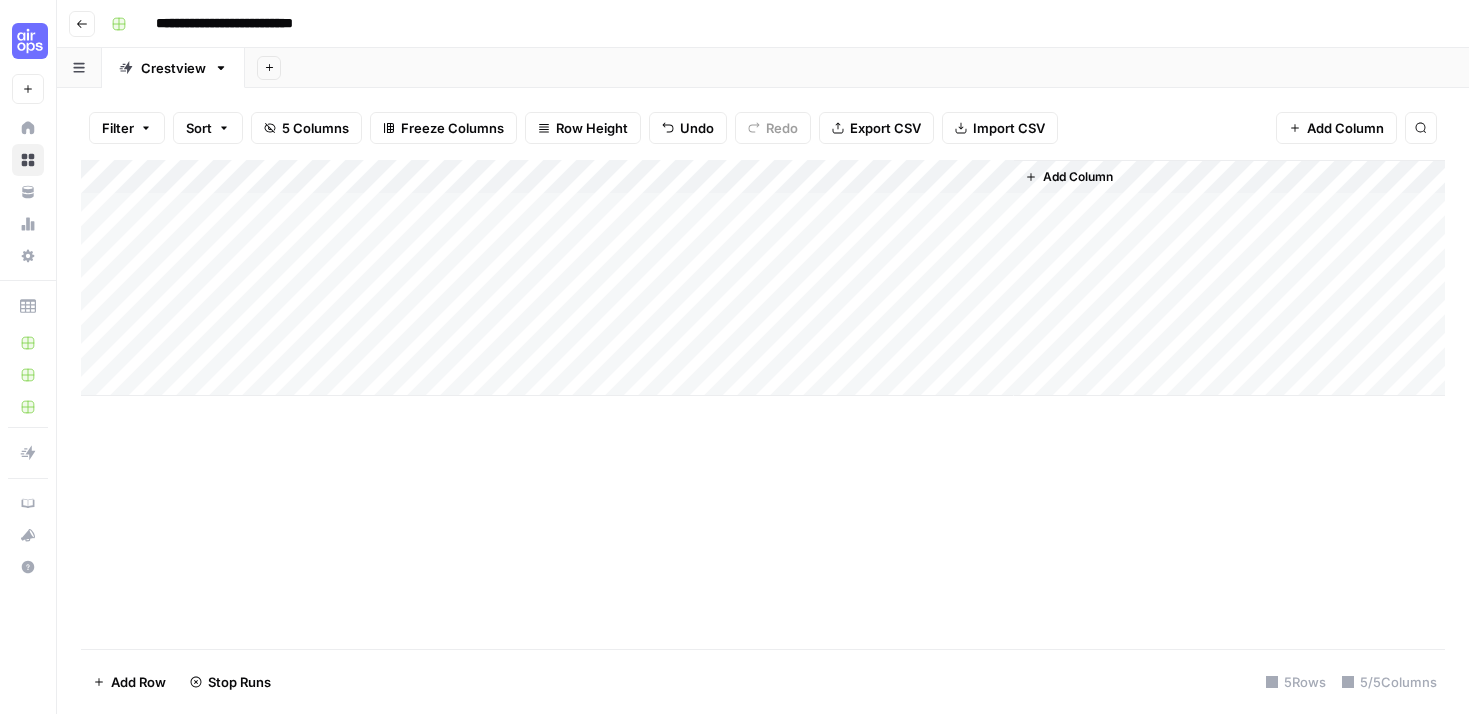 click on "Add Column" at bounding box center [763, 278] 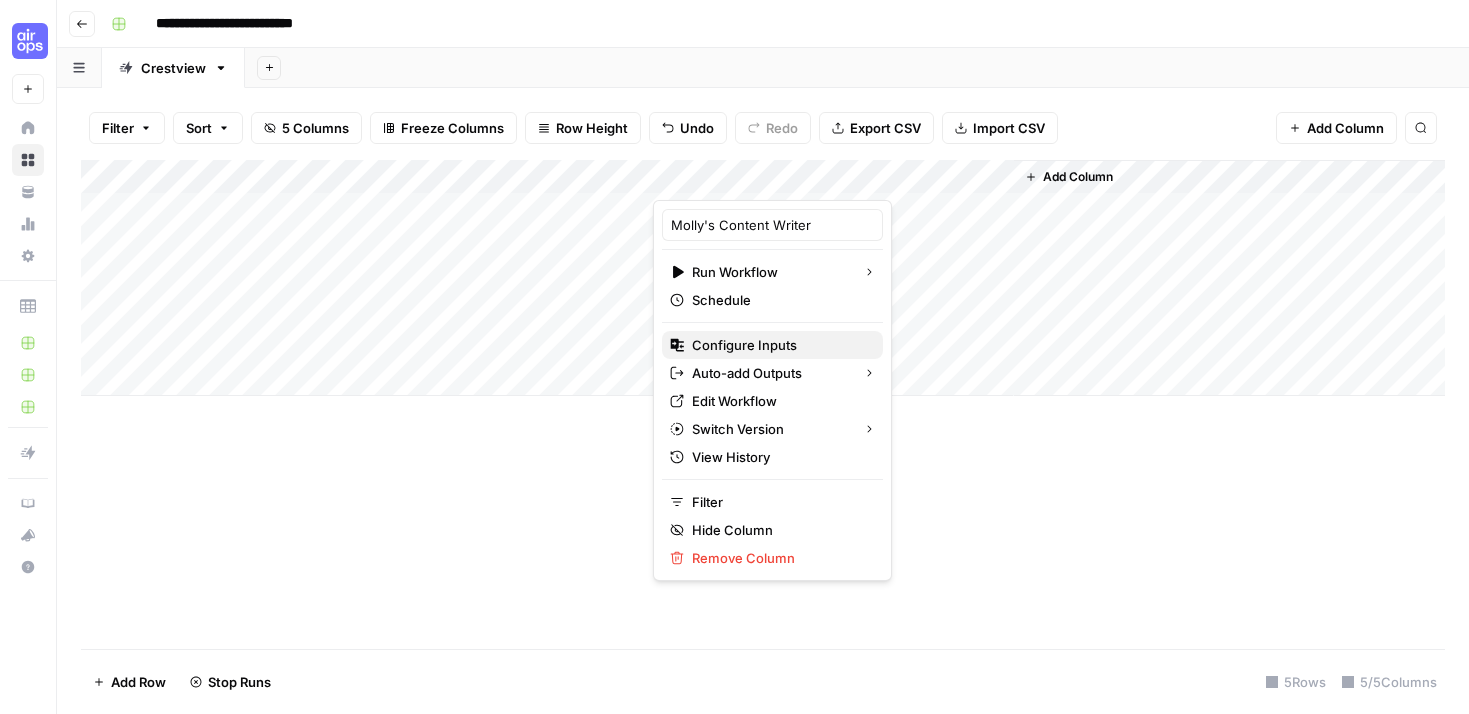 click on "Configure Inputs" at bounding box center (779, 345) 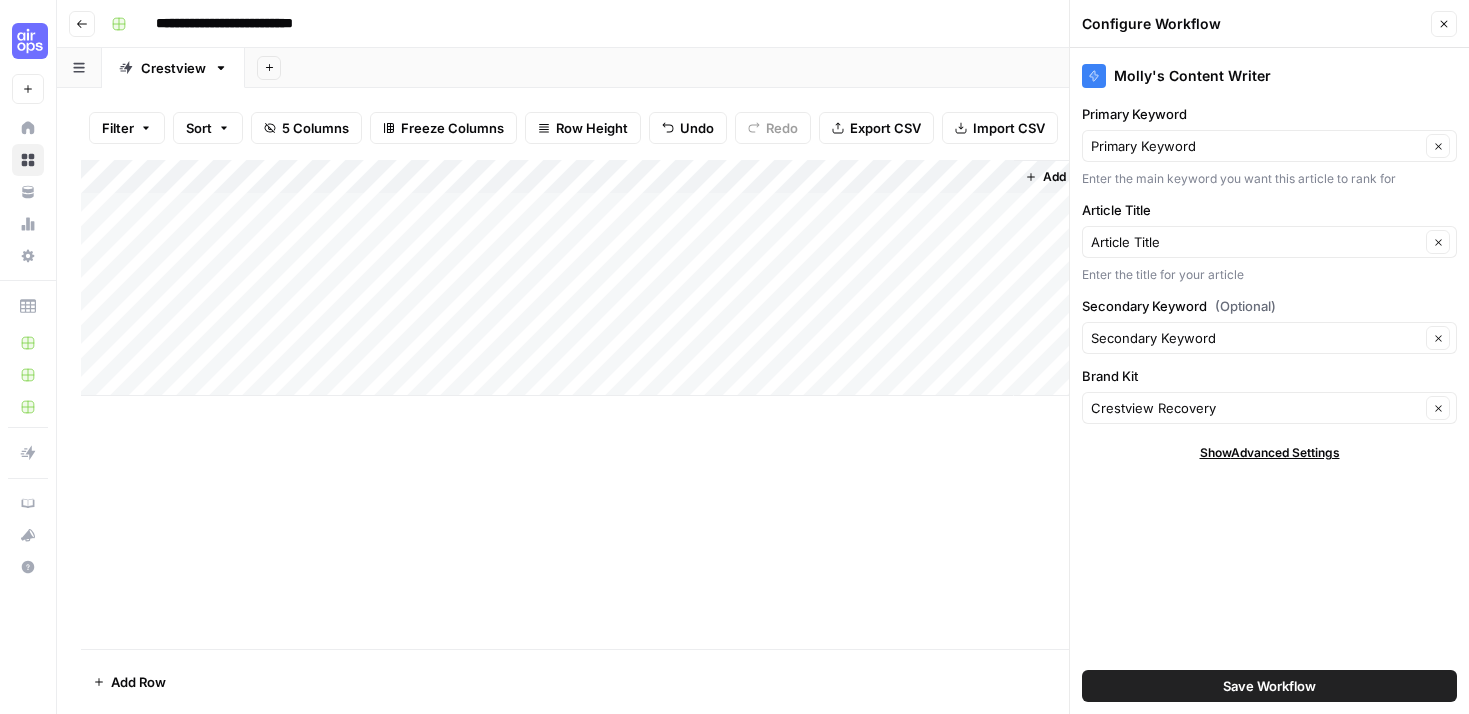 click on "Add Column" at bounding box center [763, 404] 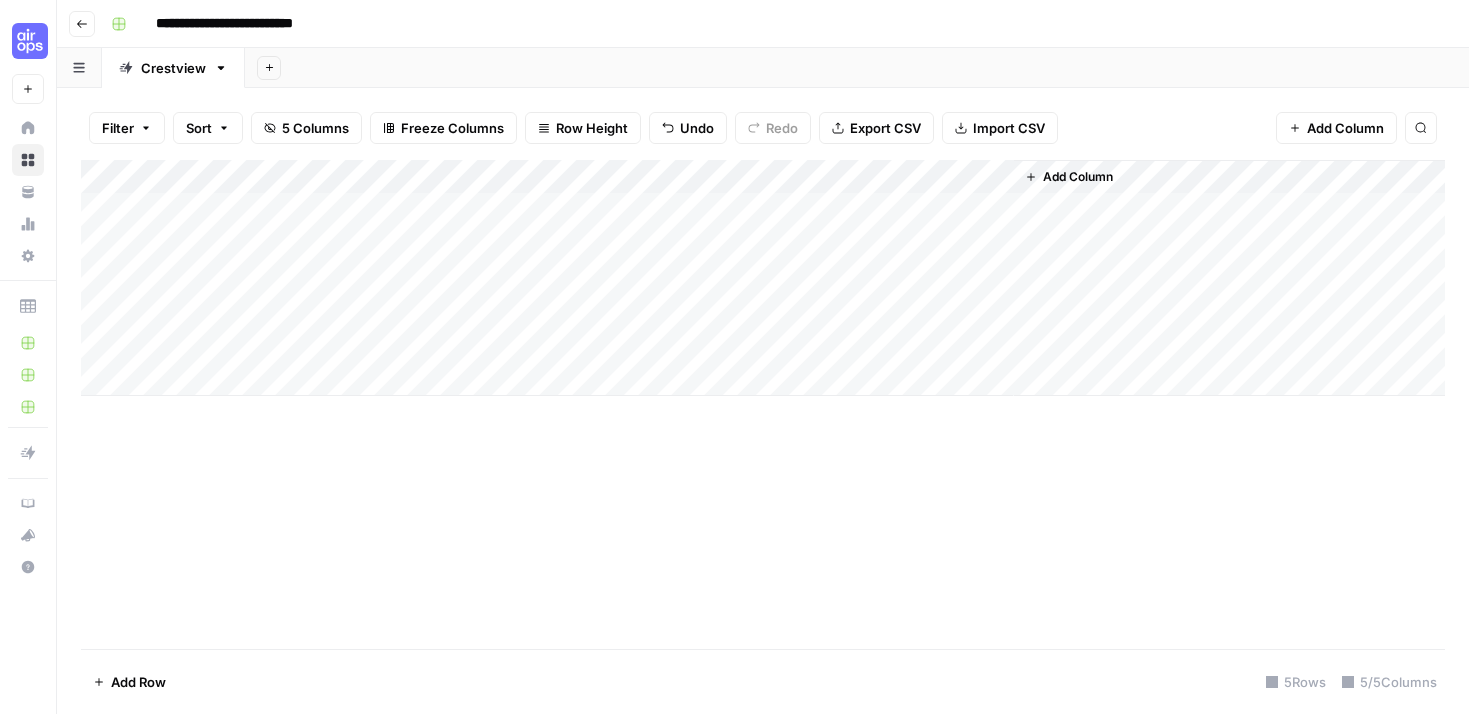 click on "**********" at bounding box center (248, 24) 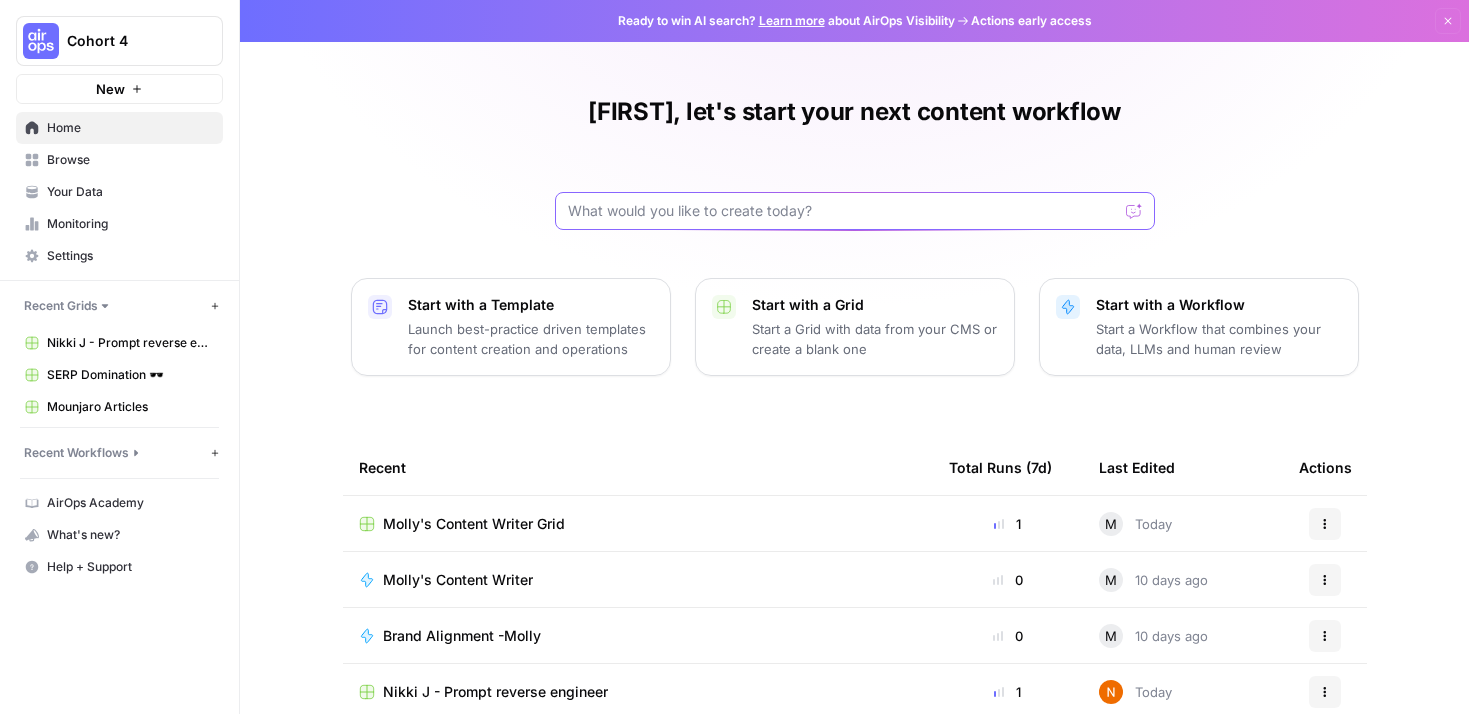 click at bounding box center (843, 211) 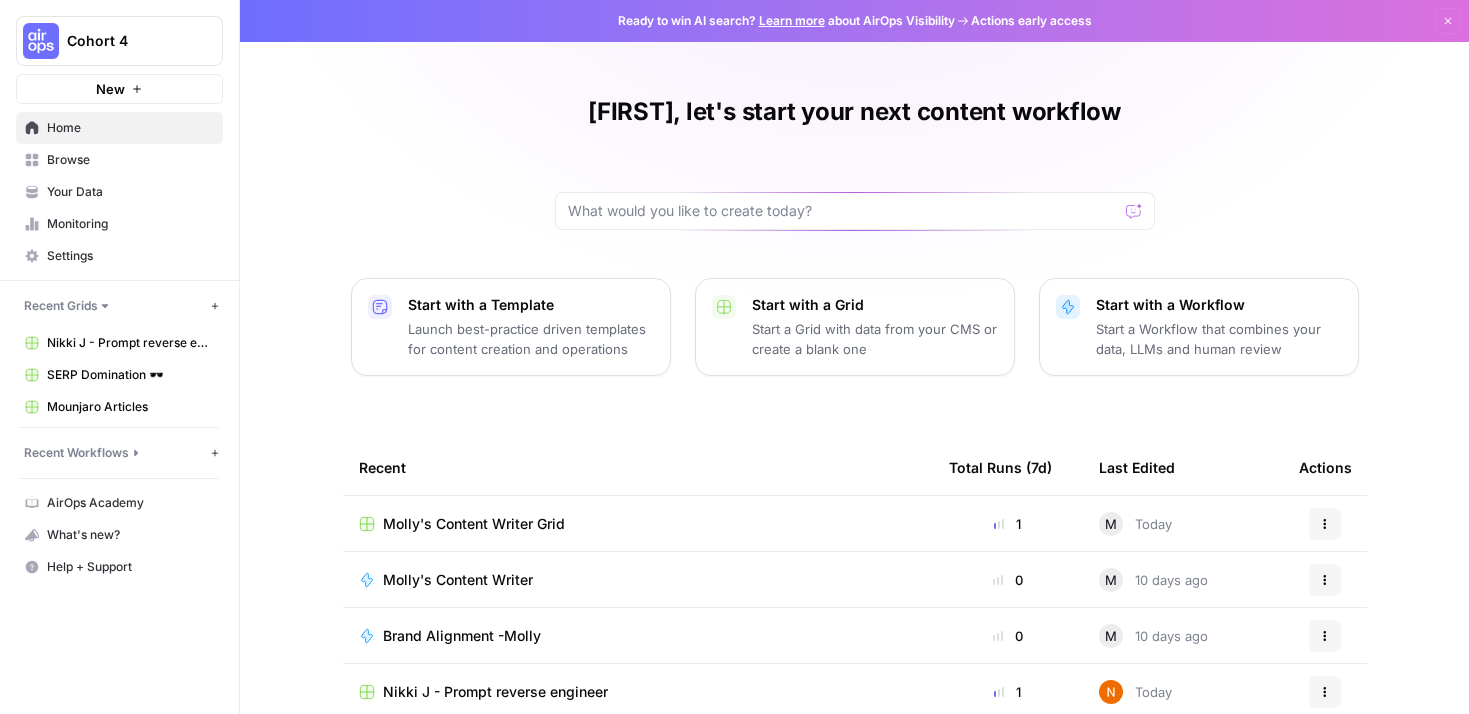 click on "Recent Grids" at bounding box center (61, 306) 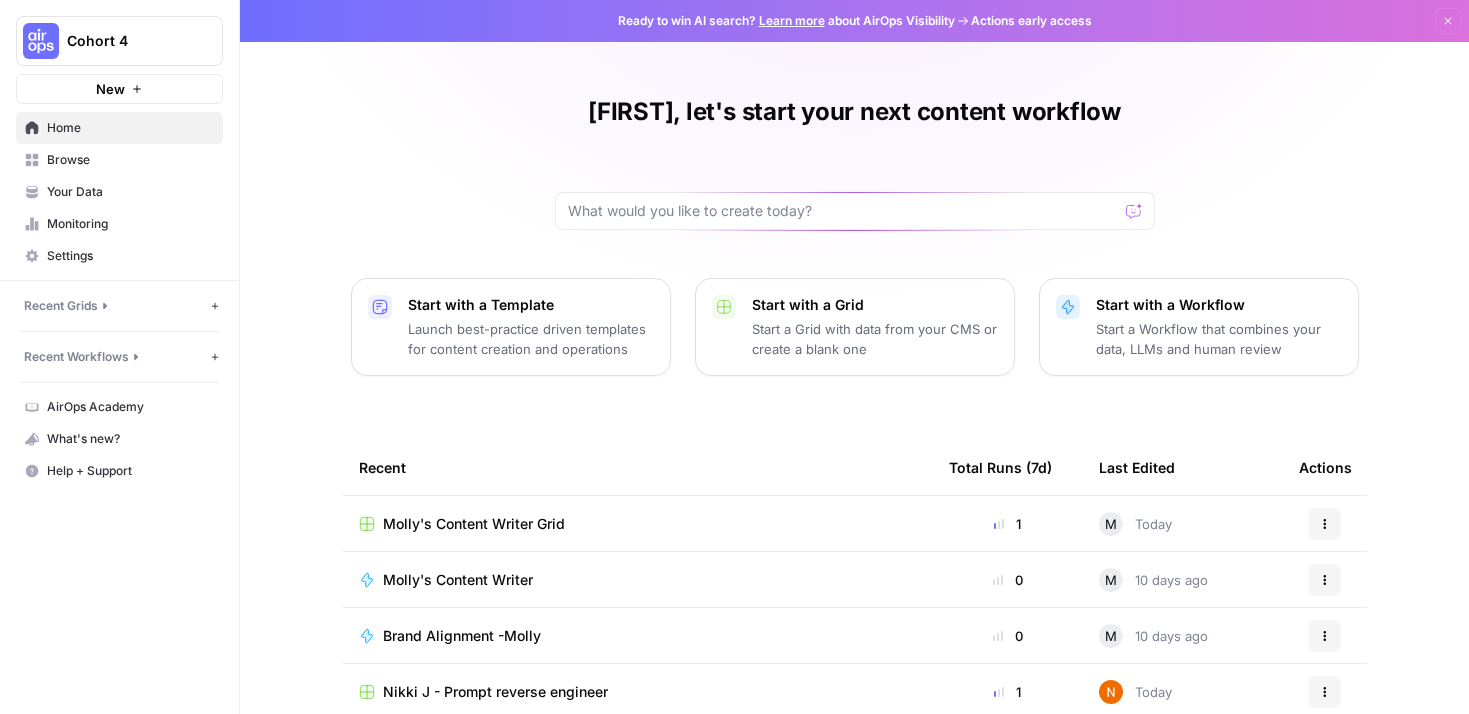 click on "Recent Grids" at bounding box center [61, 306] 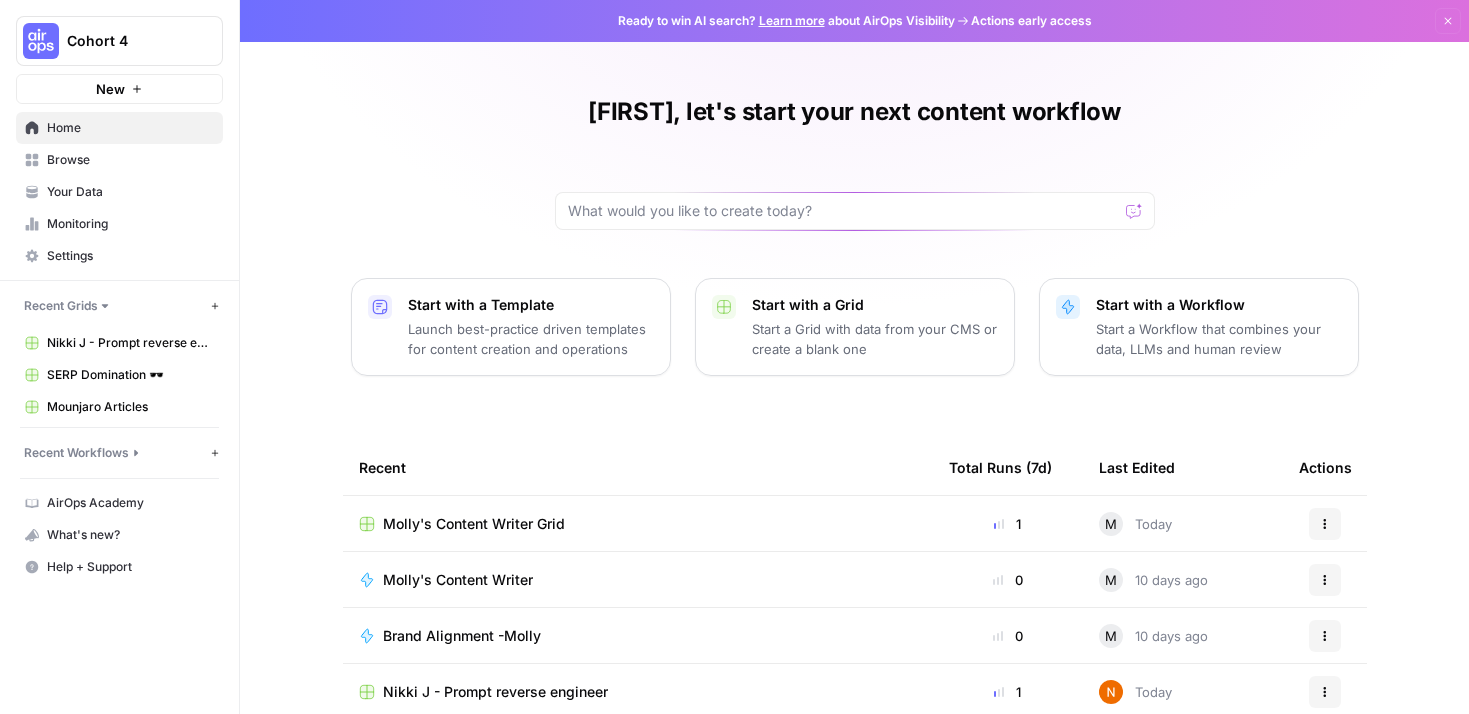 click on "Browse" at bounding box center [130, 160] 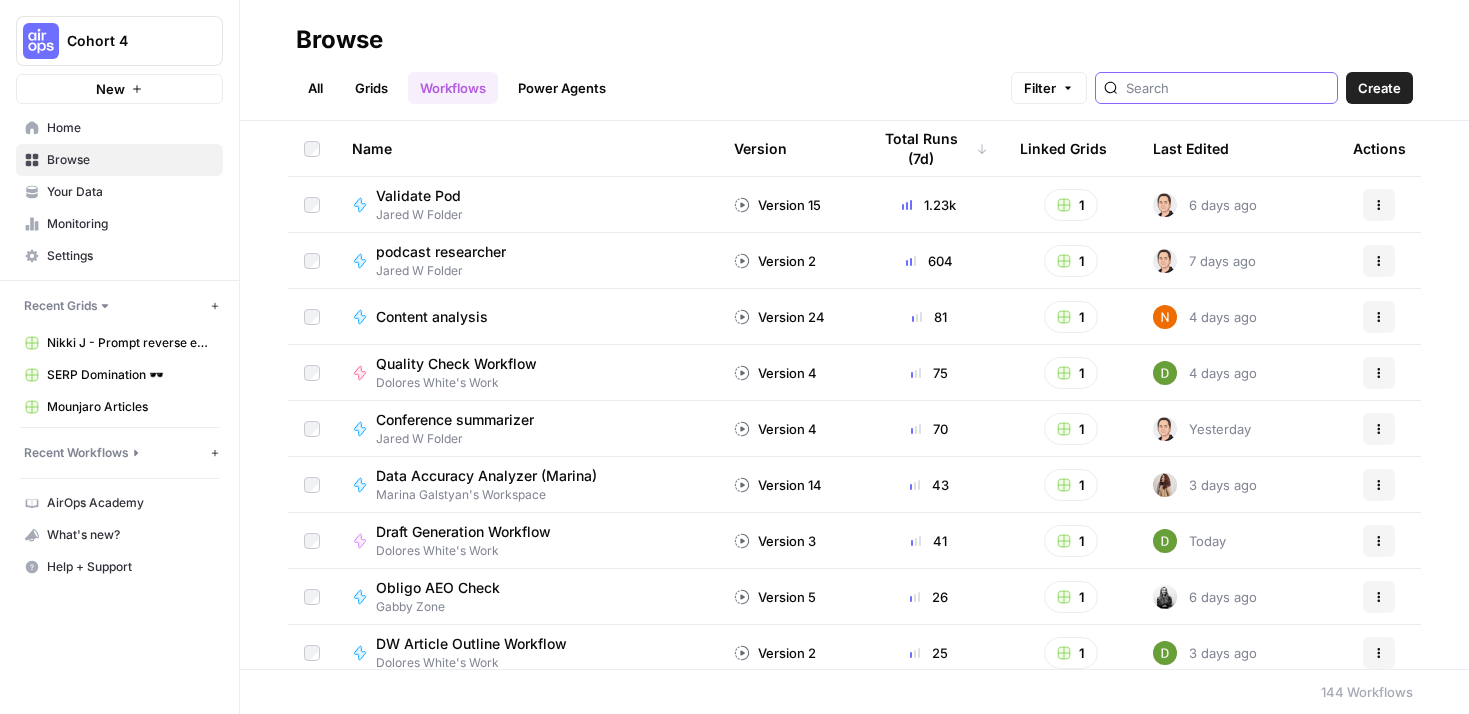 click at bounding box center [1227, 88] 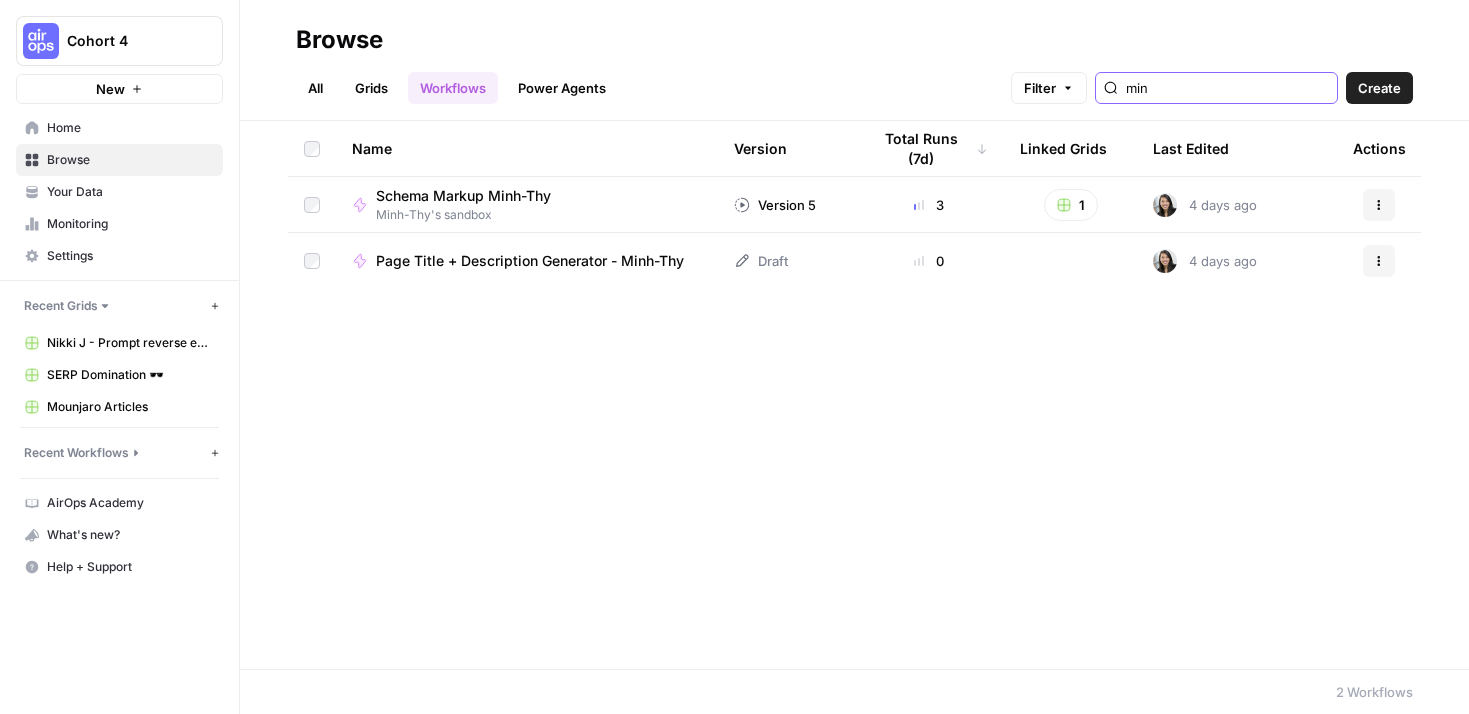 type on "min" 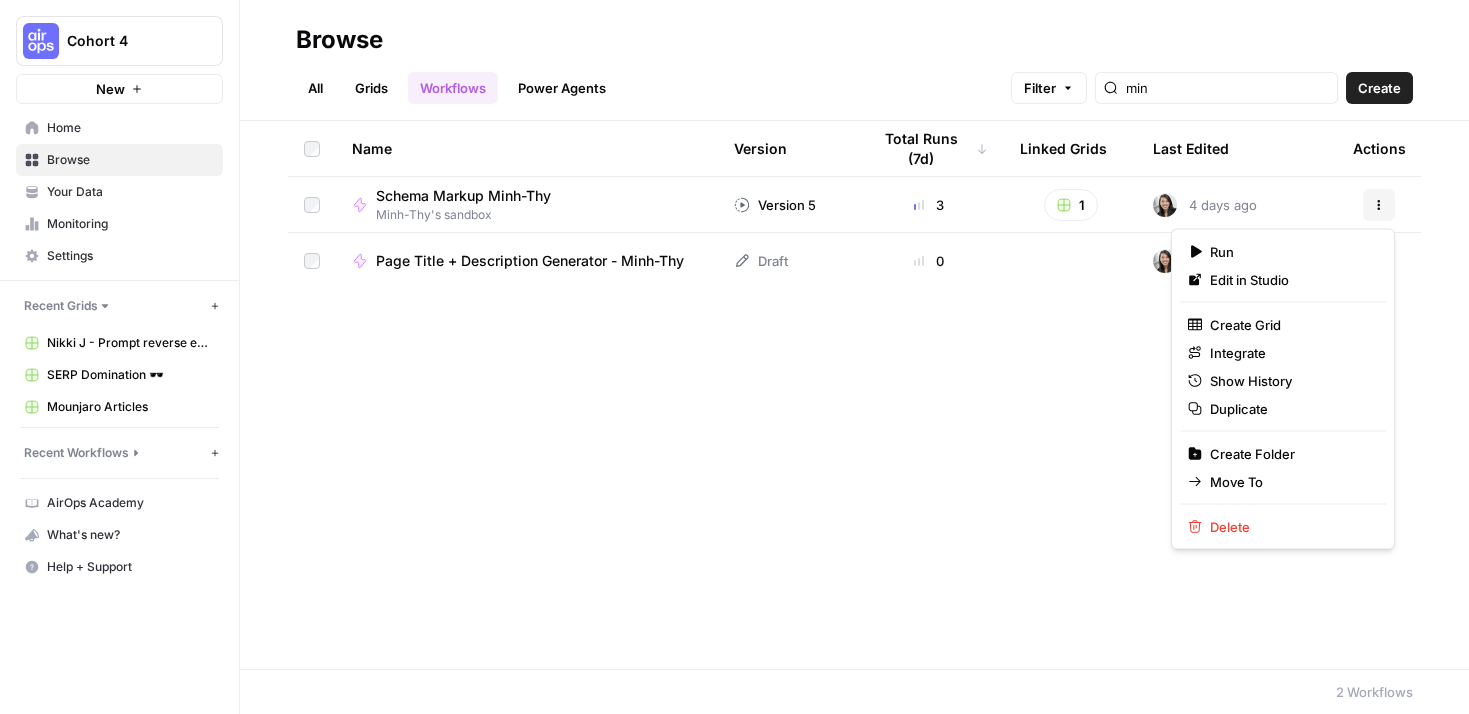 click 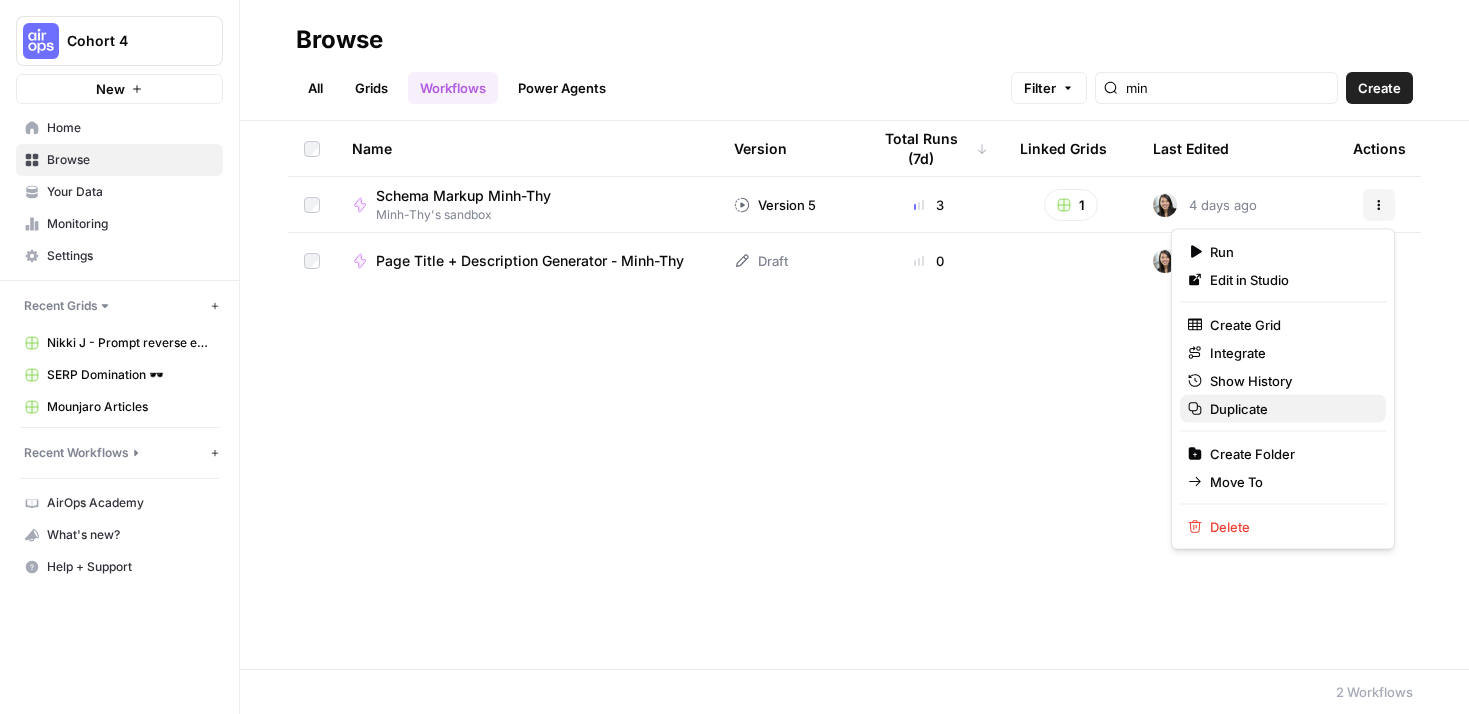click on "Duplicate" at bounding box center [1290, 409] 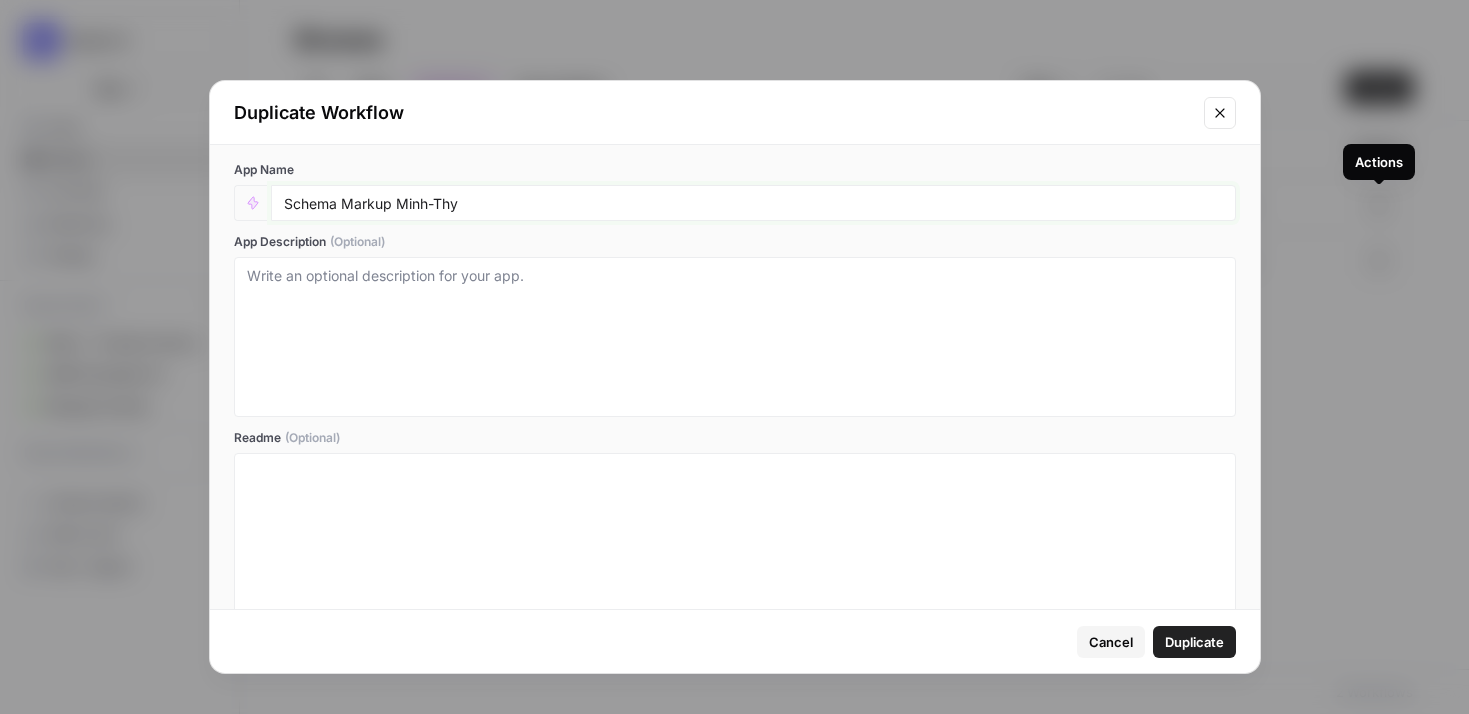 click on "Schema Markup Minh-Thy" at bounding box center [753, 203] 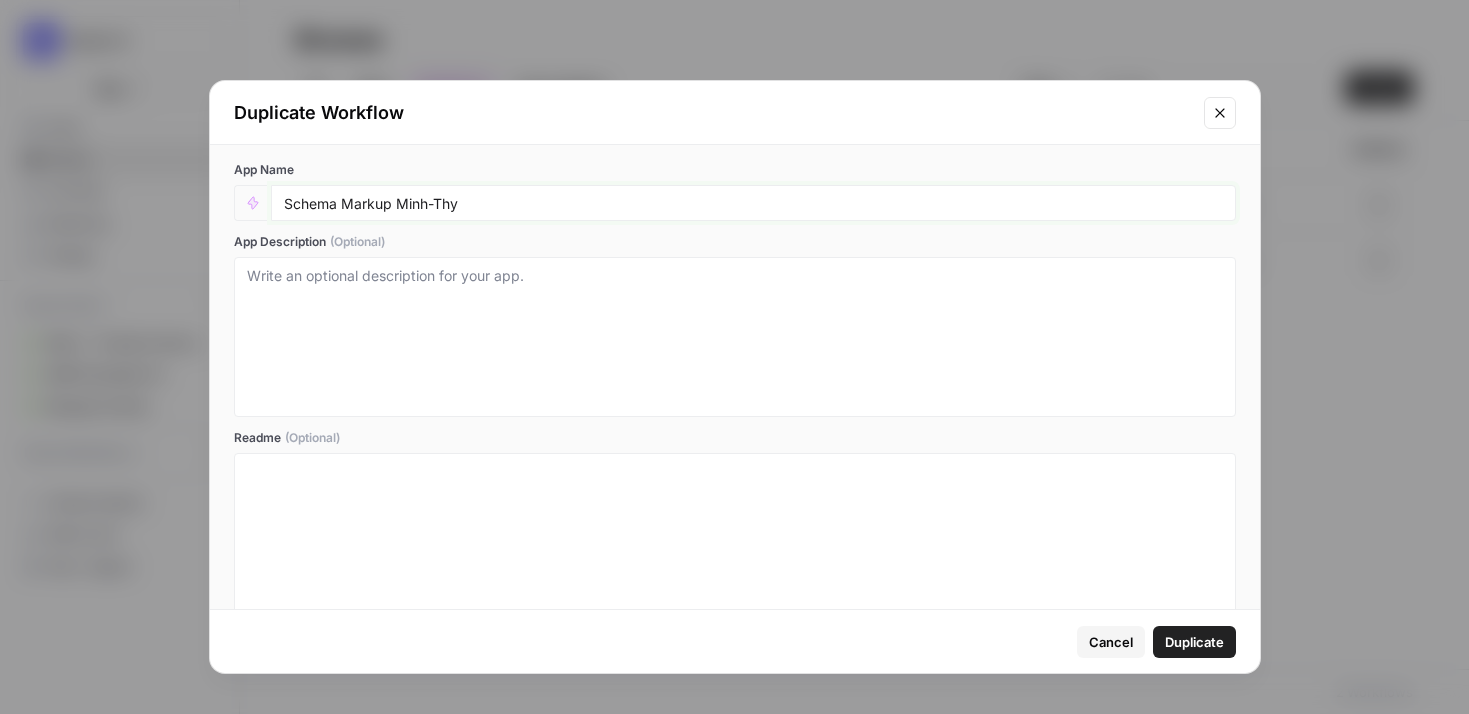 drag, startPoint x: 530, startPoint y: 206, endPoint x: 284, endPoint y: 208, distance: 246.00813 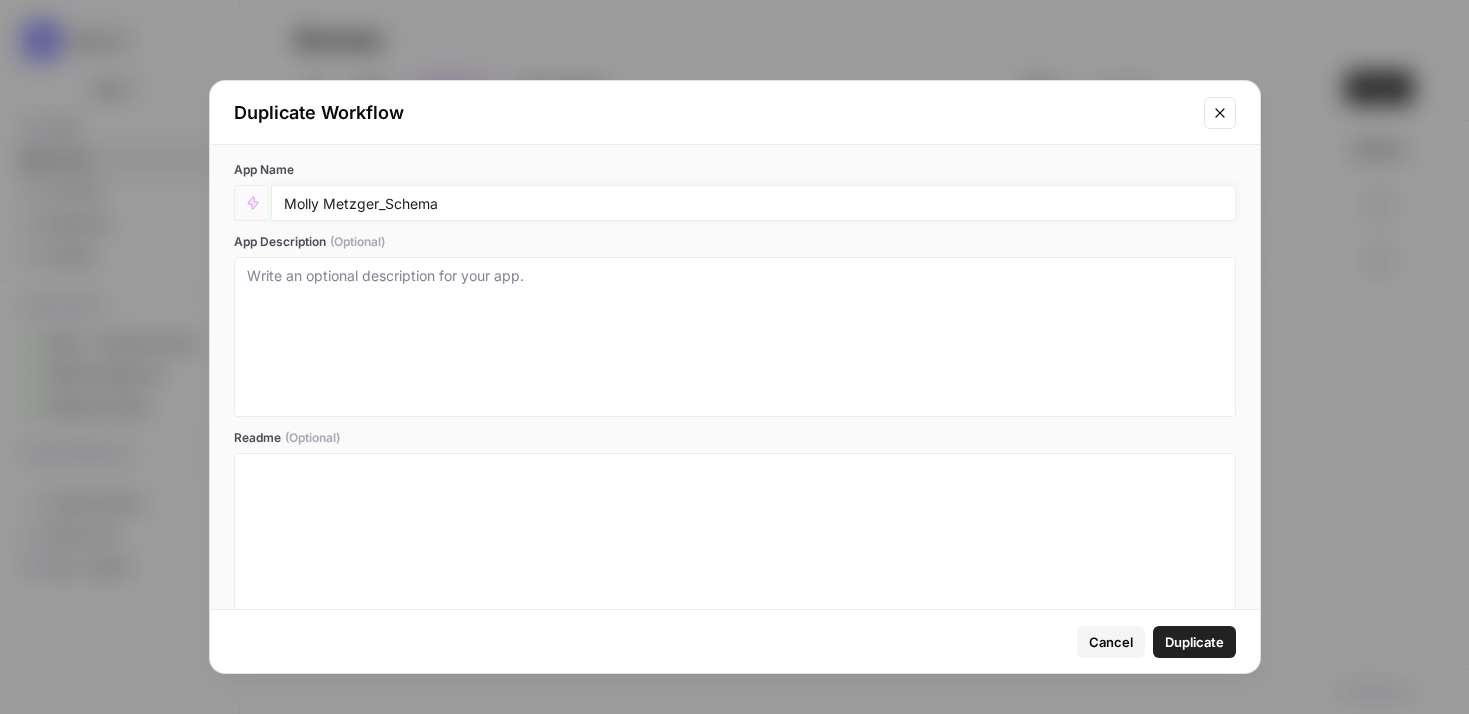 type on "Molly Metzger_Schema" 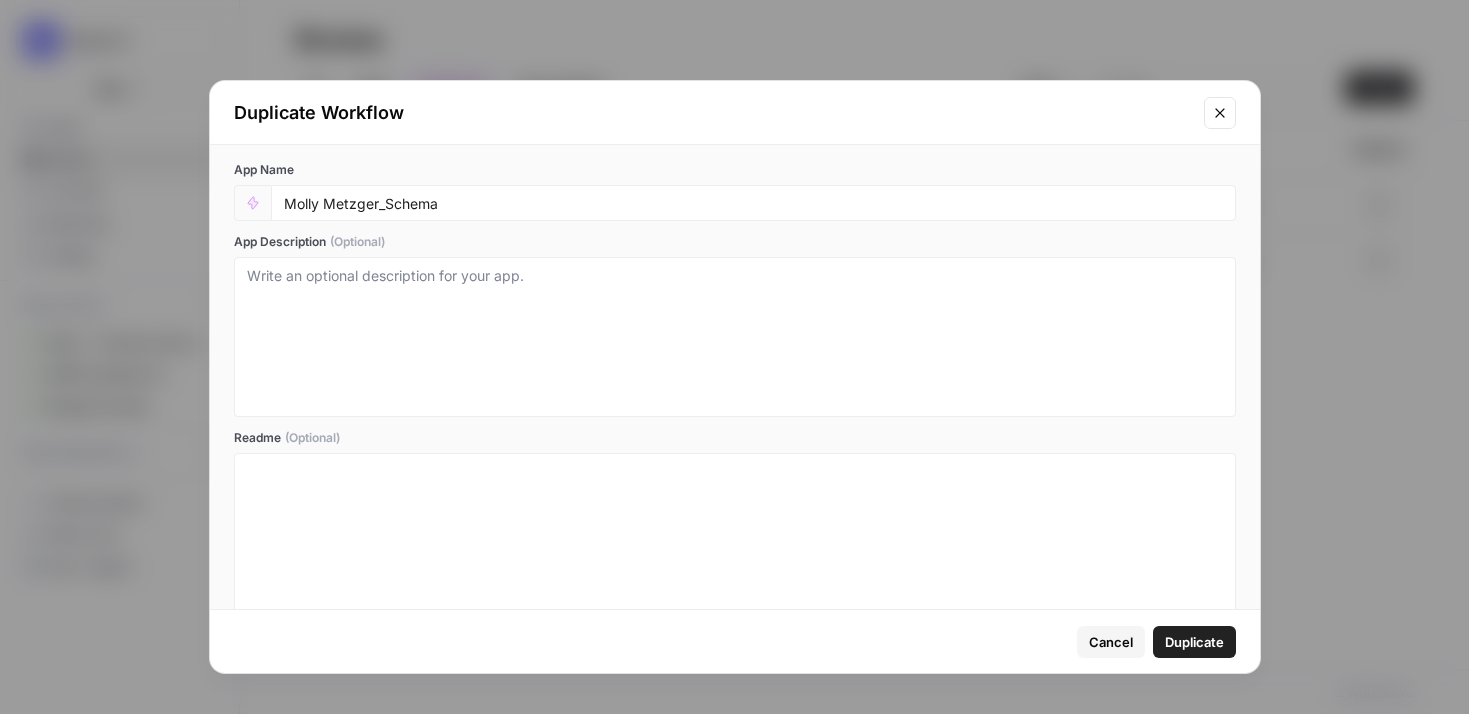 click on "Duplicate" at bounding box center (1194, 642) 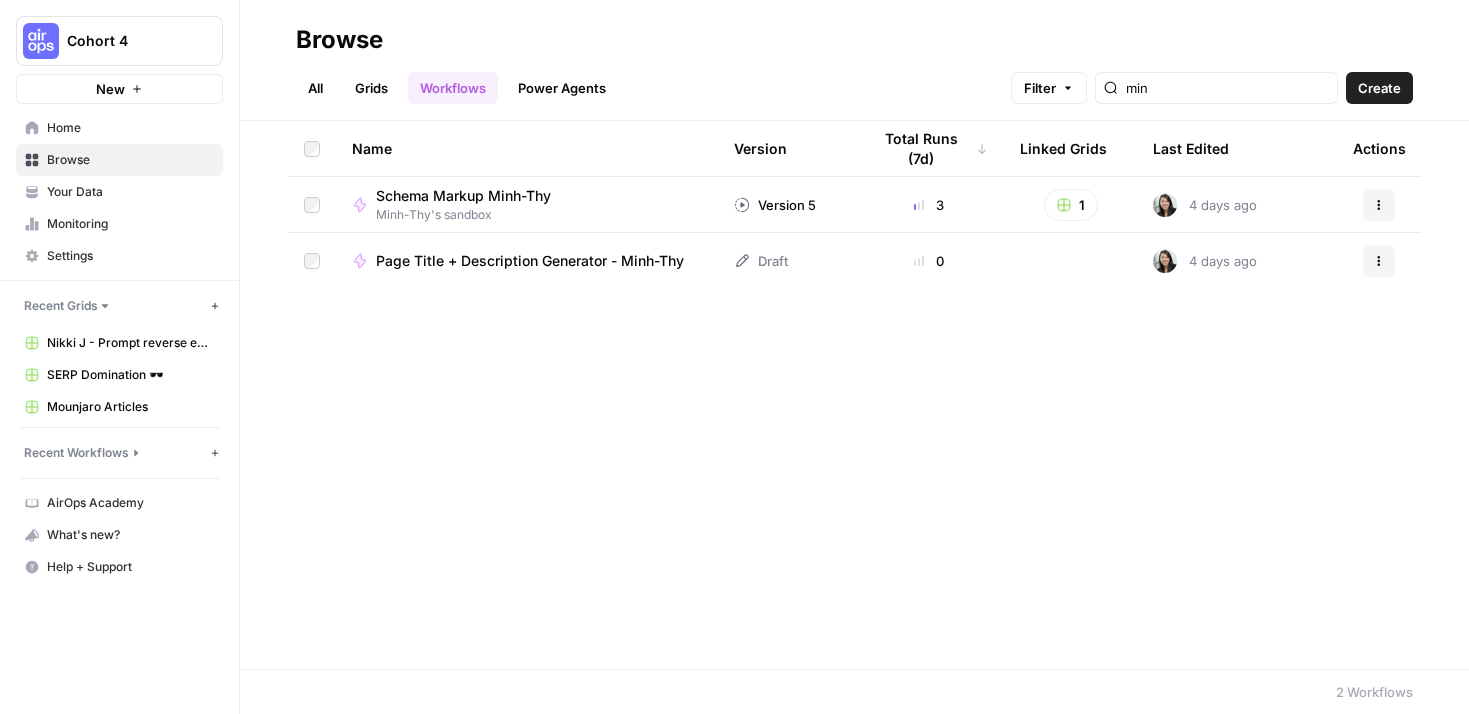 click on "Grids" at bounding box center (371, 88) 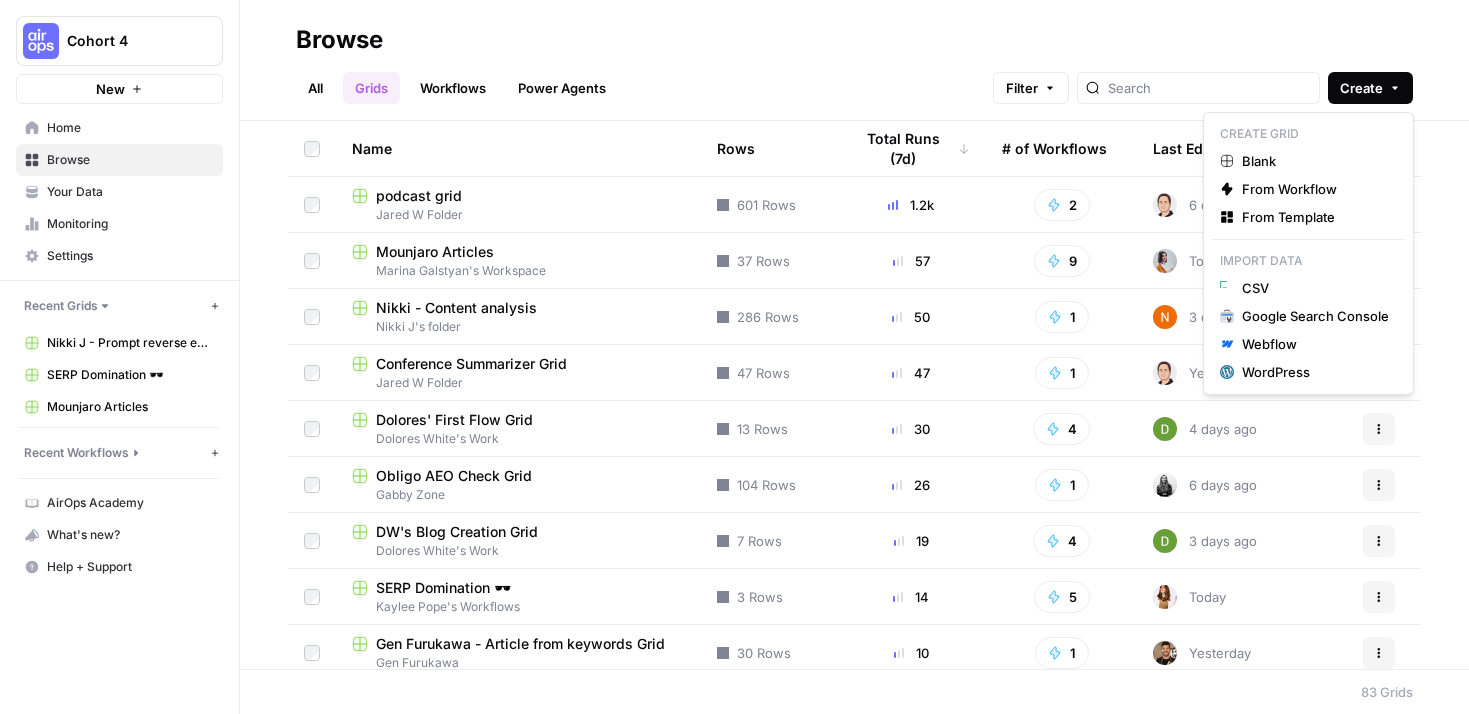 click on "Create" at bounding box center (1370, 88) 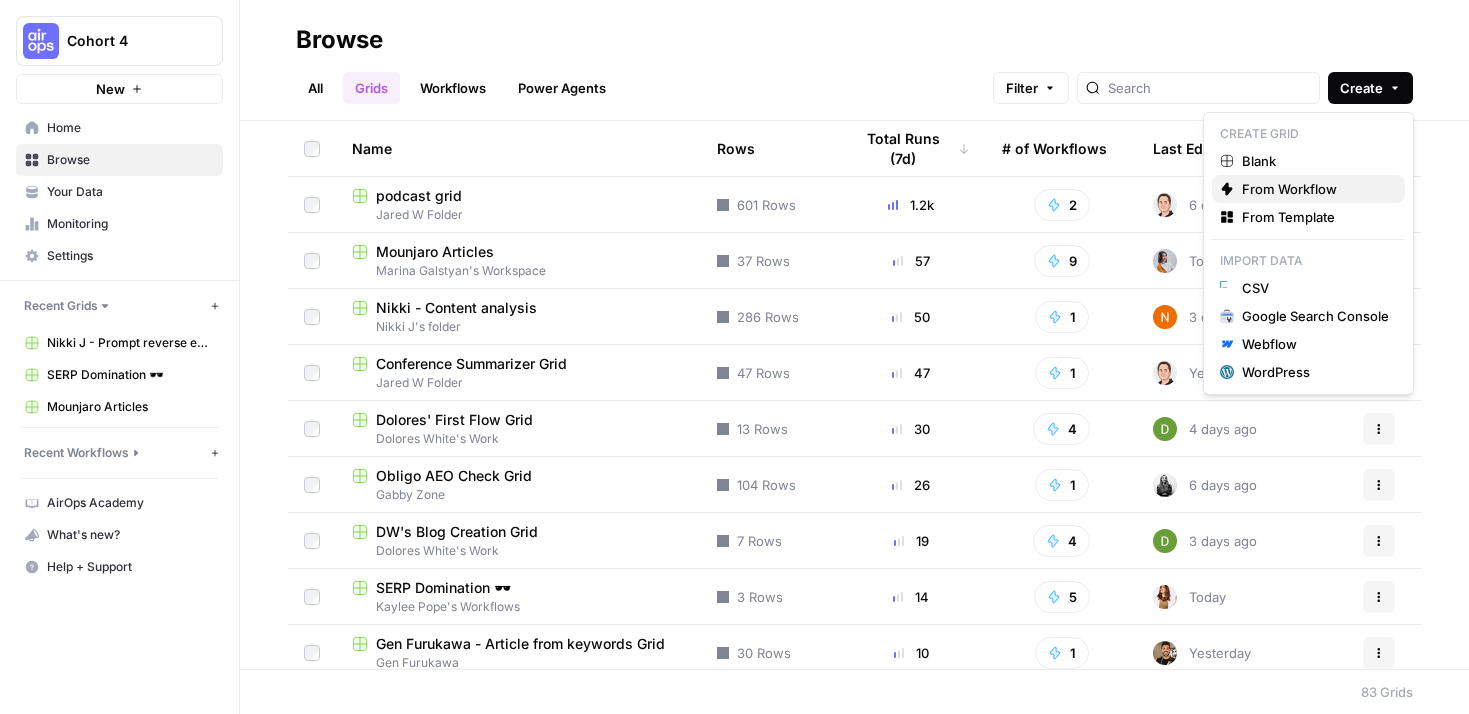 click on "From Workflow" at bounding box center [1315, 189] 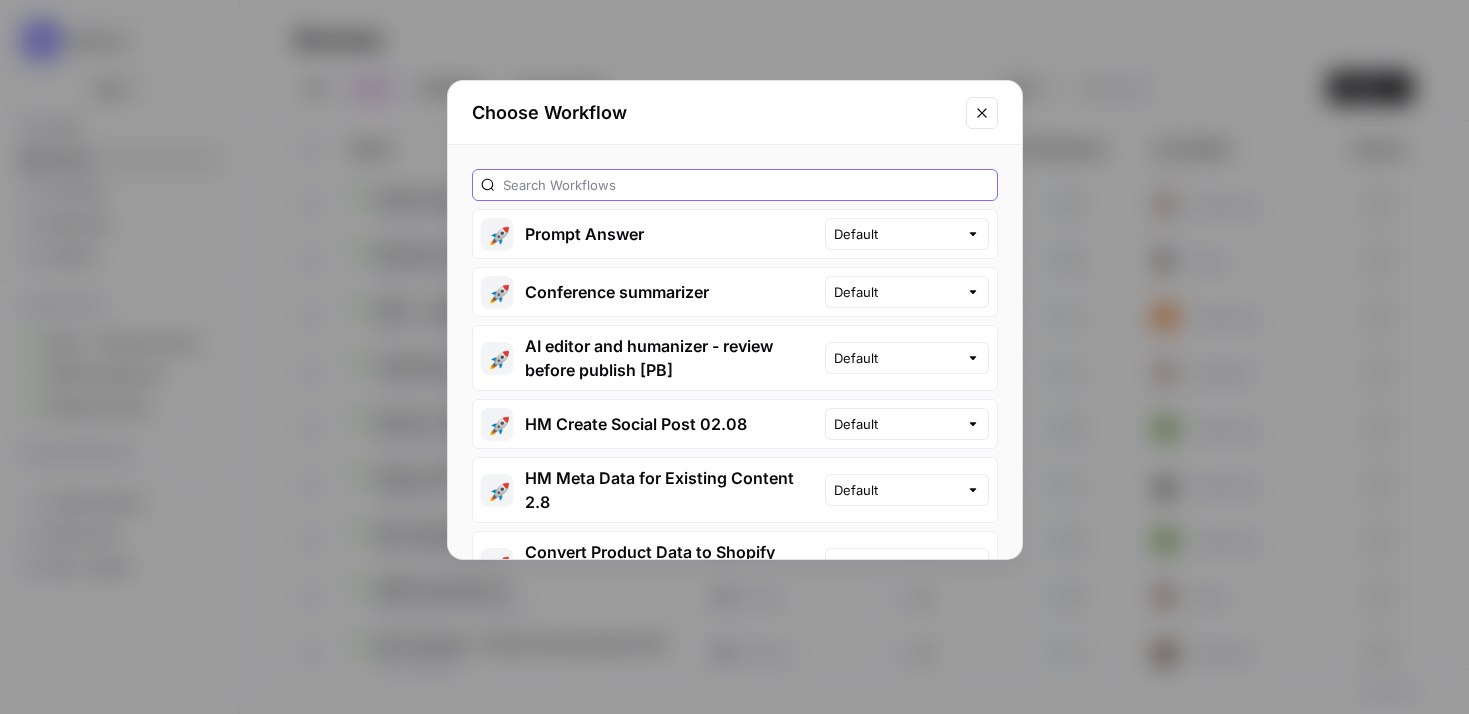 click at bounding box center (746, 185) 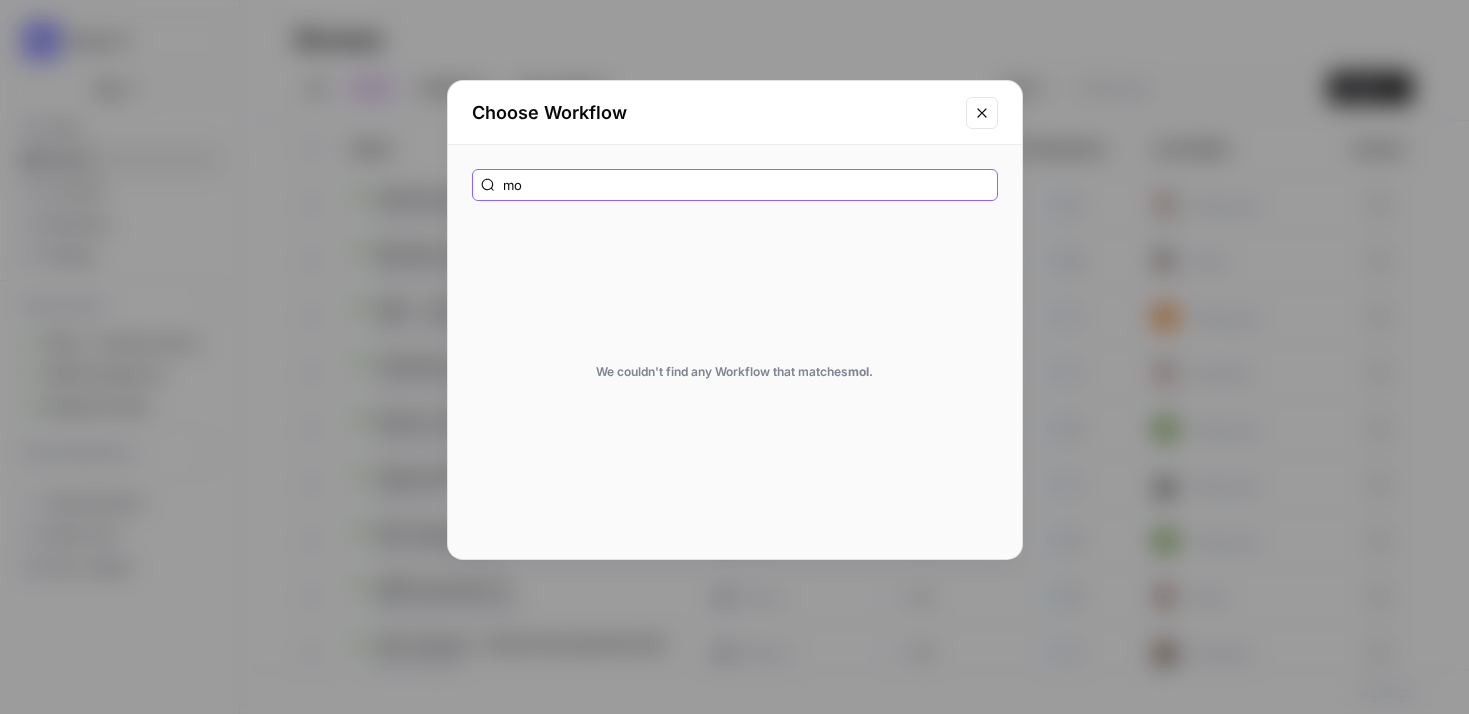 type on "m" 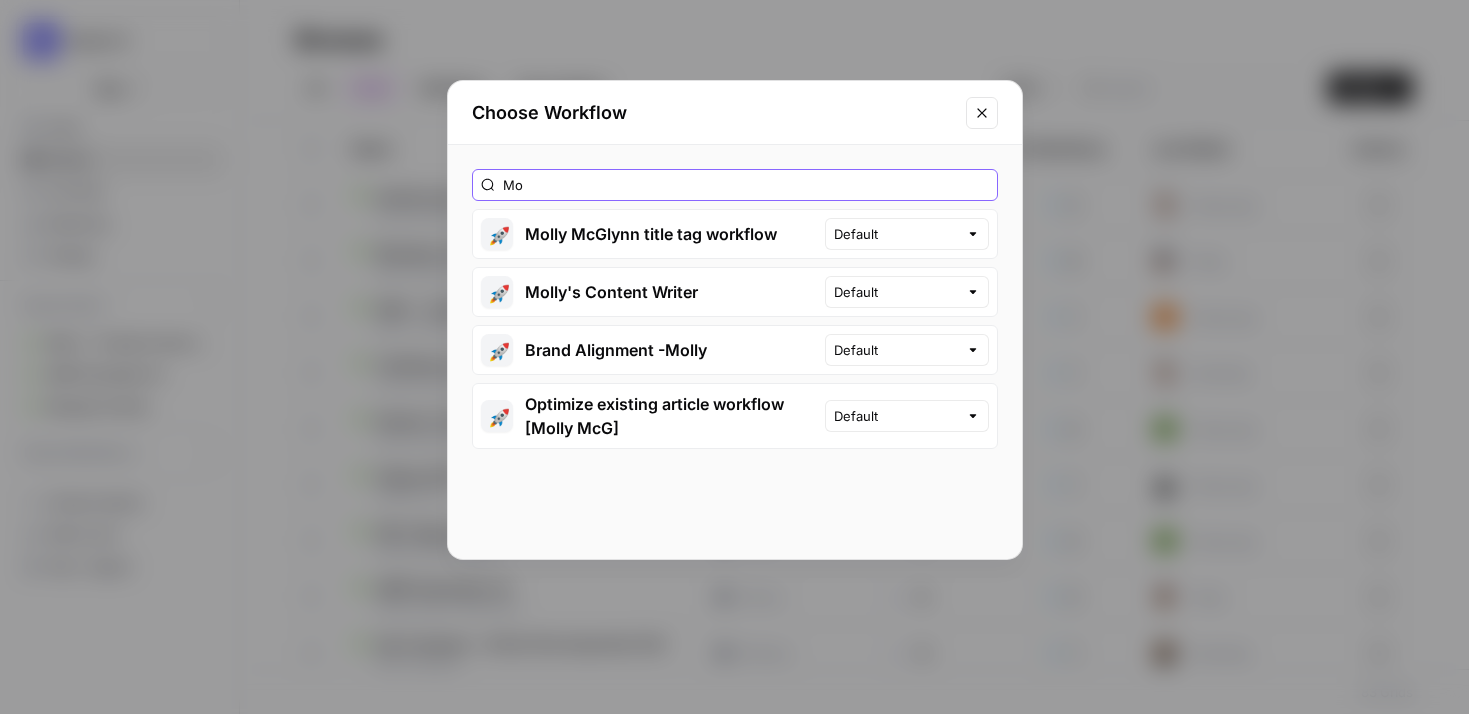 type on "M" 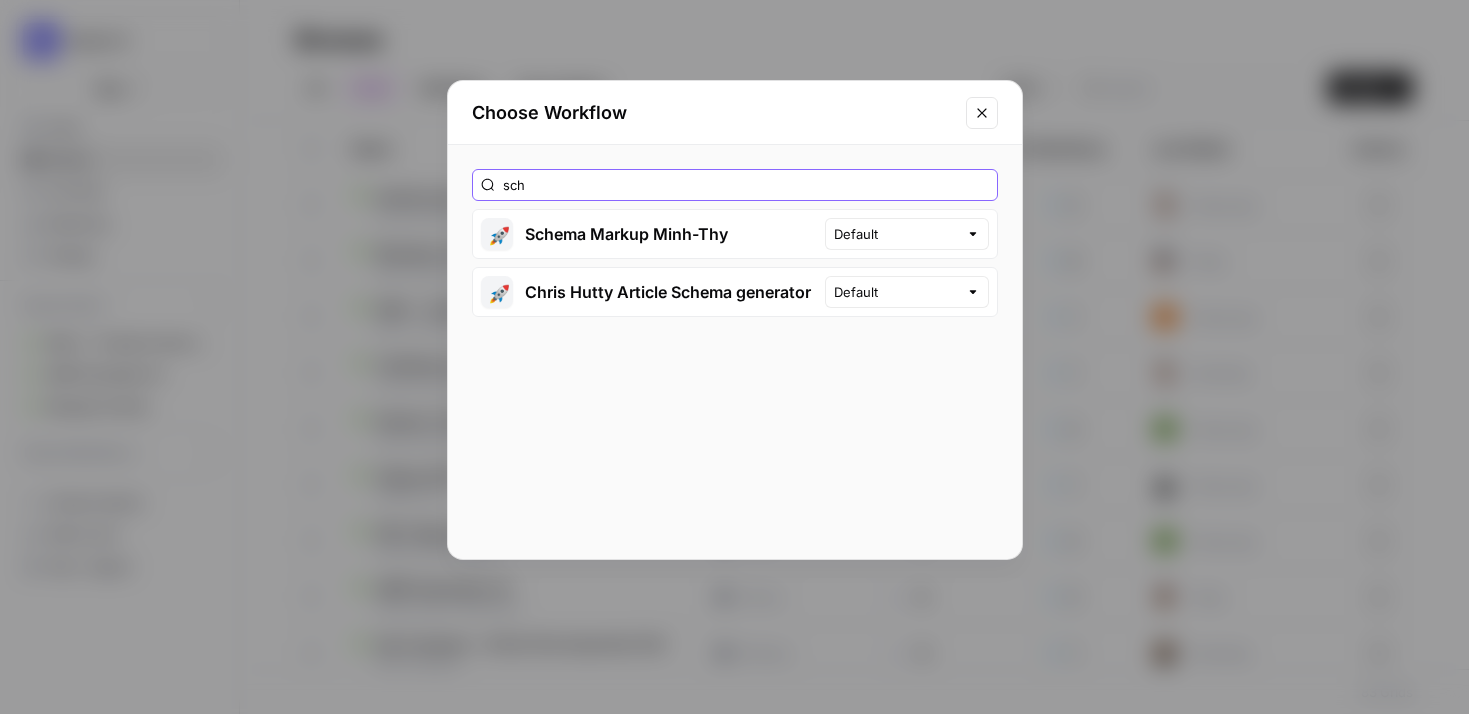 type on "sch" 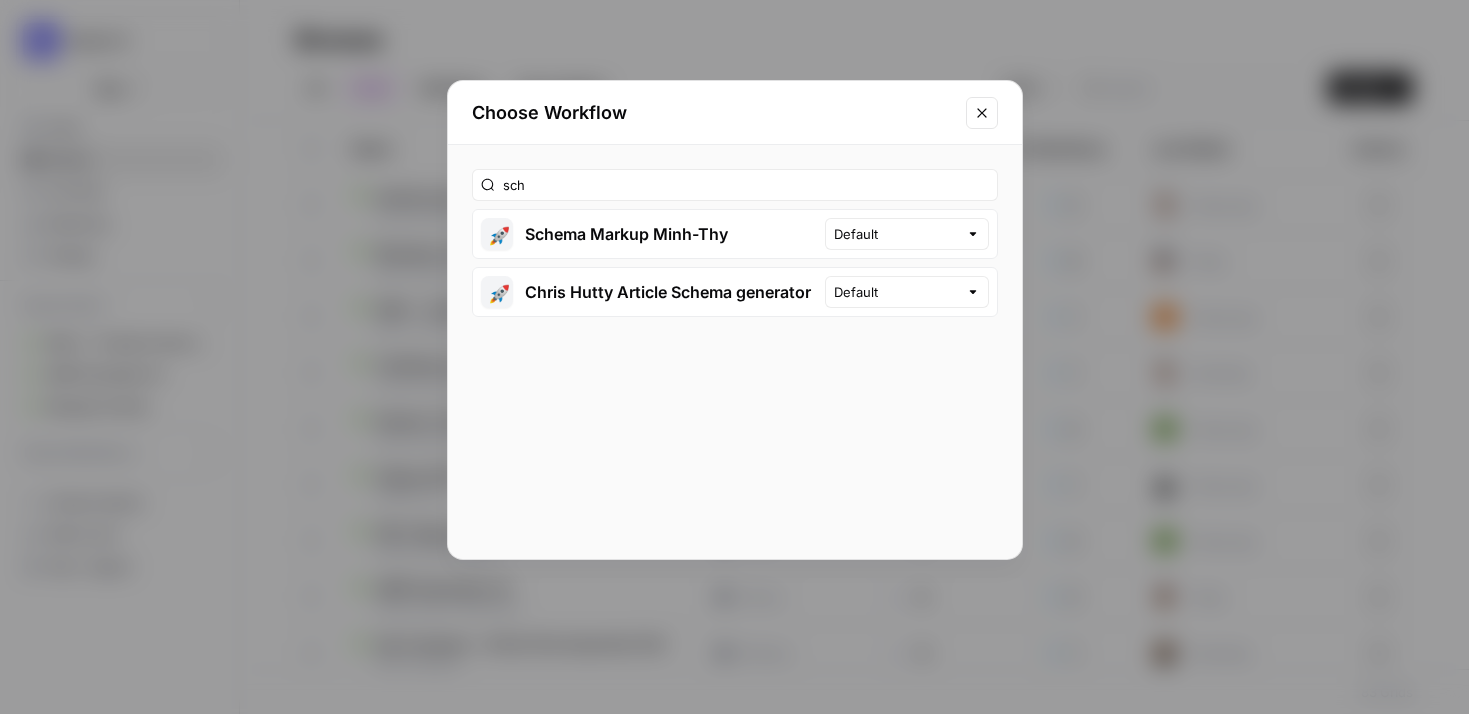click at bounding box center [973, 234] 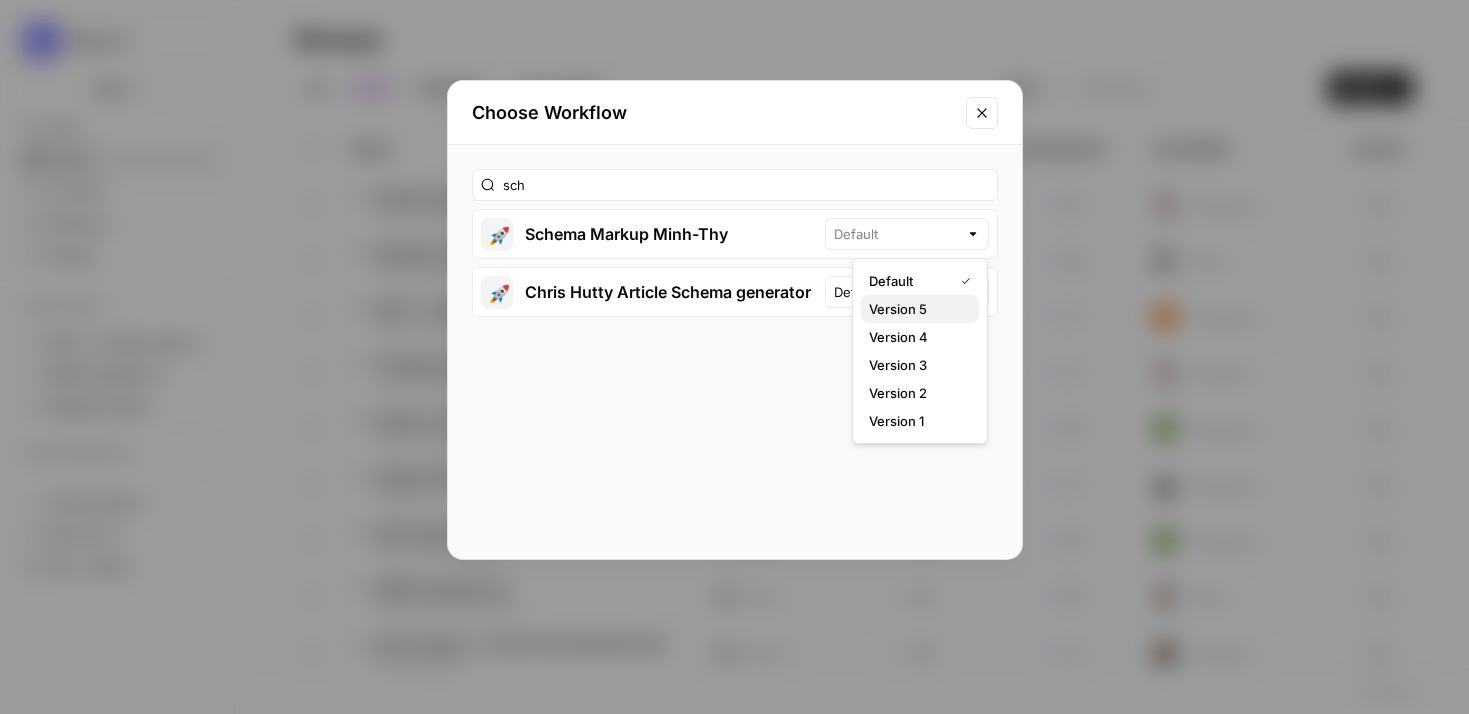 click on "Version 5" at bounding box center (916, 309) 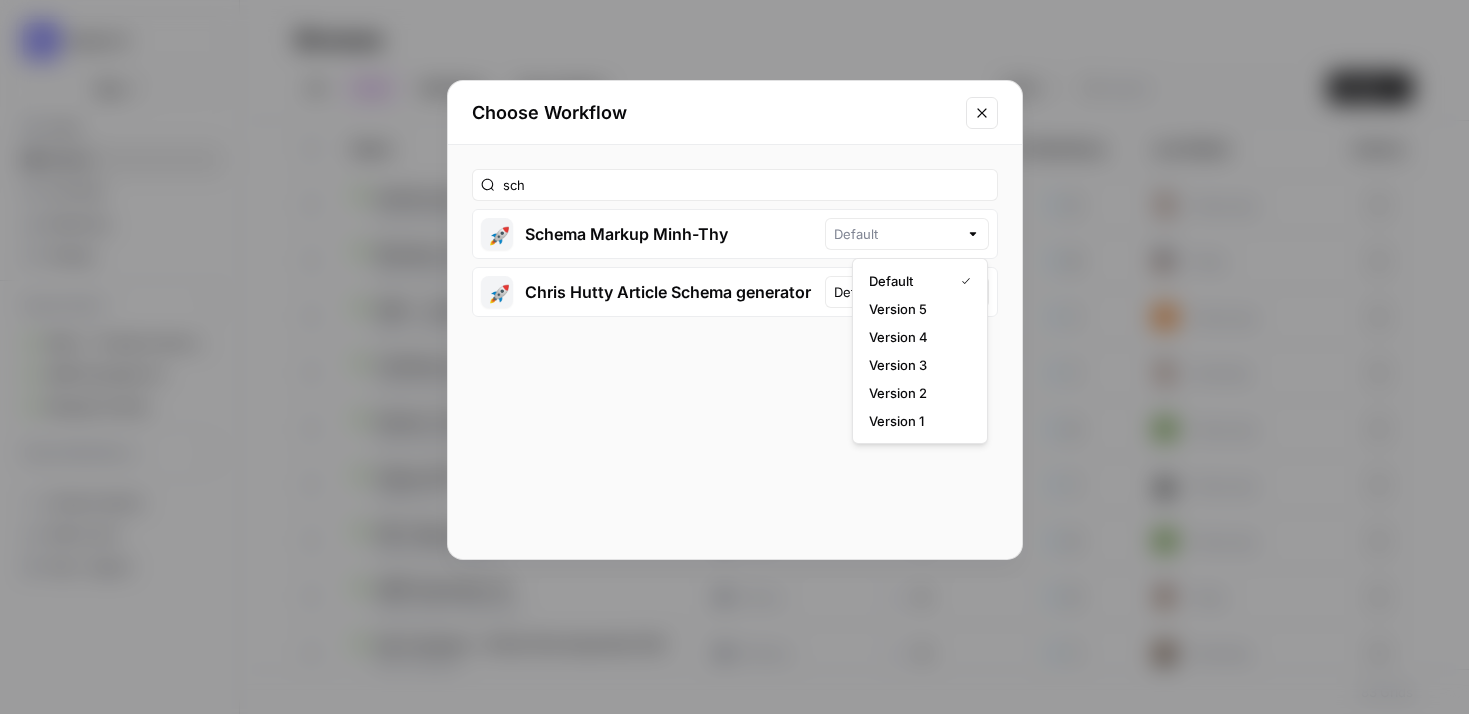 type on "Version 5" 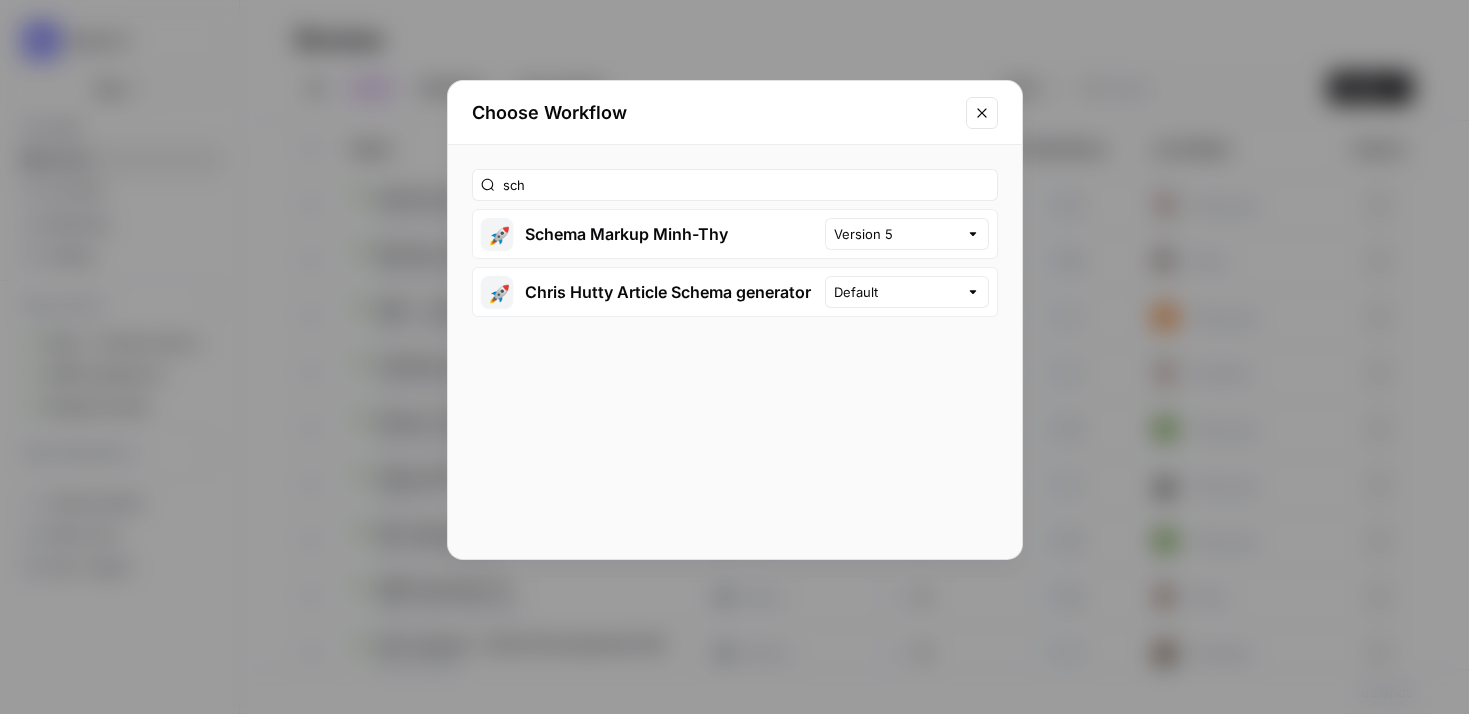click 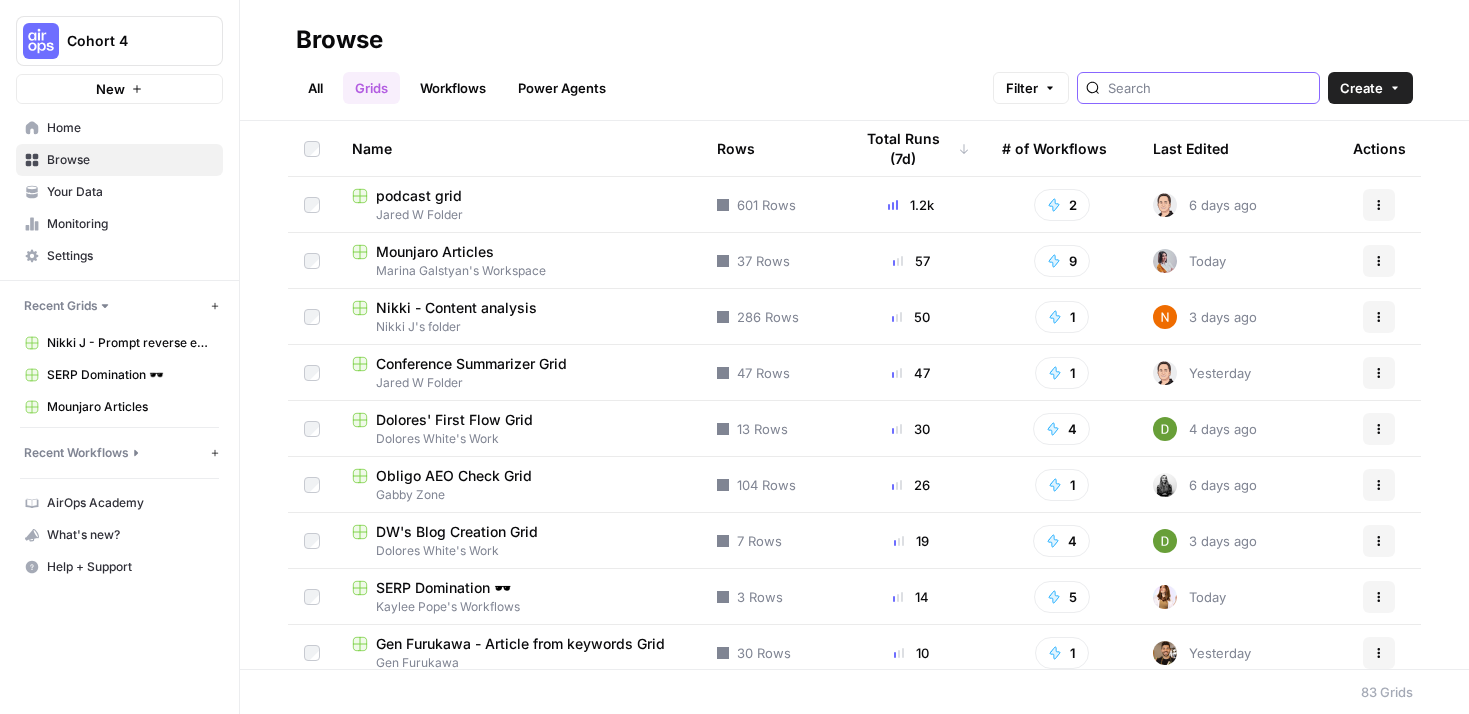 click at bounding box center (1209, 88) 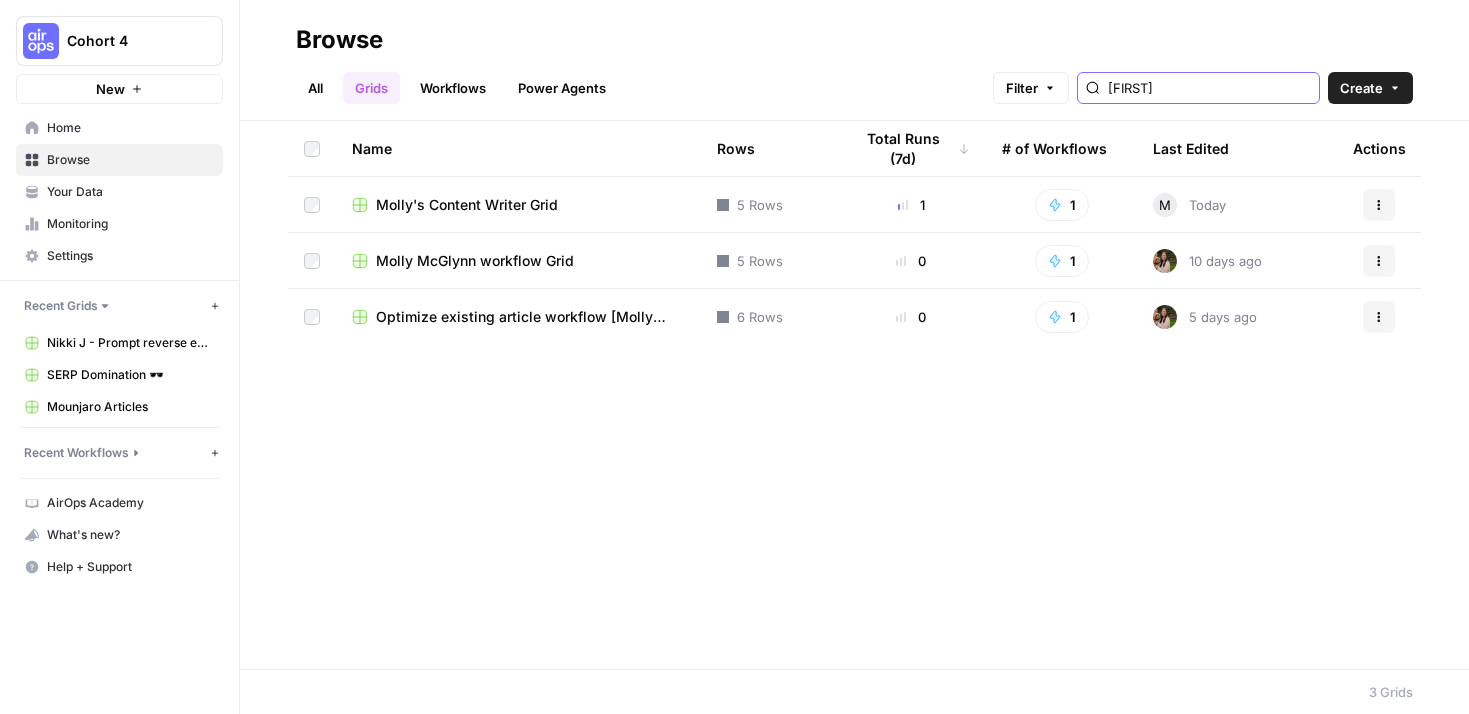 type on "[FIRST]" 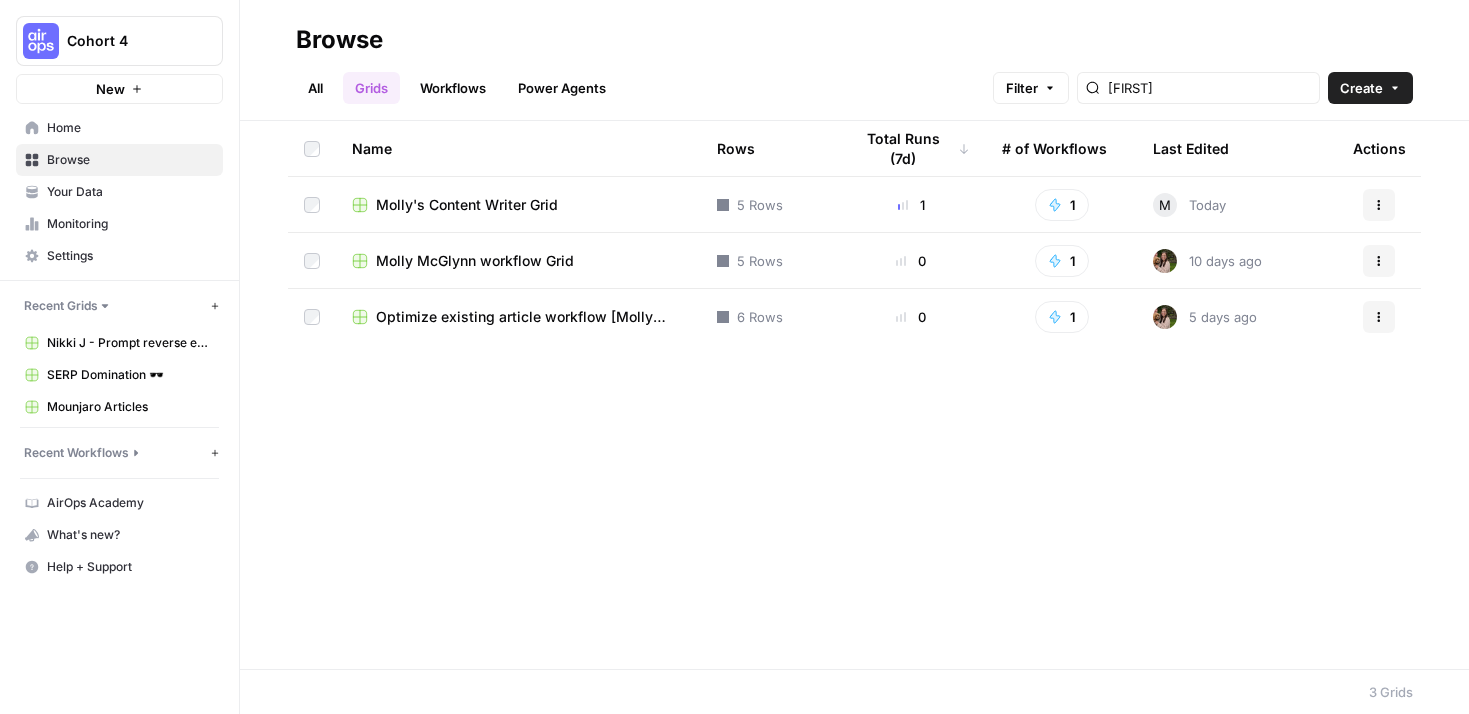 click on "Workflows" at bounding box center [453, 88] 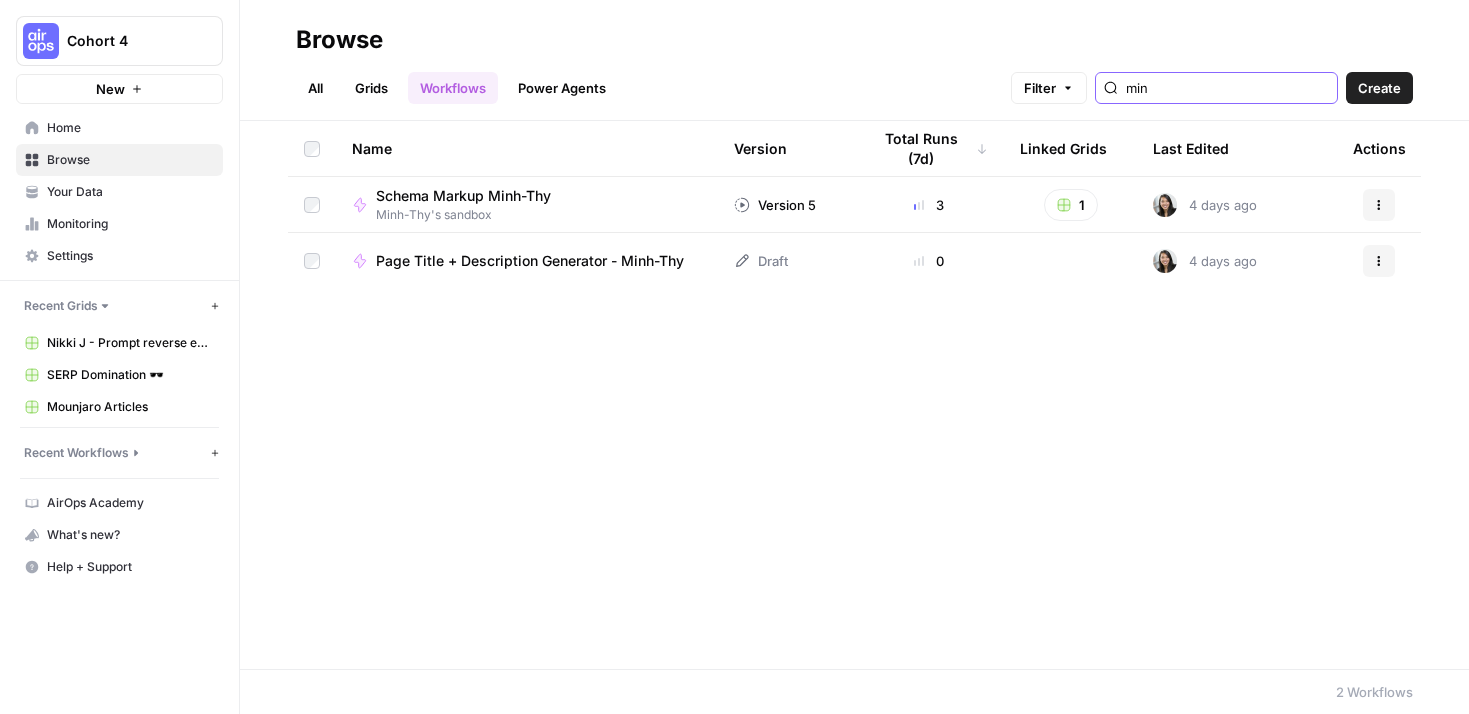 drag, startPoint x: 1209, startPoint y: 91, endPoint x: 1182, endPoint y: 91, distance: 27 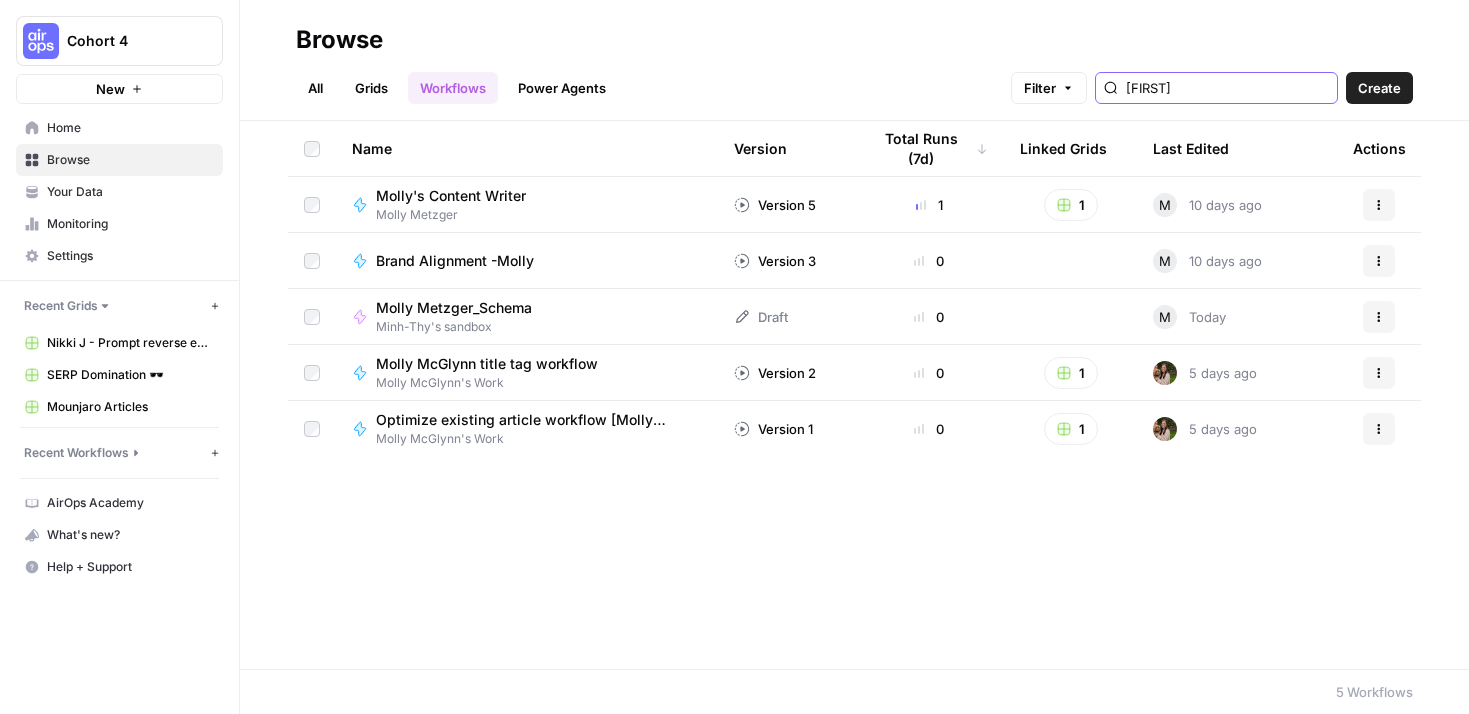 type on "[FIRST]" 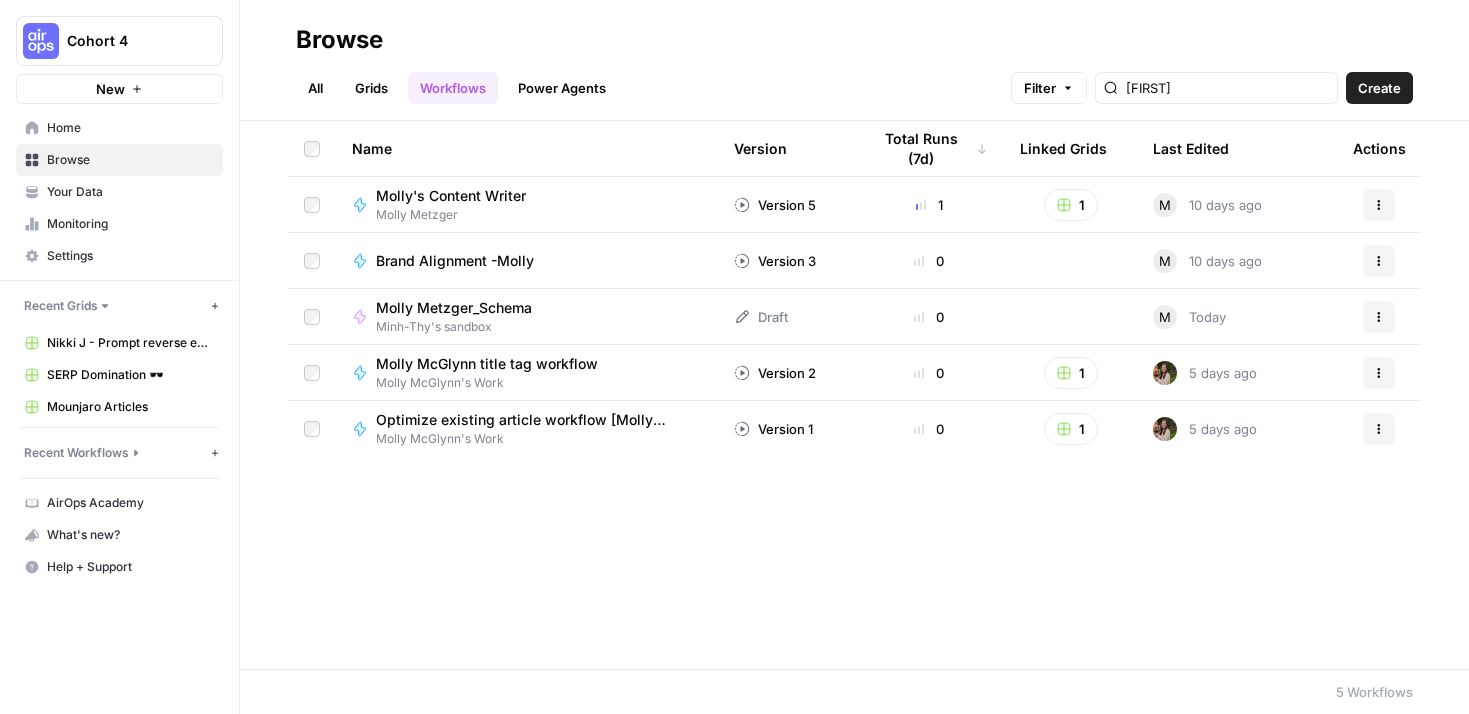 click on "Minh-Thy's sandbox" at bounding box center [462, 327] 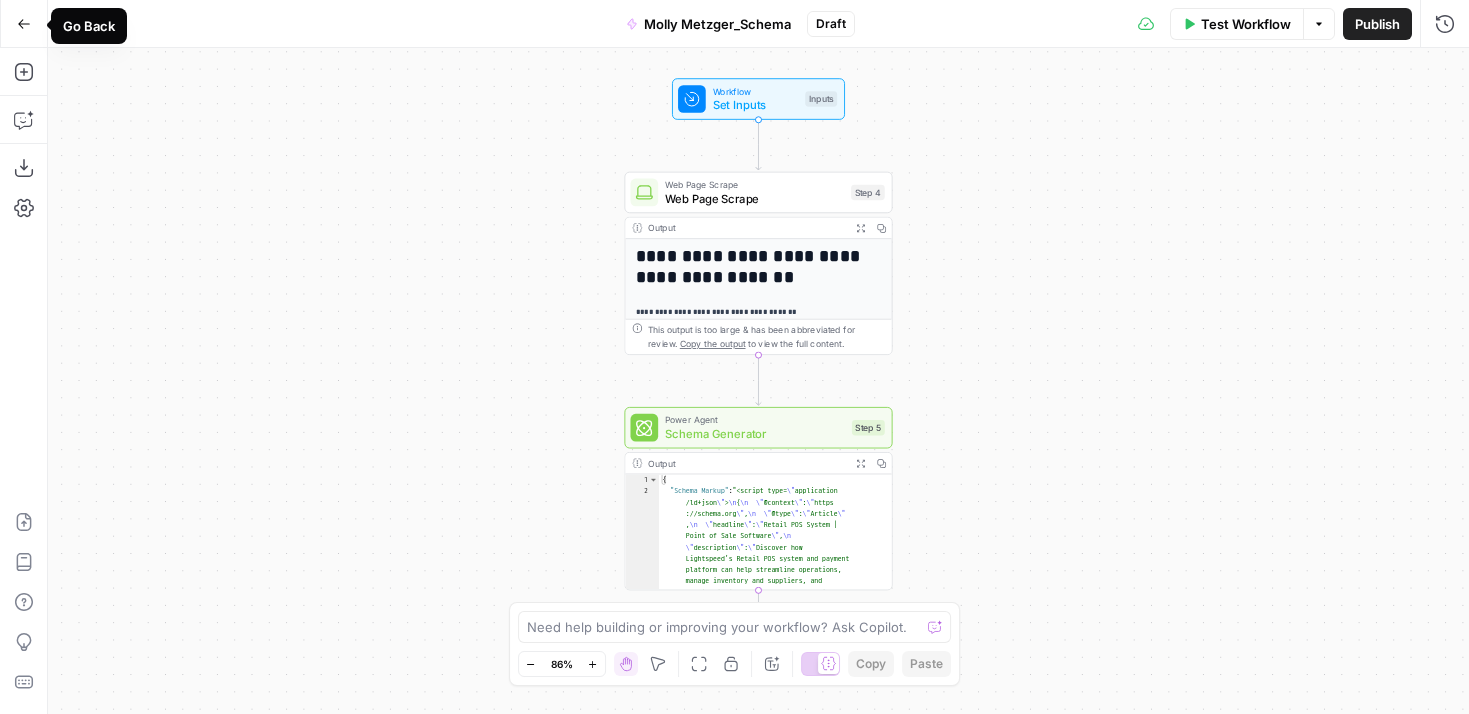 click 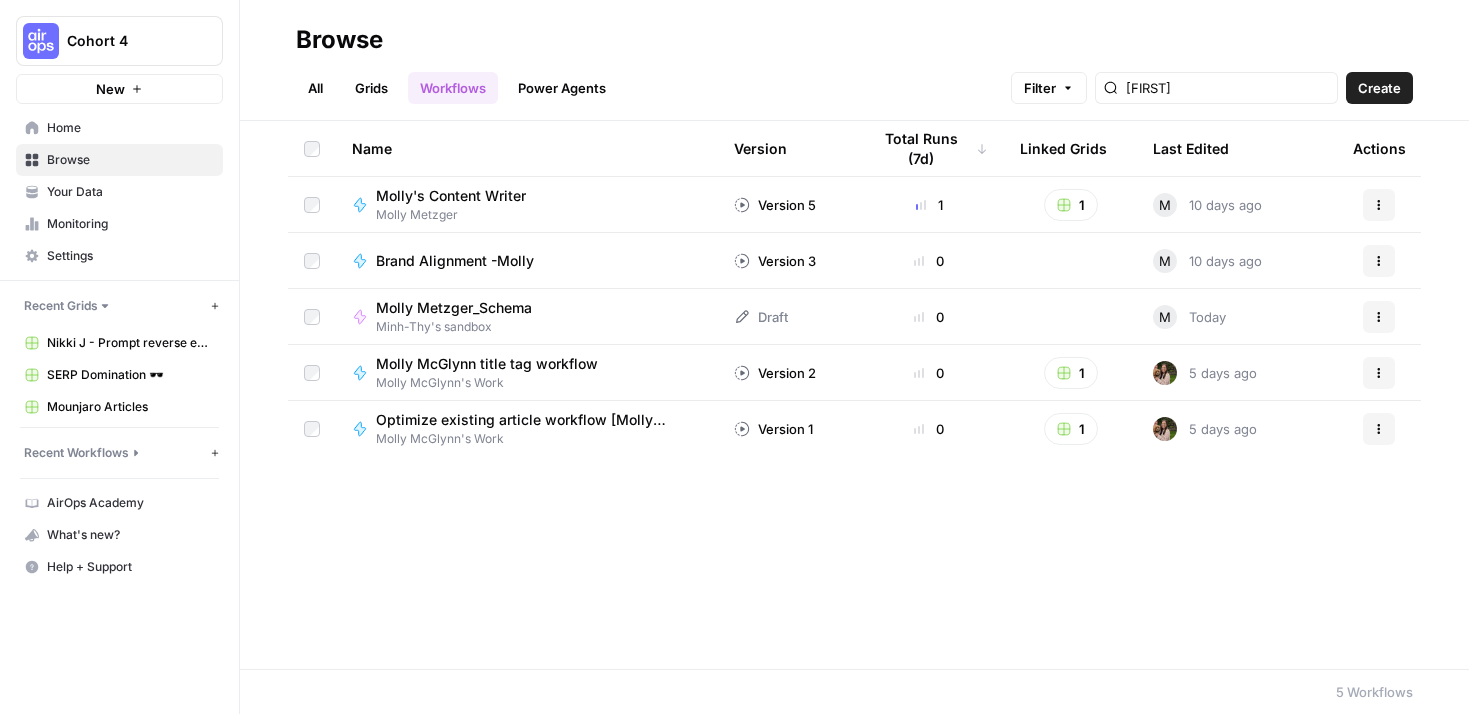 click 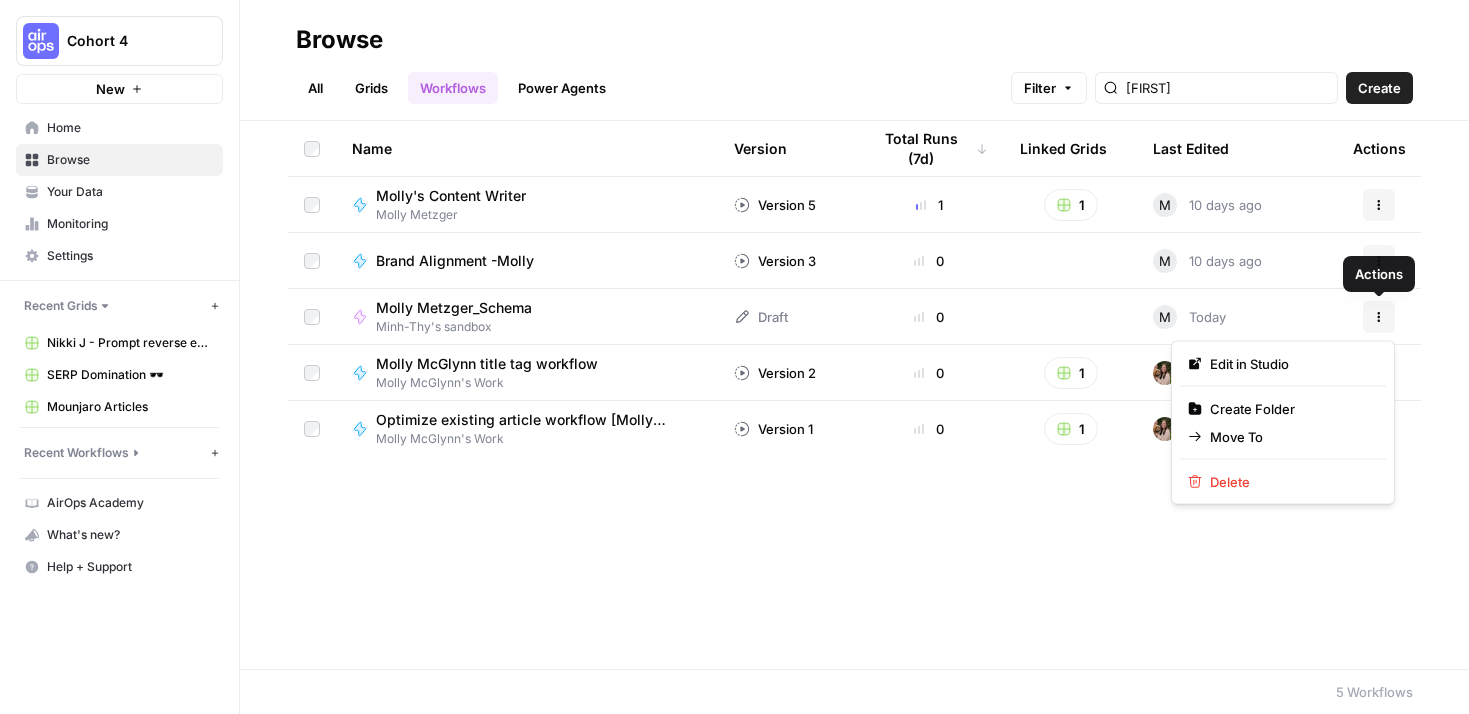 click 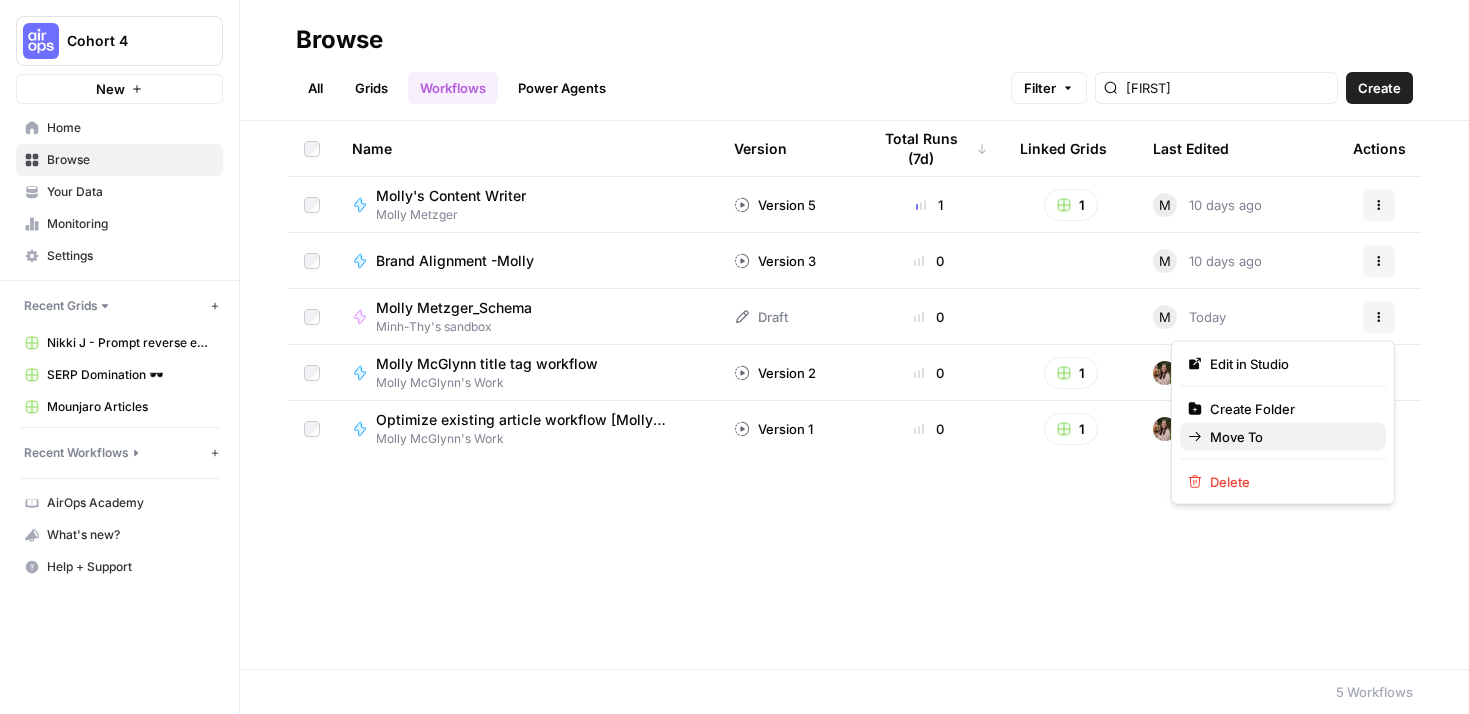 click on "Move To" at bounding box center [1290, 437] 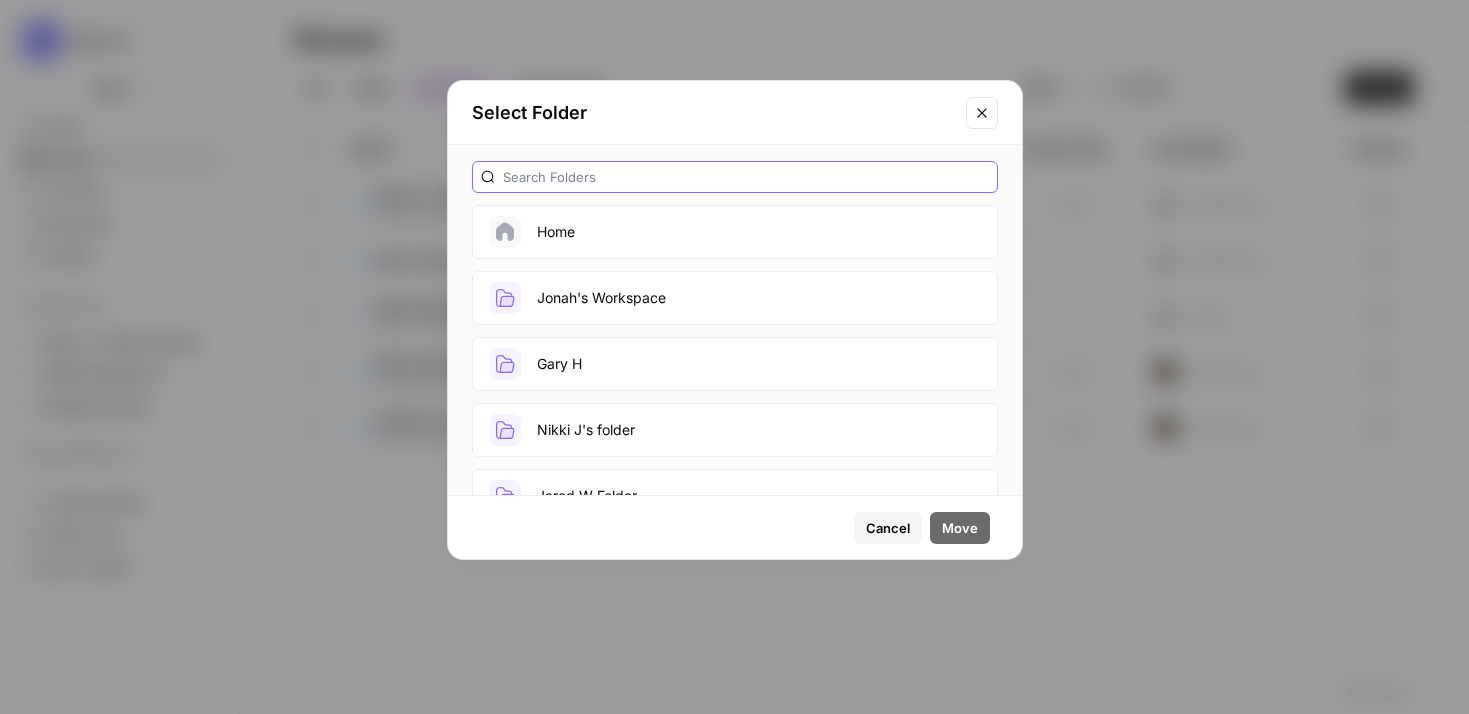 click at bounding box center (746, 177) 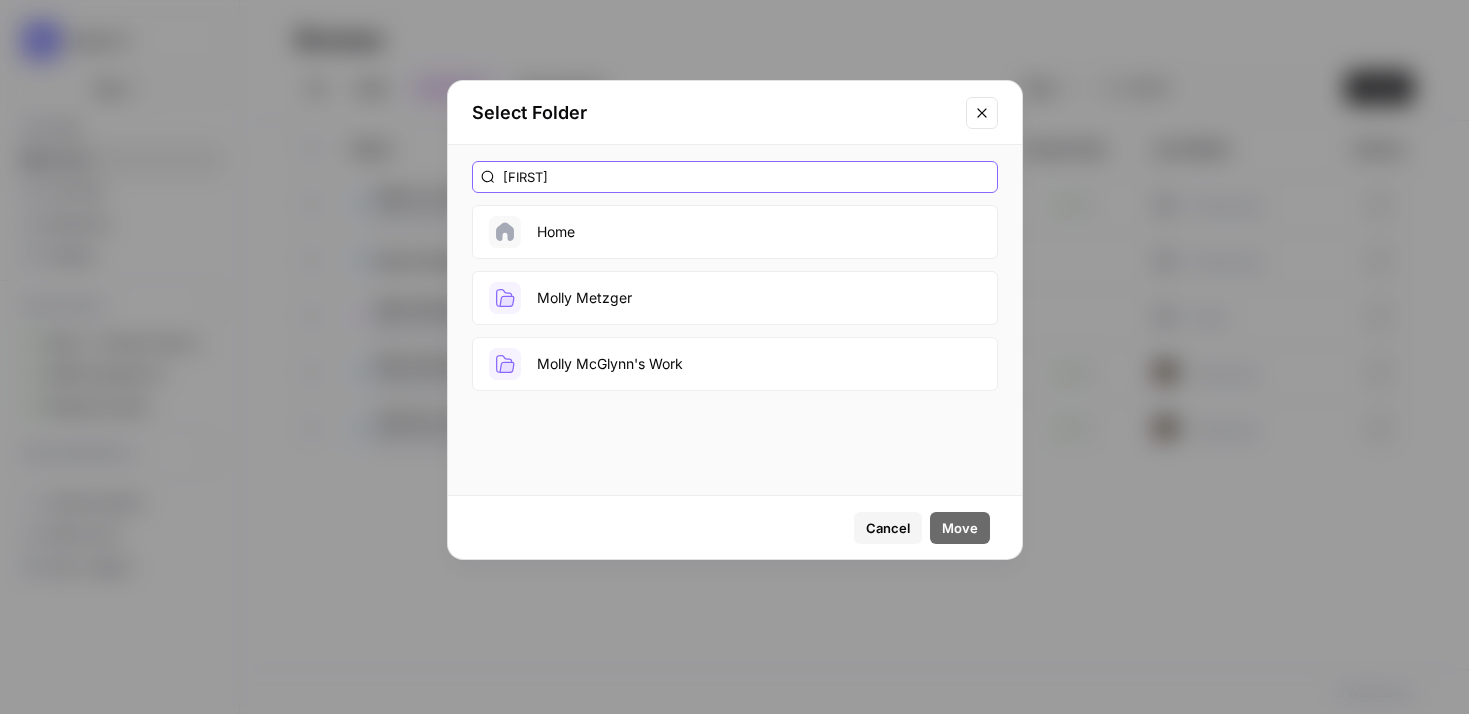 type on "[FIRST]" 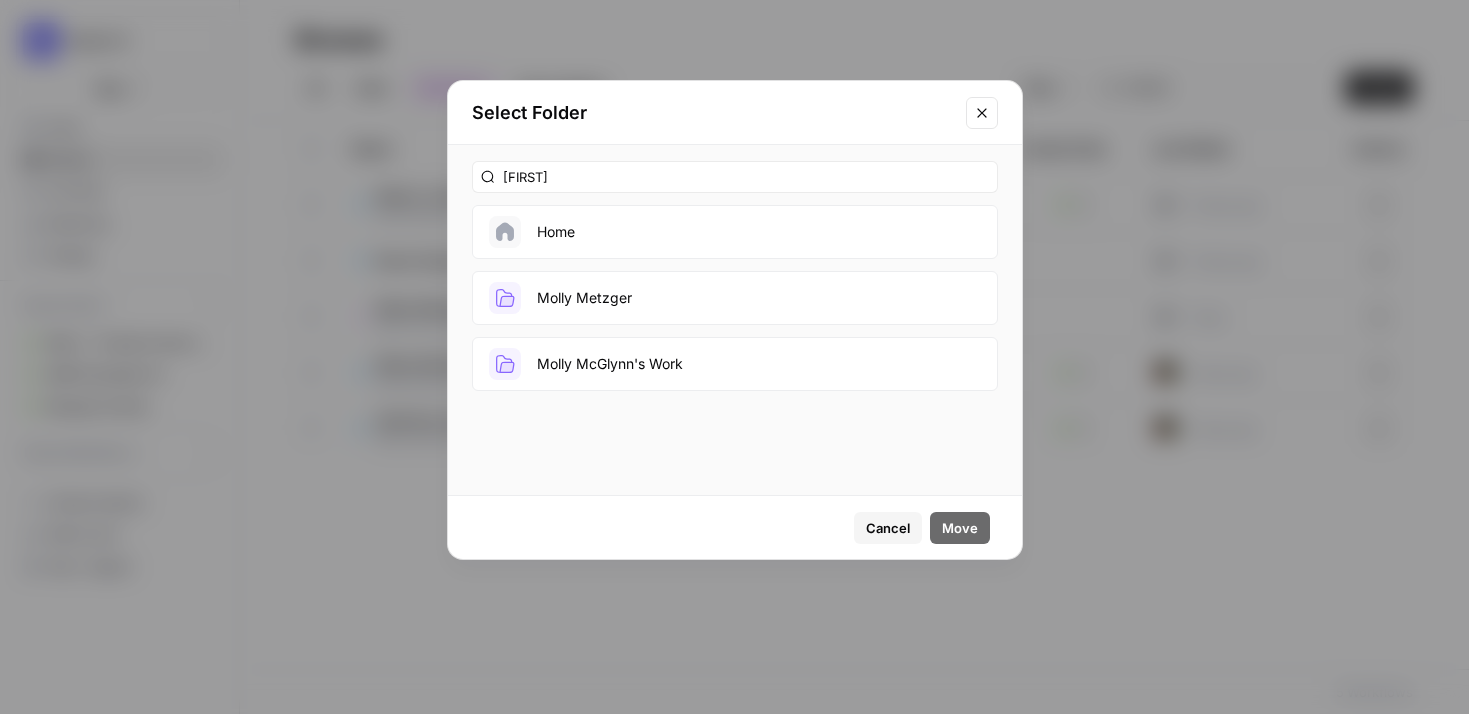 click on "Molly Metzger" at bounding box center (735, 298) 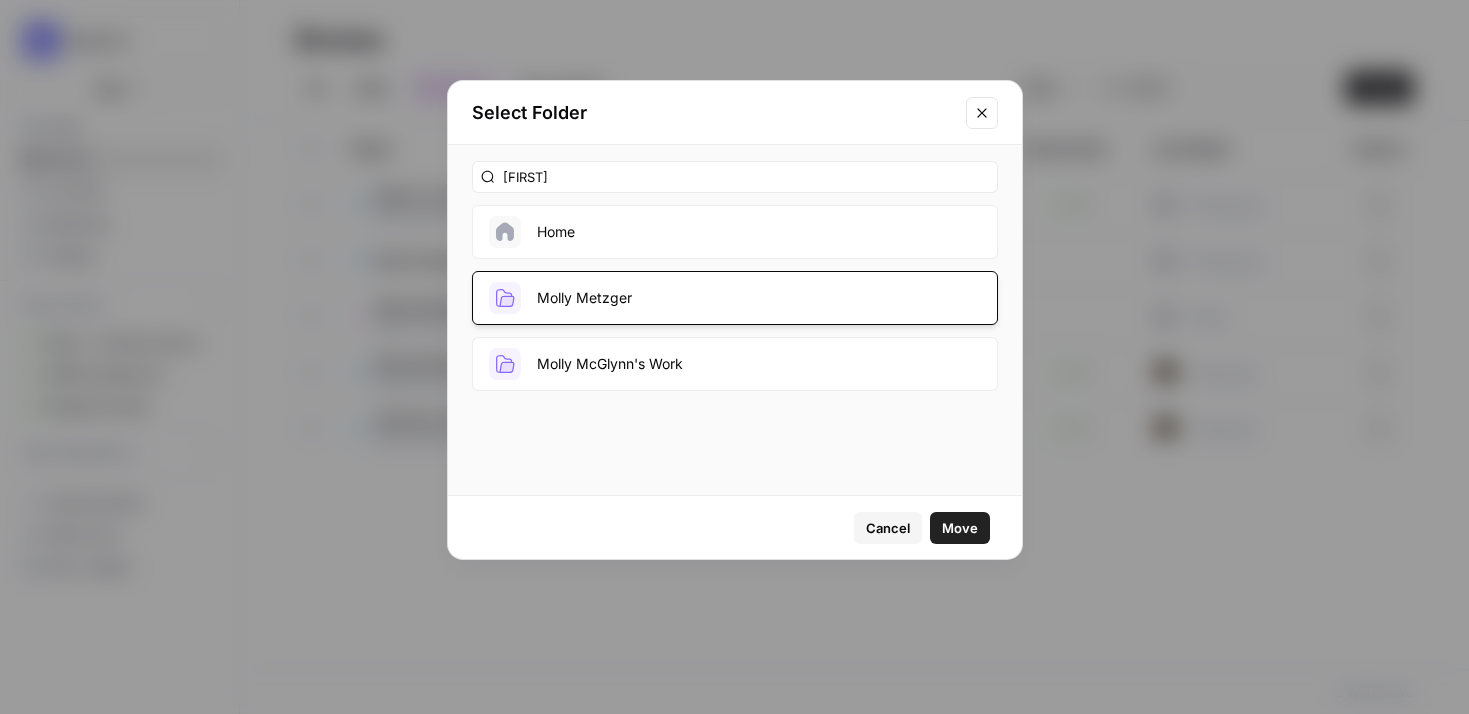 click on "Move" at bounding box center [960, 528] 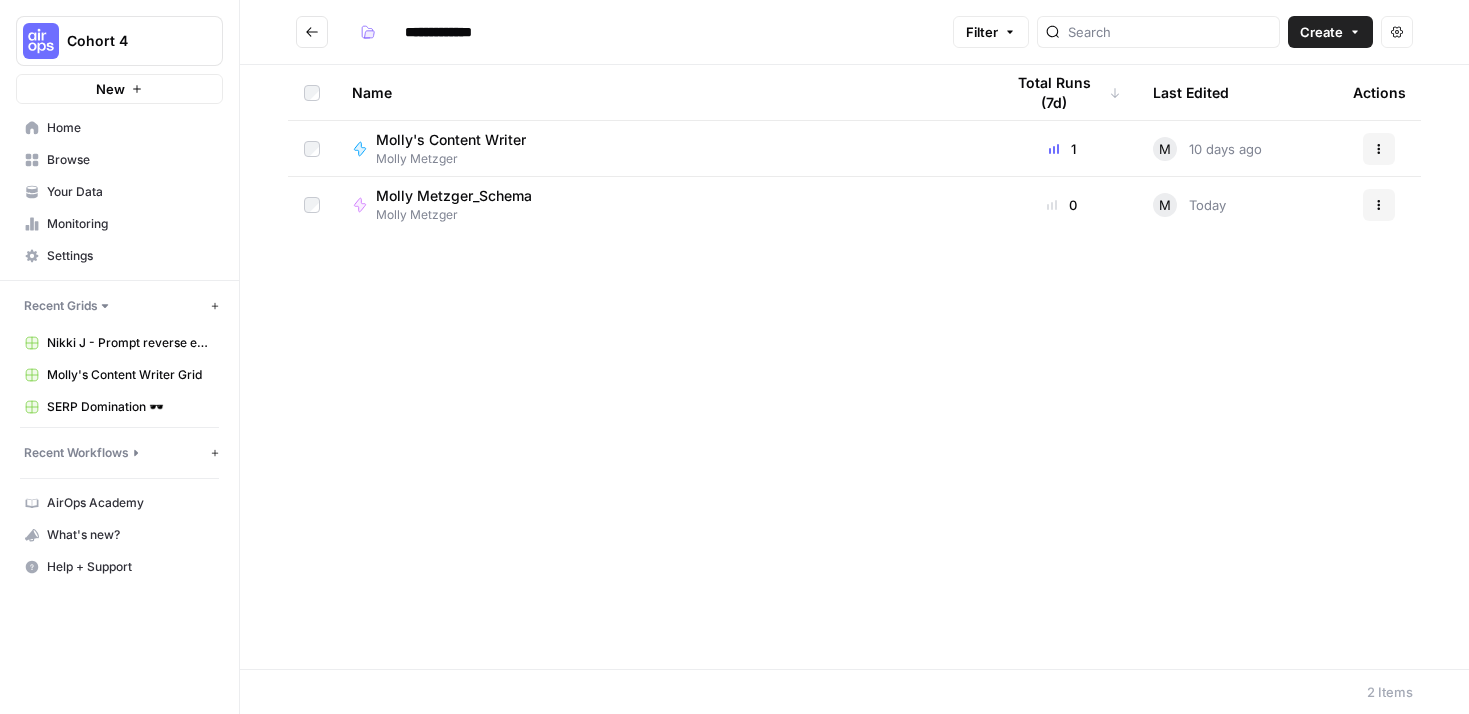 click on "Molly Metzger_Schema" at bounding box center (454, 196) 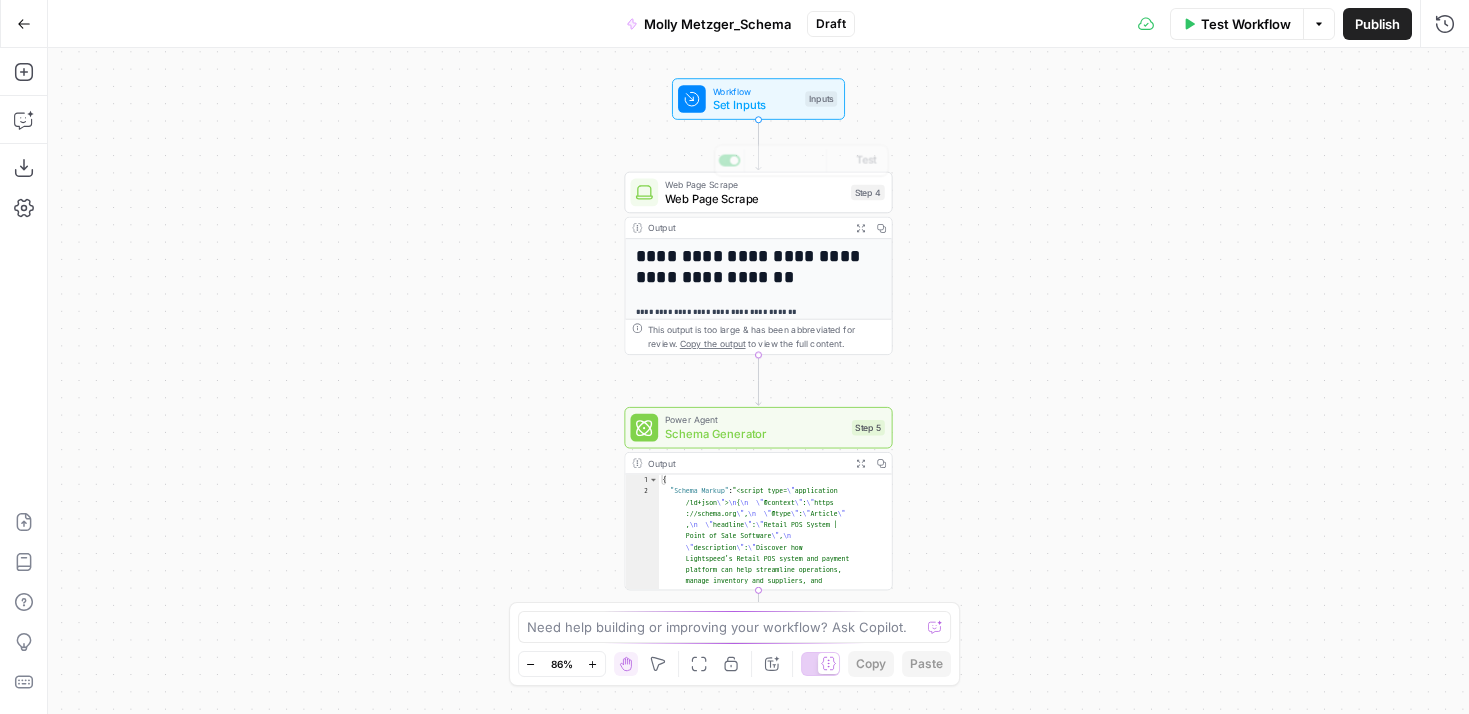 click on "Set Inputs" at bounding box center [756, 104] 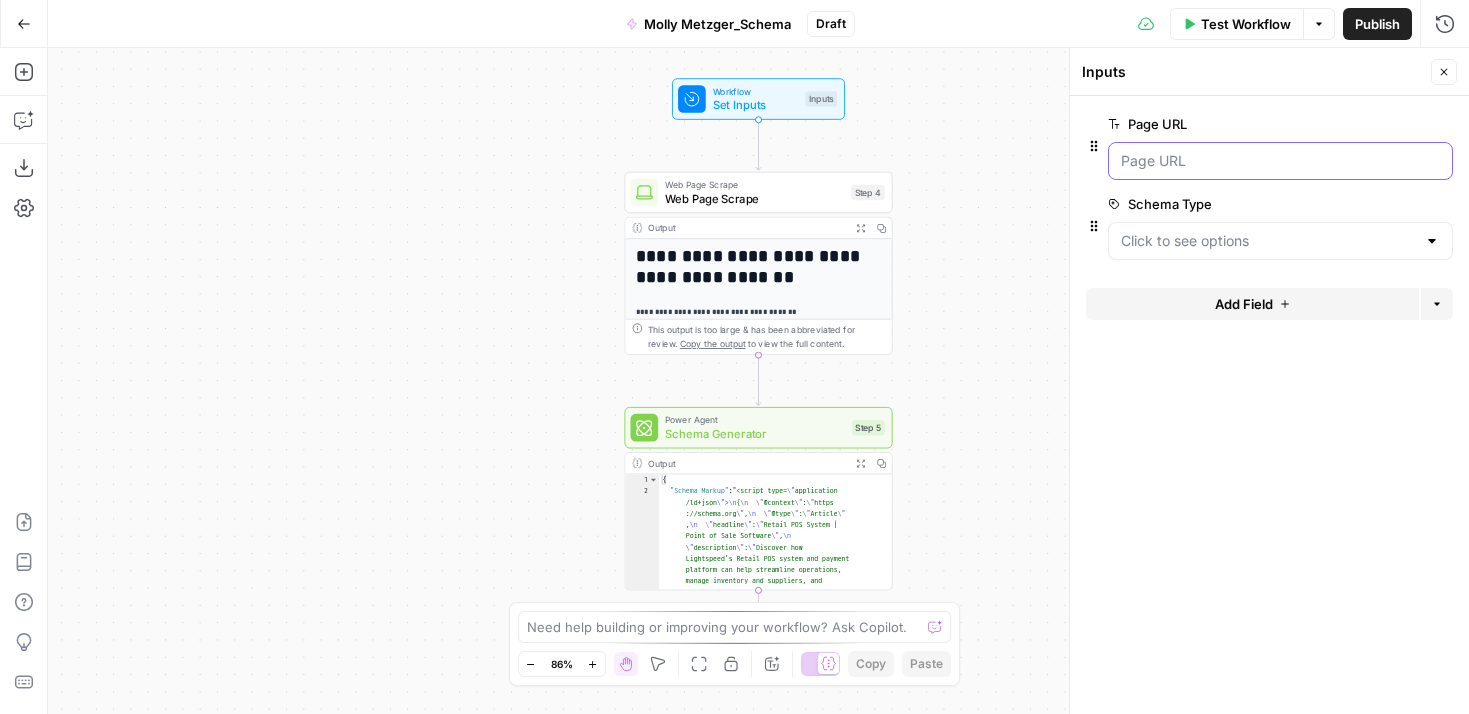 click on "Page URL" at bounding box center [1280, 161] 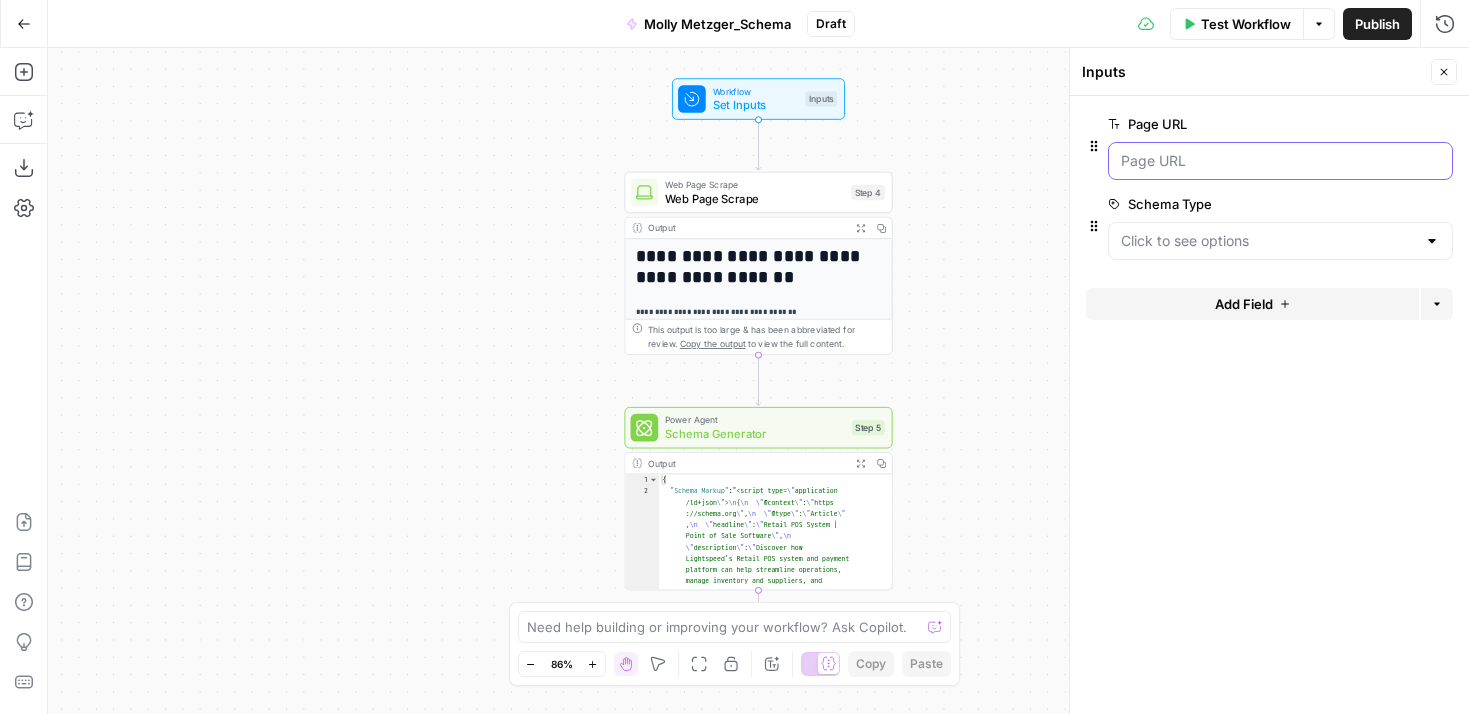 click on "Page URL" at bounding box center (1280, 161) 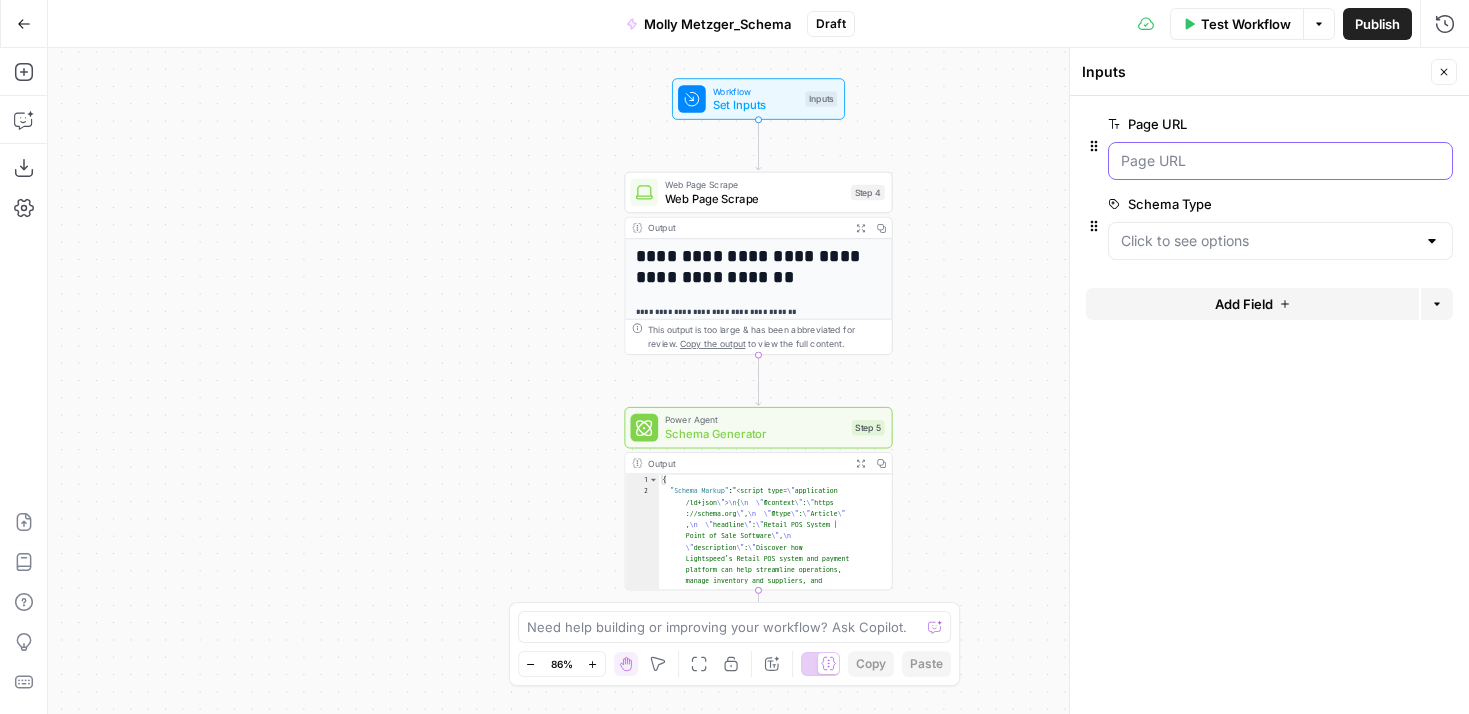 click on "Page URL" at bounding box center (1280, 161) 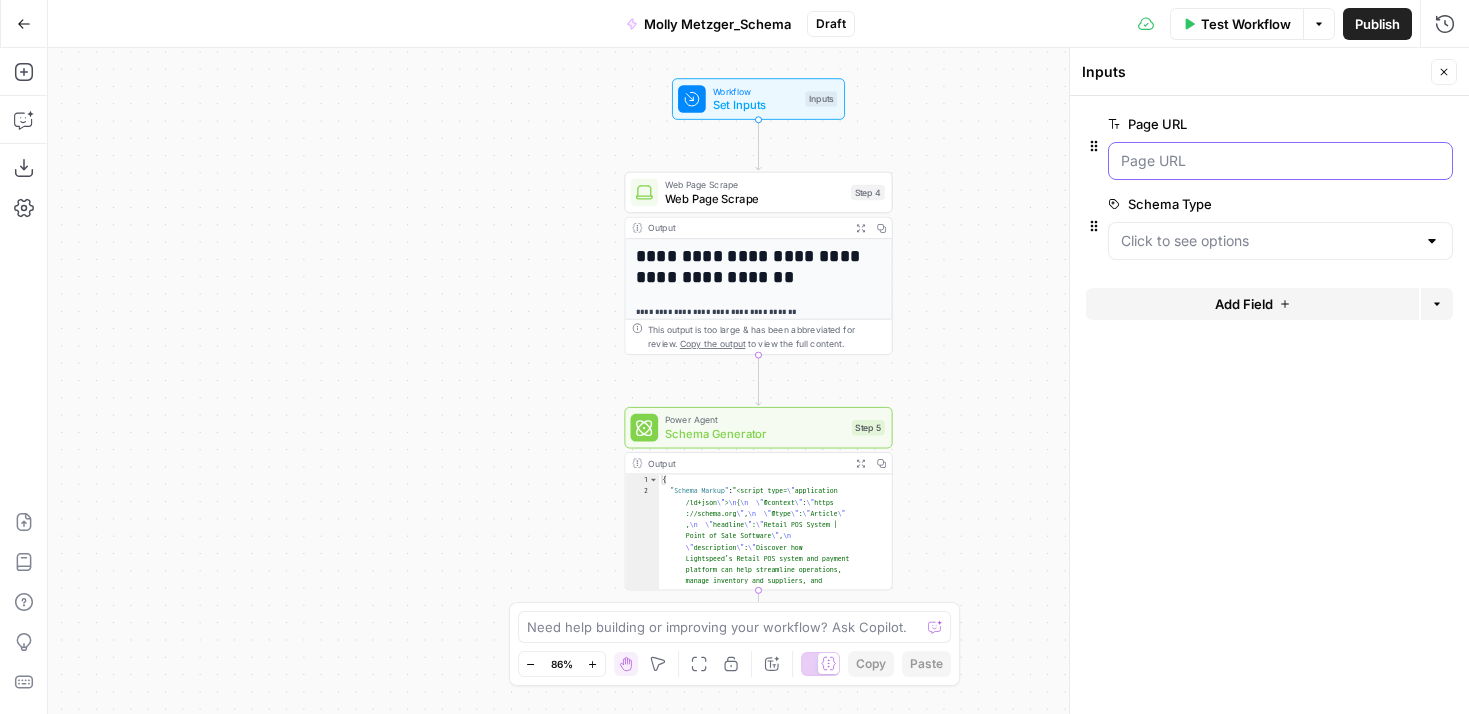 click on "Page URL" at bounding box center (1280, 161) 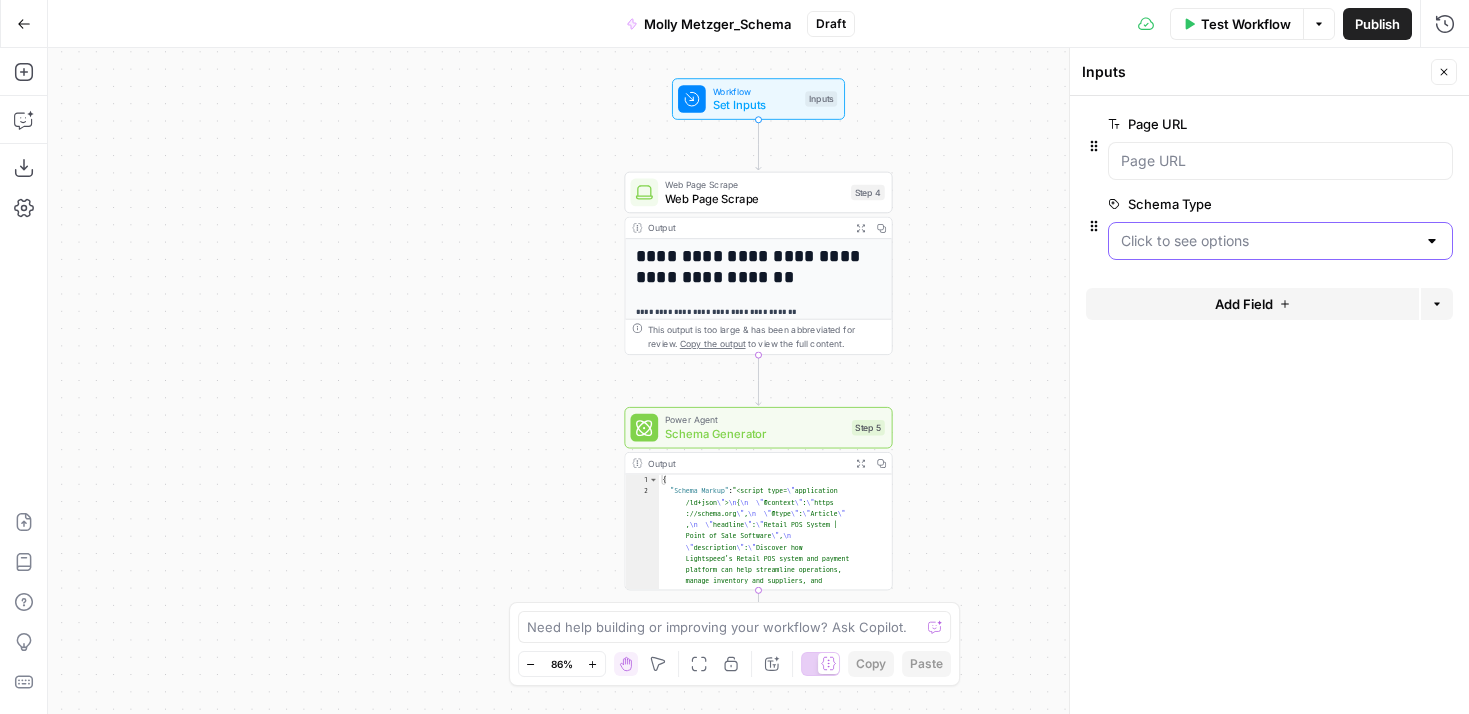 click on "Schema Type" at bounding box center (1268, 241) 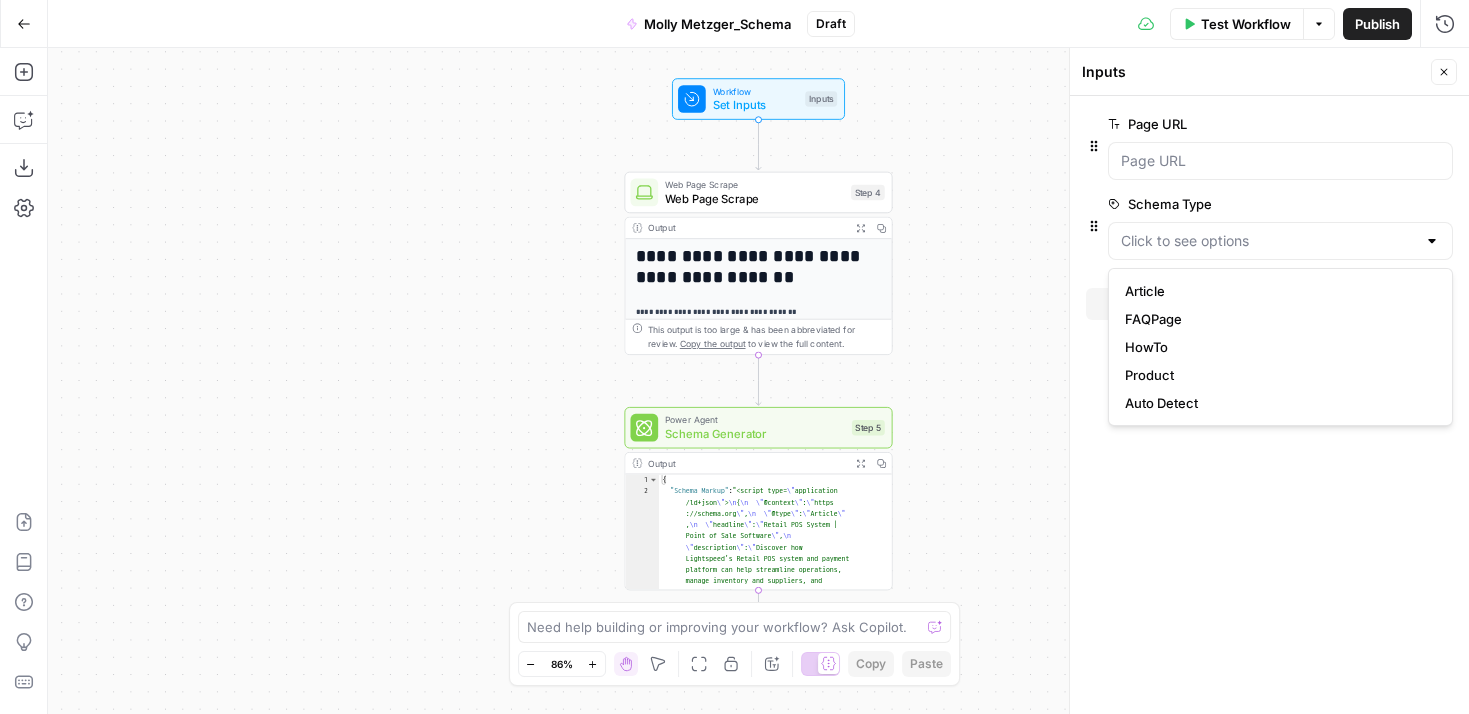 click on "Page URL edit field Delete group Schema Type edit field Delete group Add Field Options" at bounding box center [1269, 405] 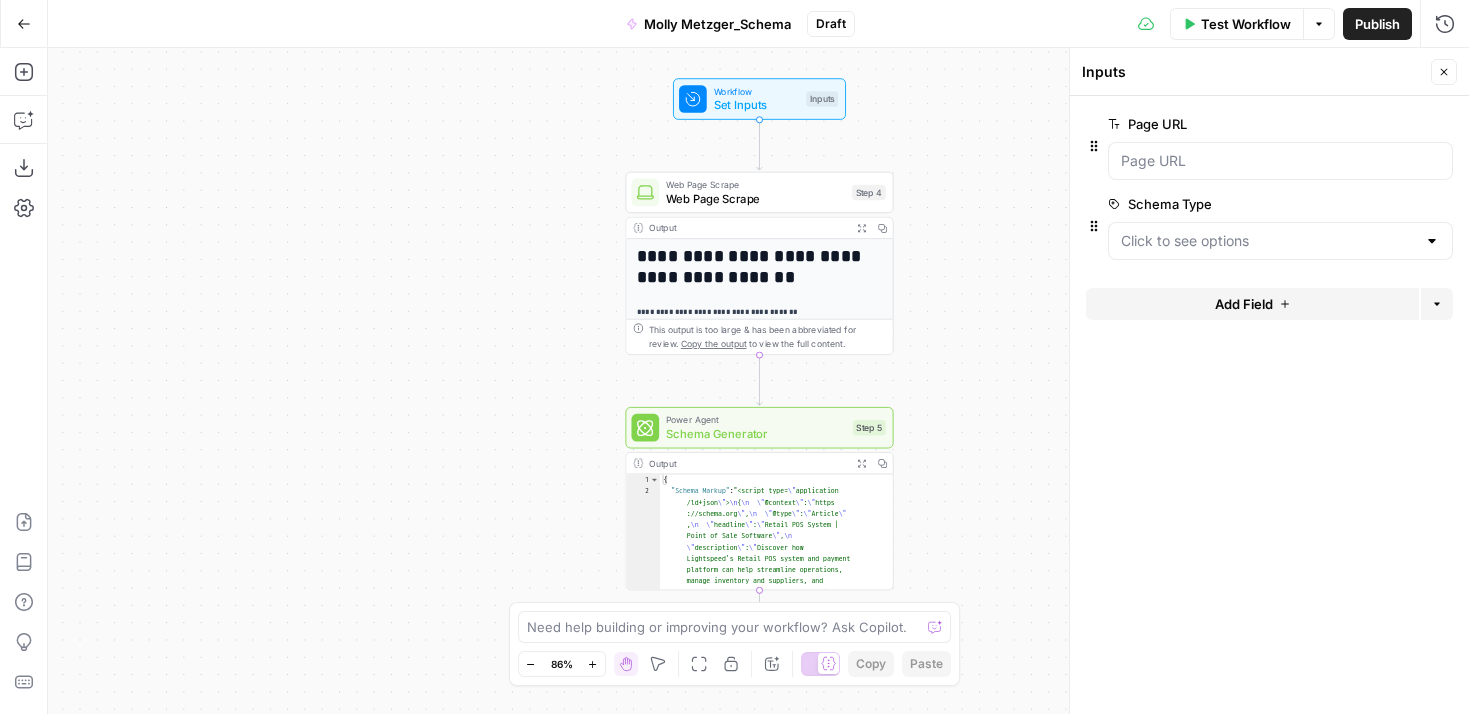 click on "**********" at bounding box center [758, 381] 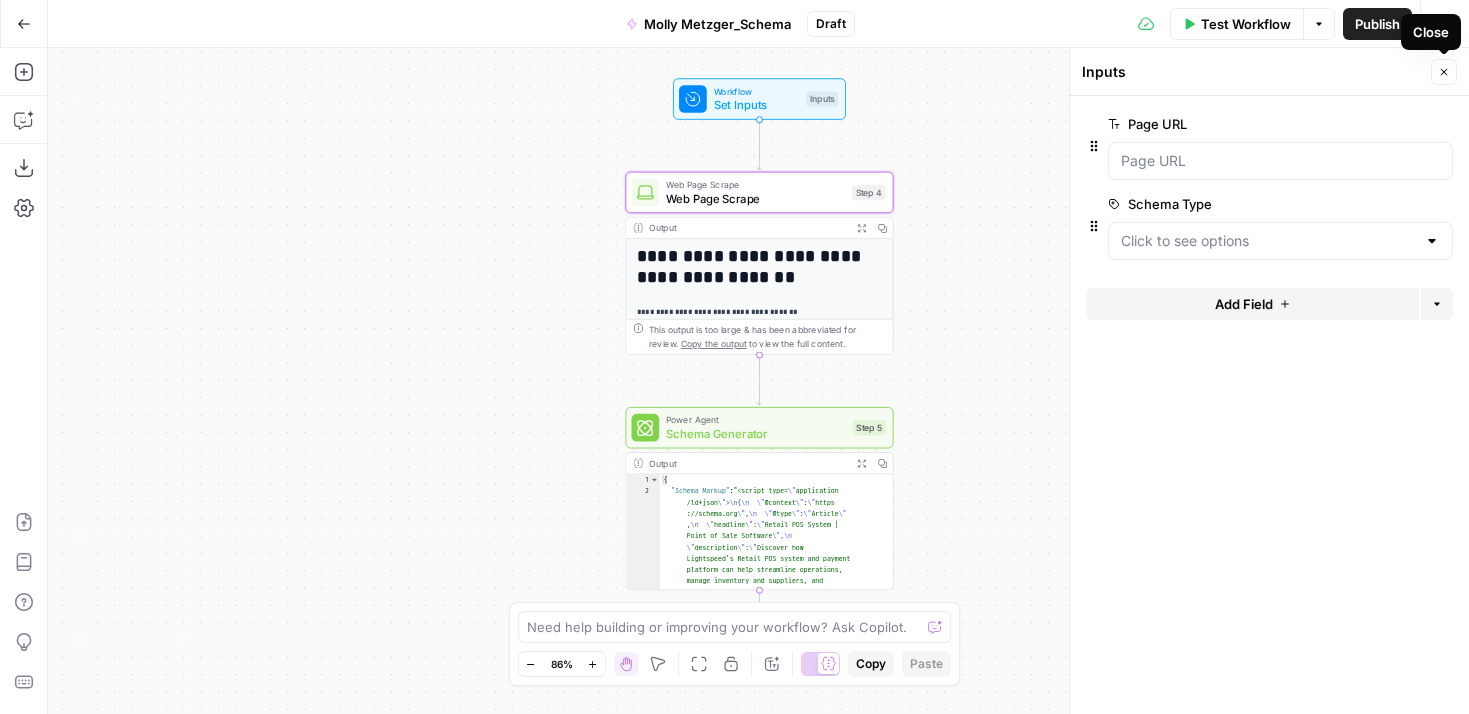 click 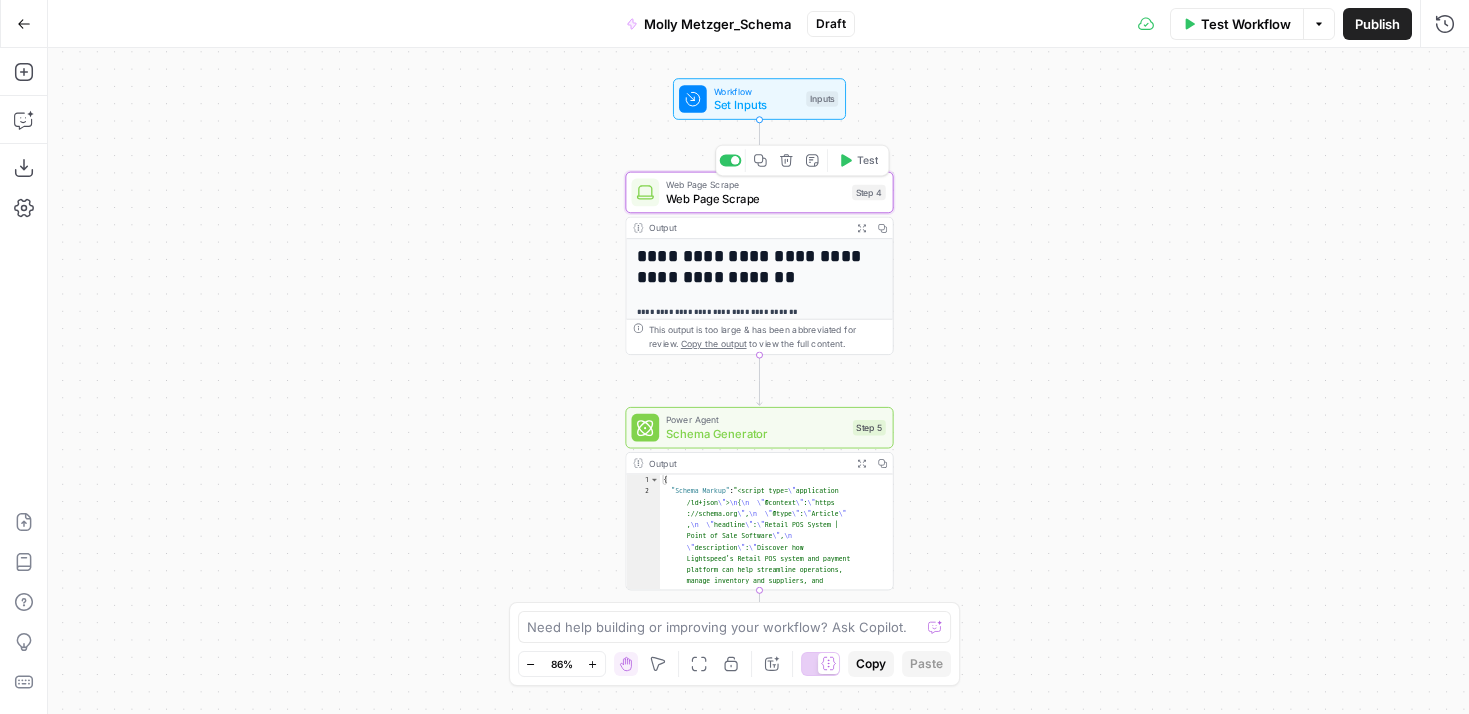 click on "Web Page Scrape" at bounding box center [755, 198] 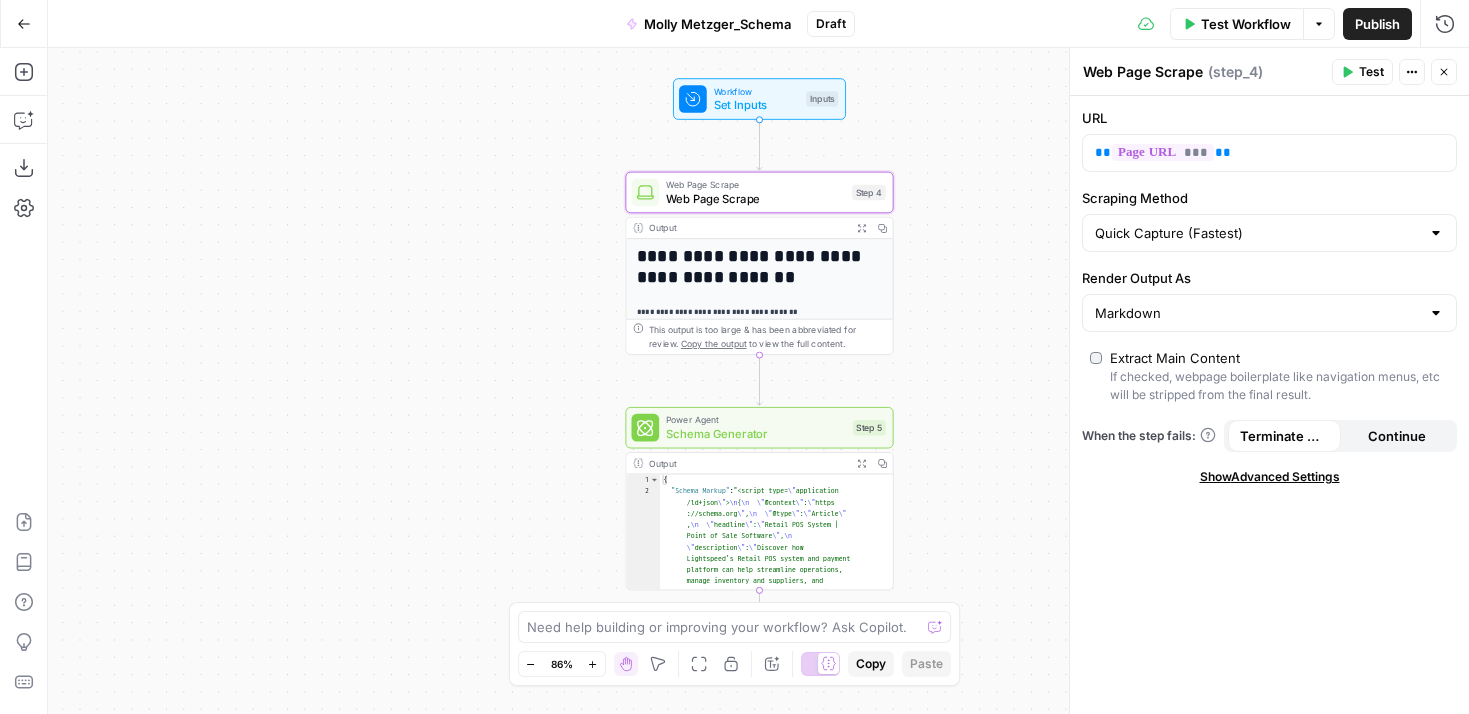 click on "**********" at bounding box center [758, 381] 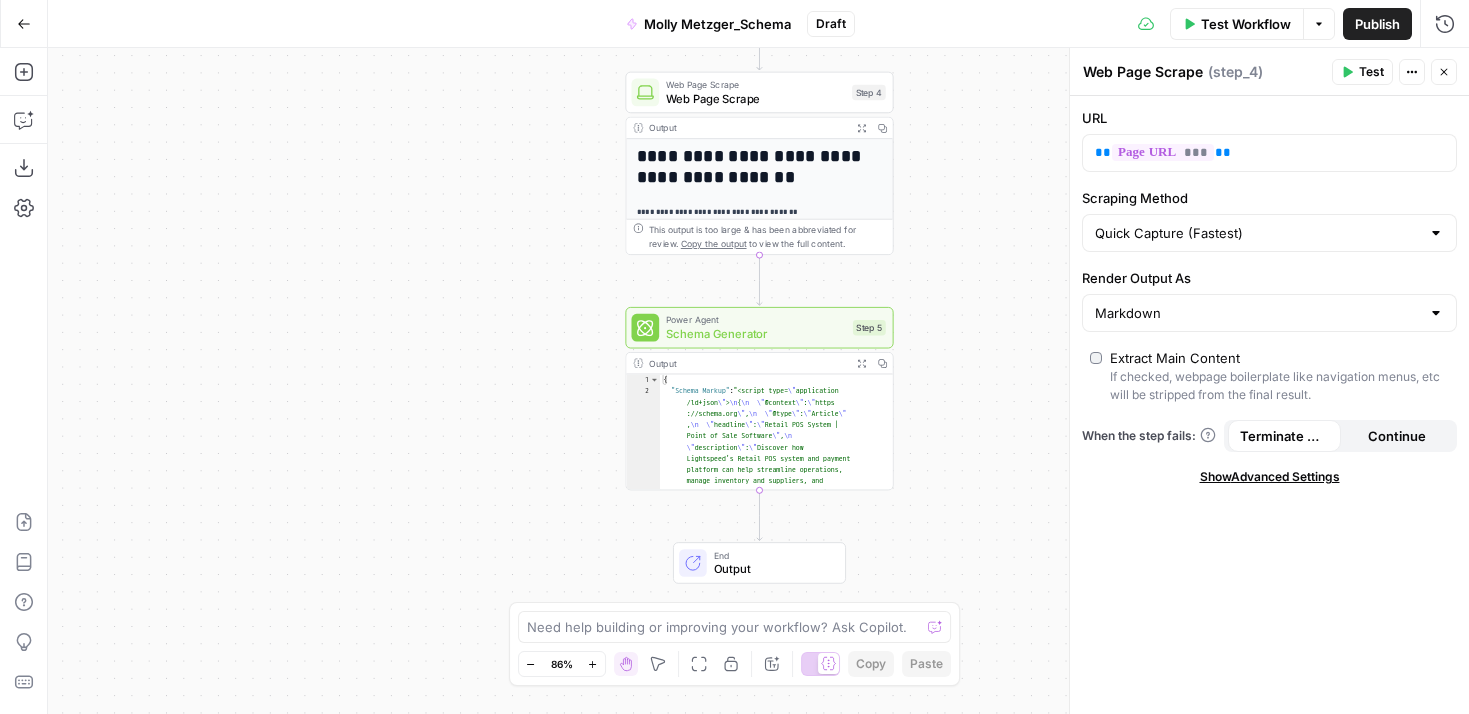 click on "Publish" at bounding box center [1377, 24] 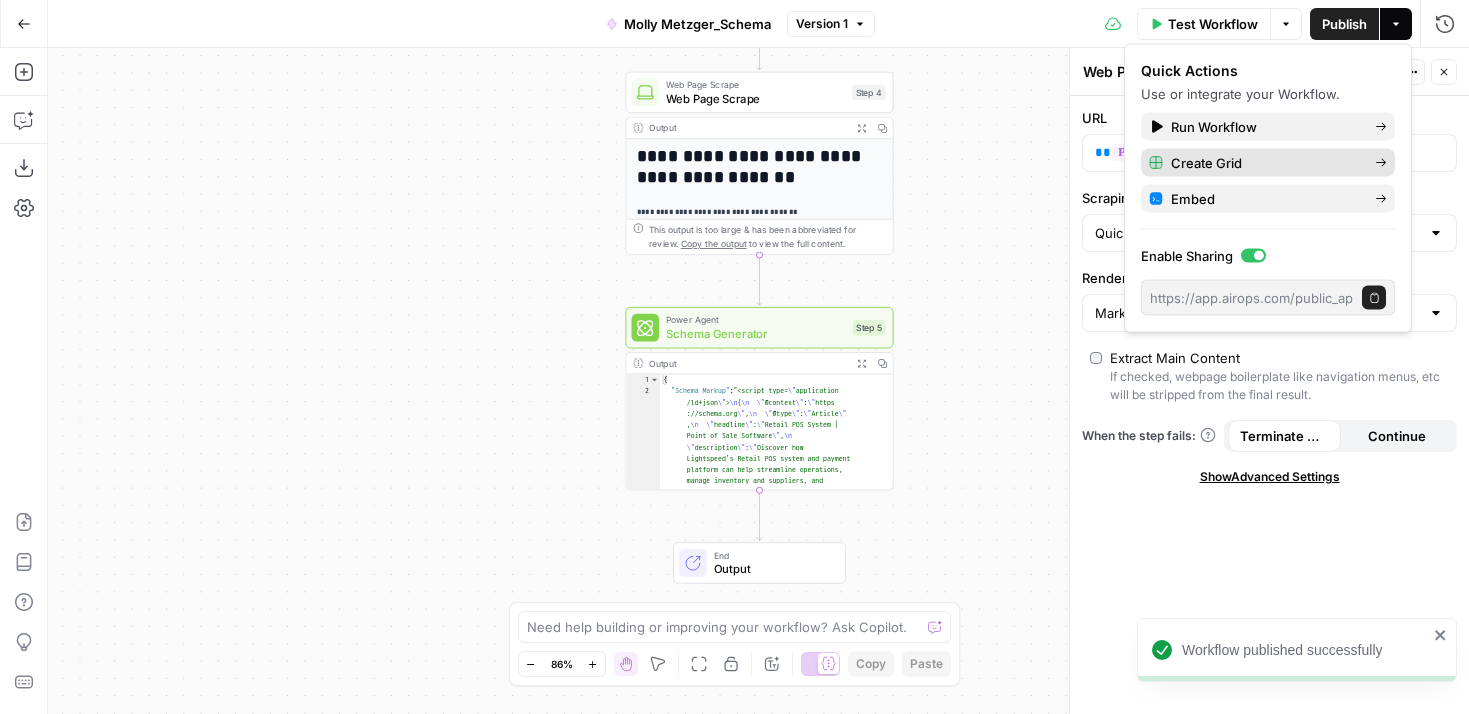 click on "Create Grid" at bounding box center [1265, 163] 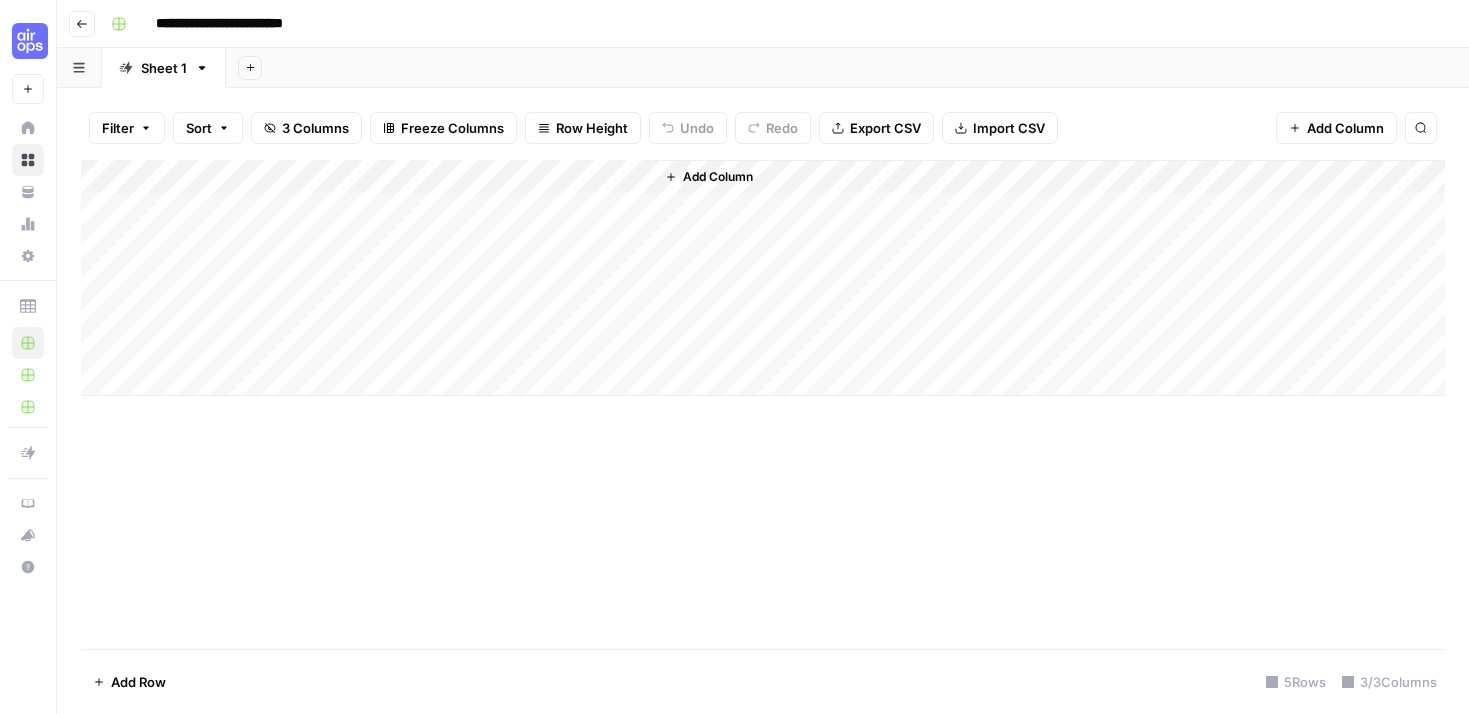 click on "Add Column" at bounding box center (763, 278) 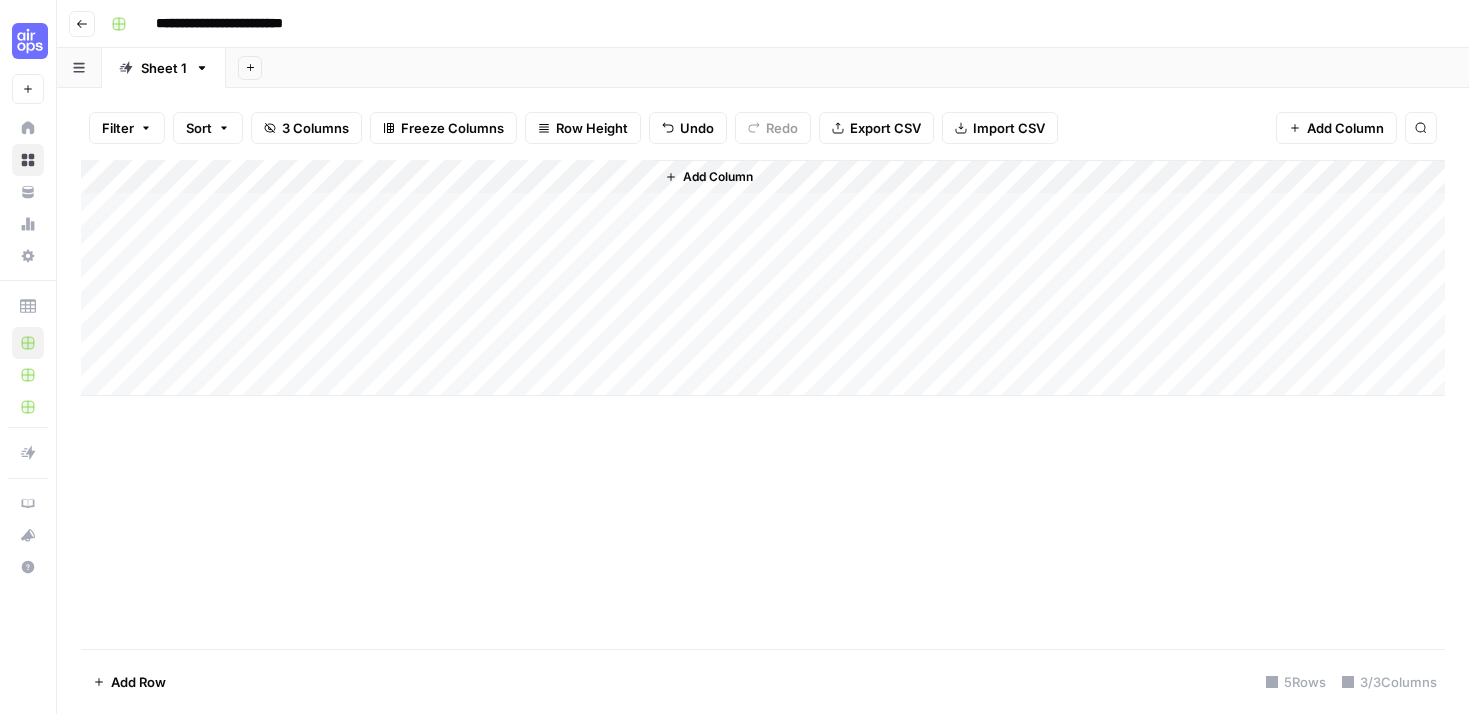 click on "Add Column" at bounding box center [763, 278] 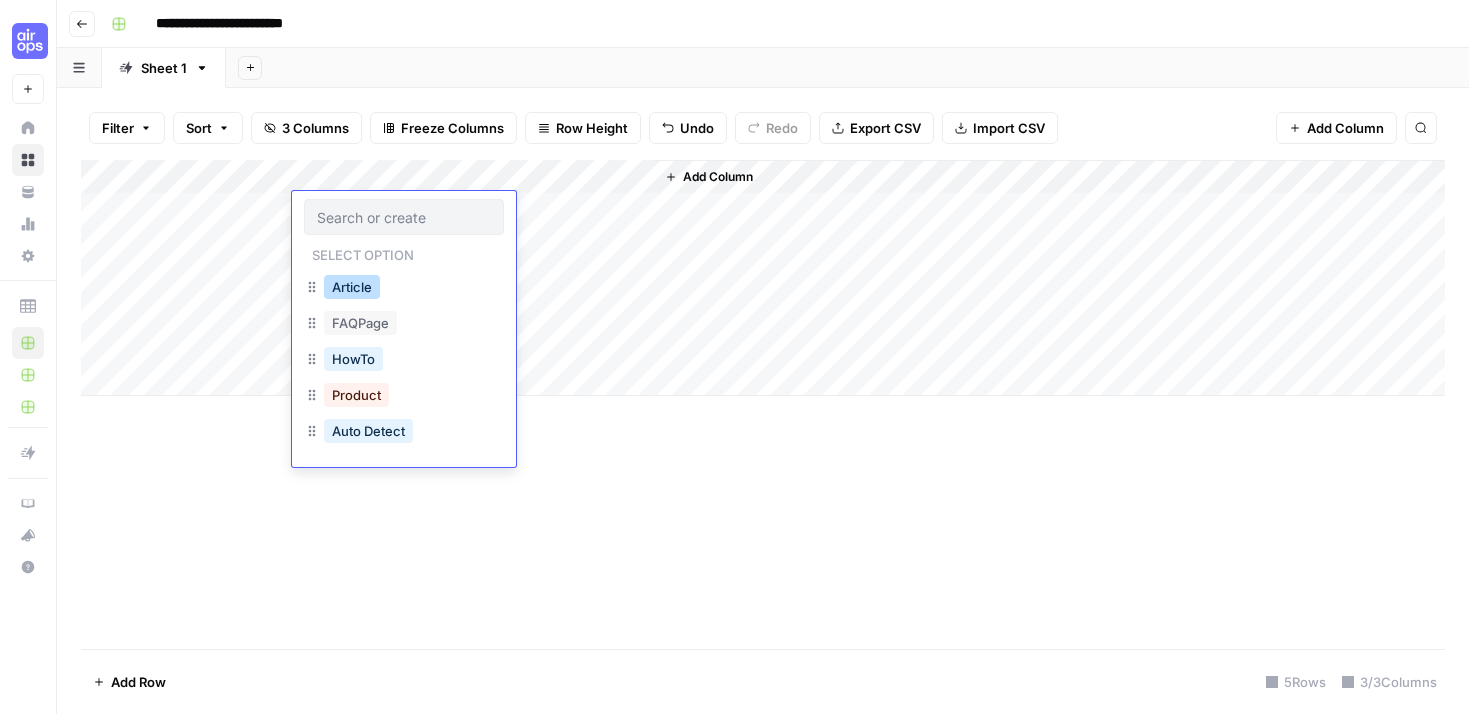 click on "Article" at bounding box center (352, 287) 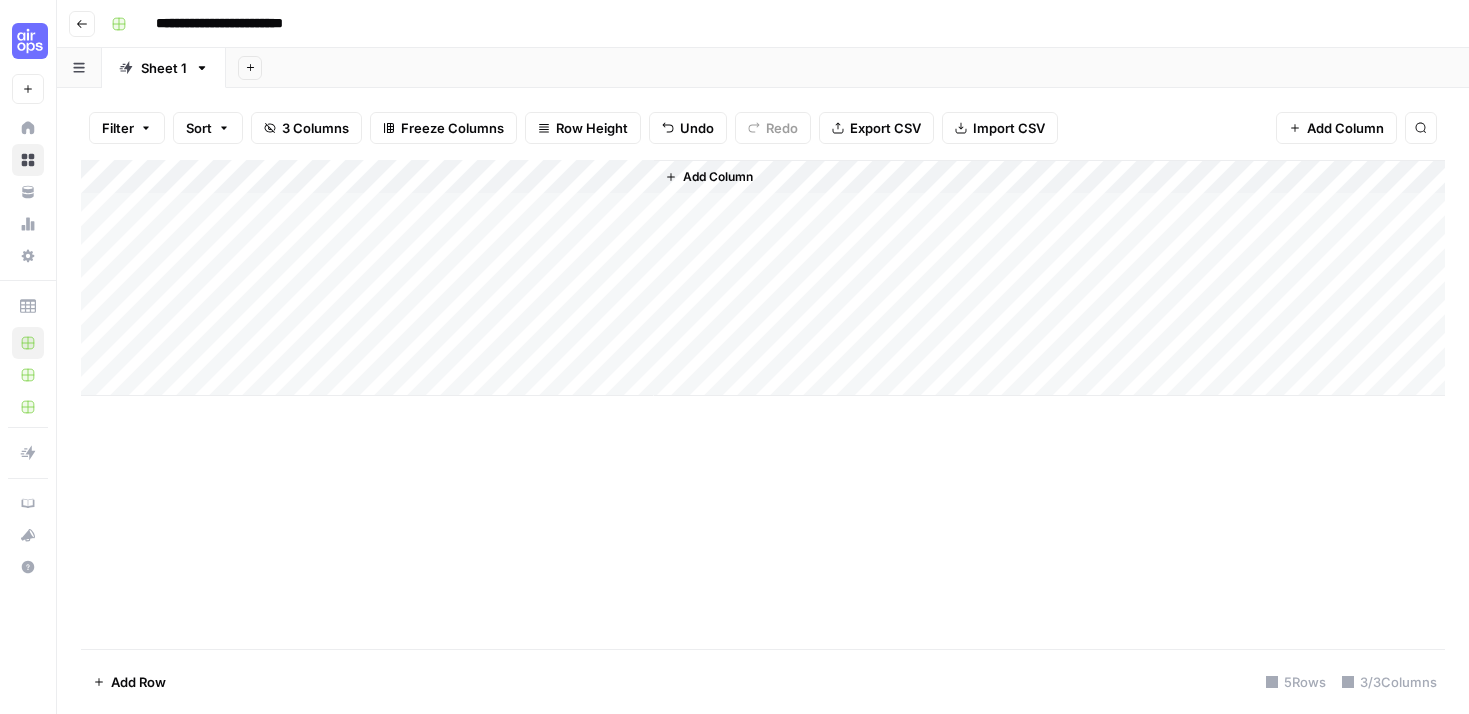click on "Add Column" at bounding box center (763, 278) 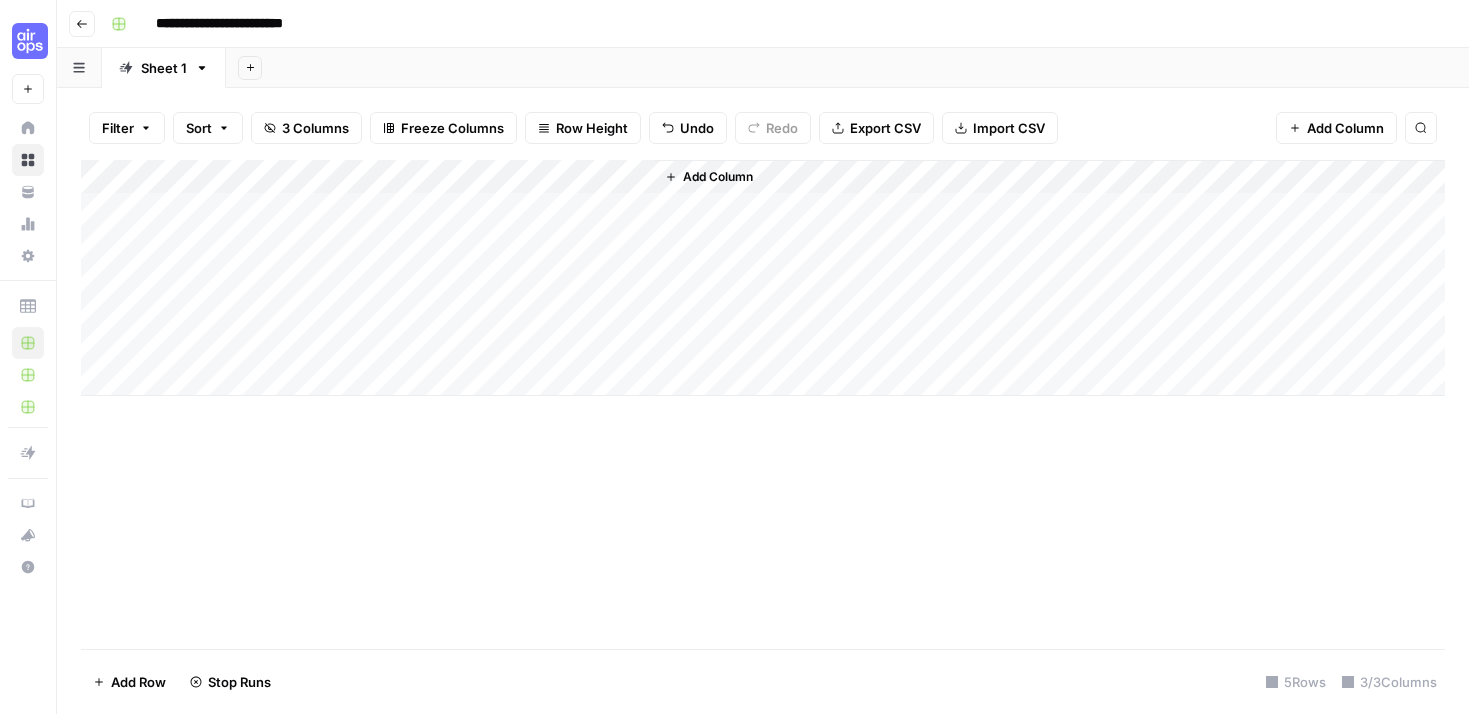 click on "Sheet 1" at bounding box center (164, 68) 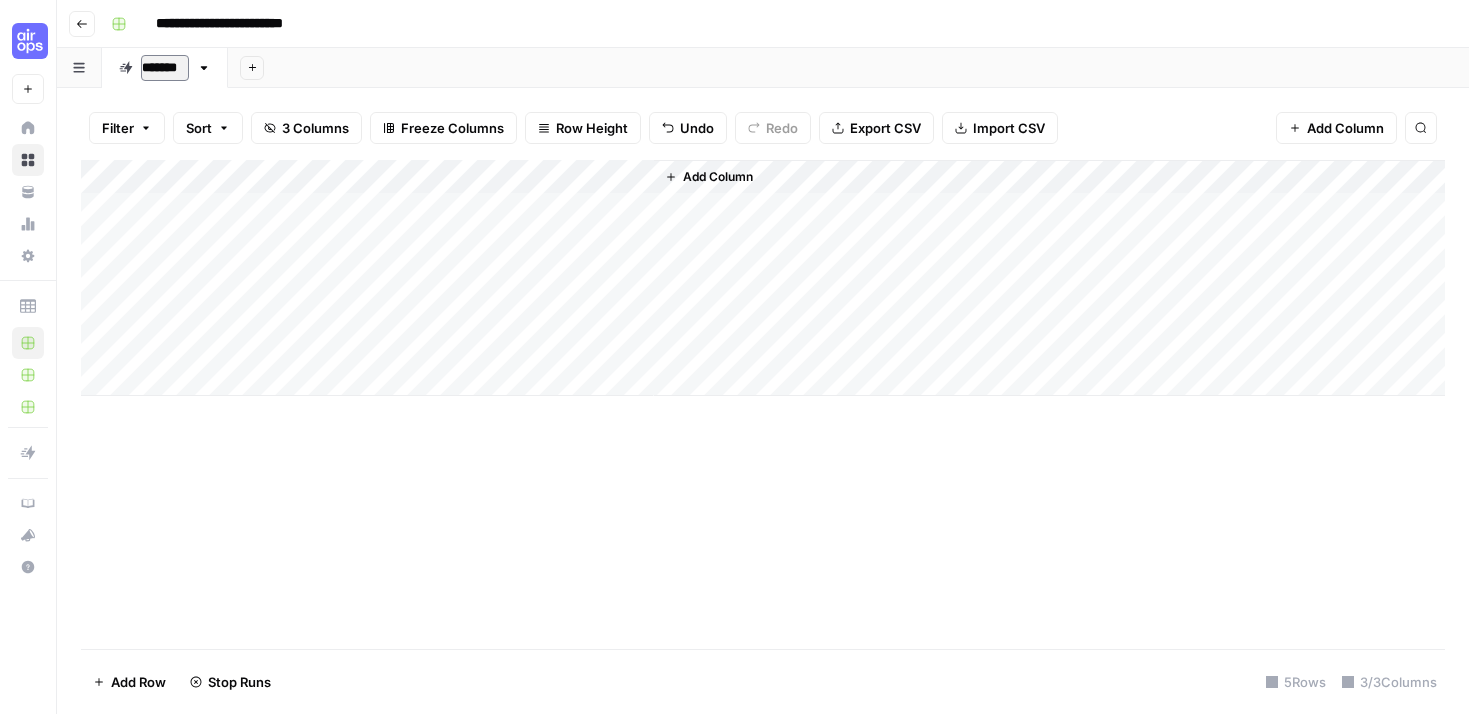 click on "Add Column" at bounding box center (763, 404) 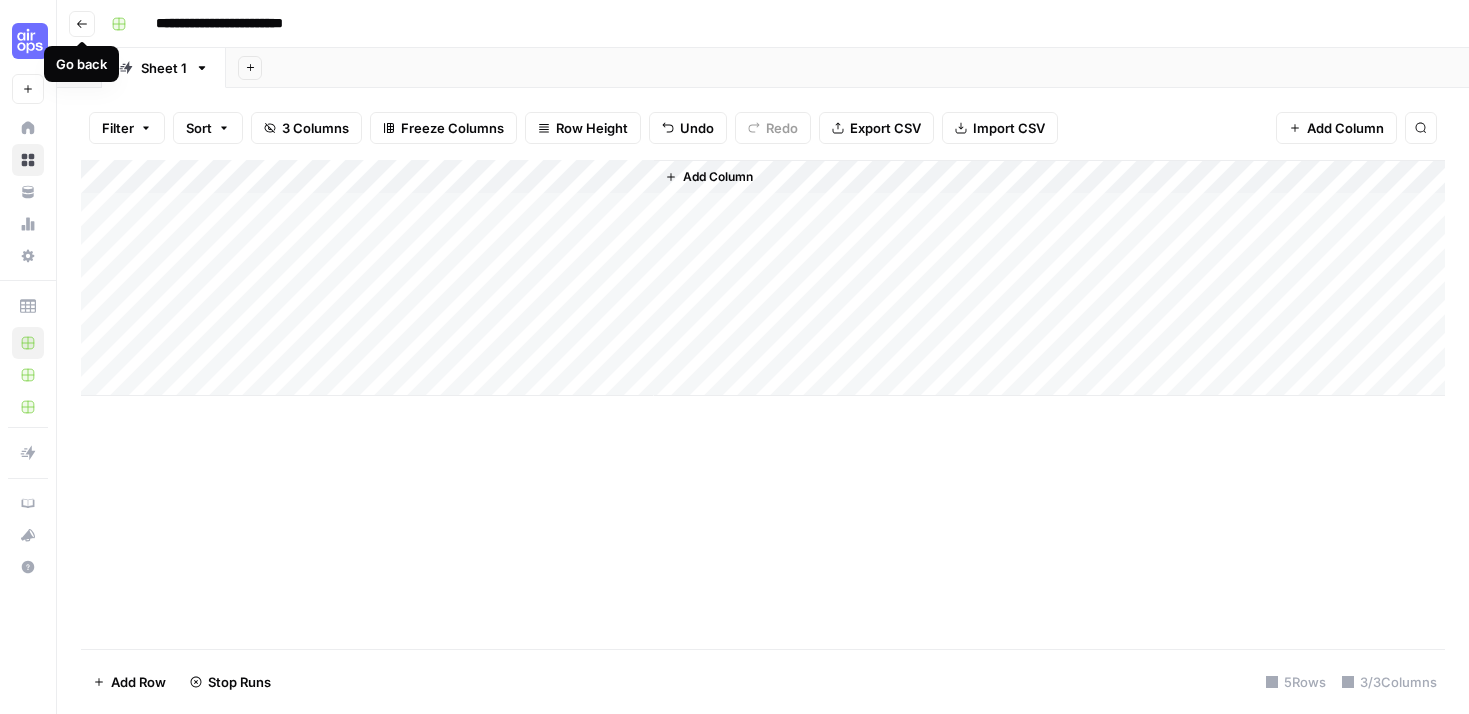 click on "Go back" at bounding box center (82, 24) 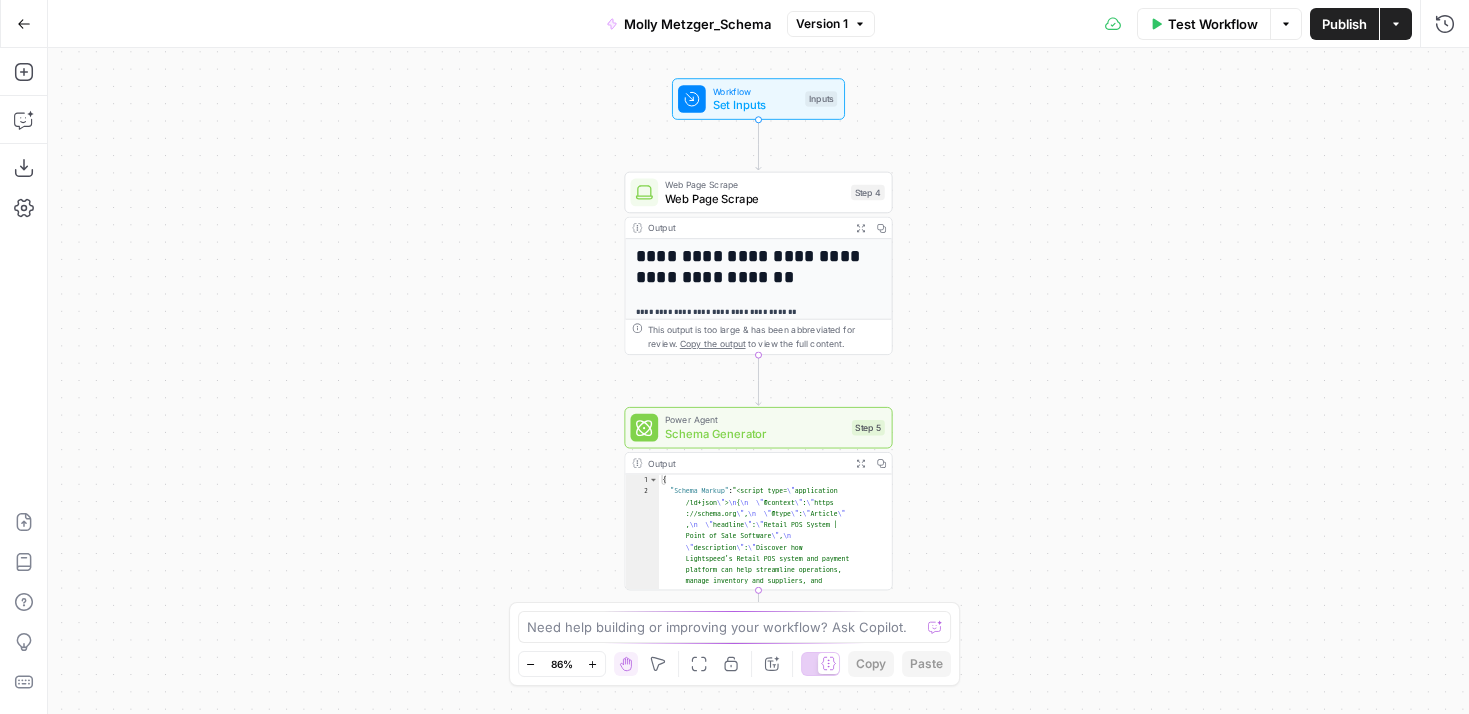 click 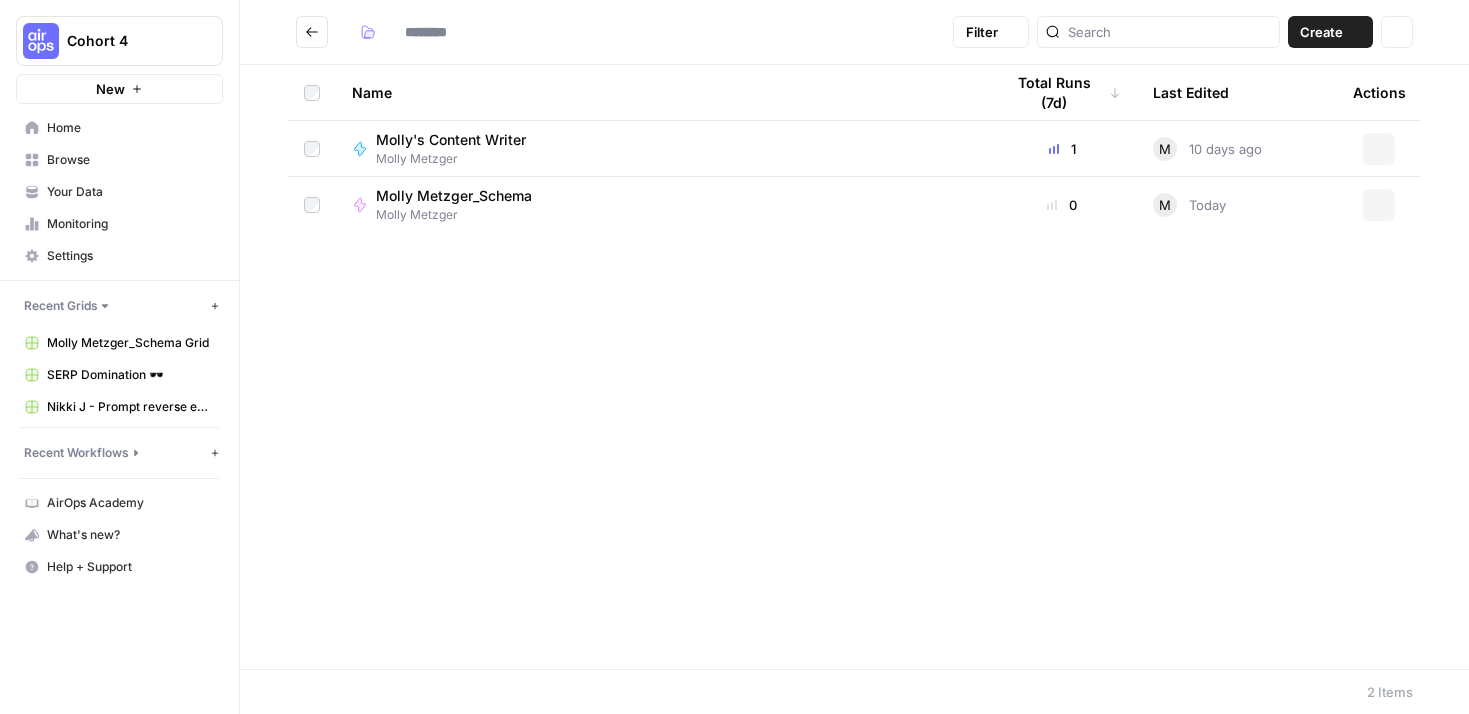 type on "**********" 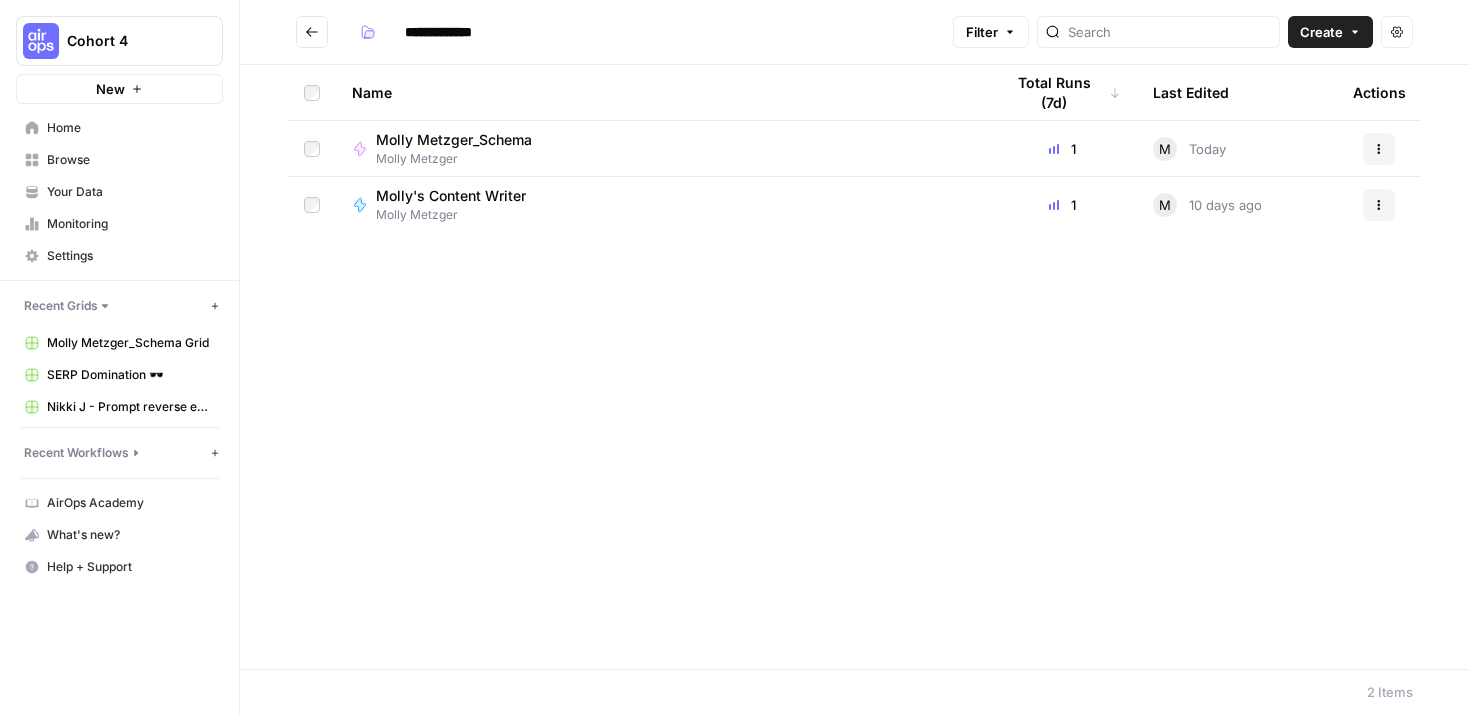 click on "Molly's Content Writer" at bounding box center [451, 196] 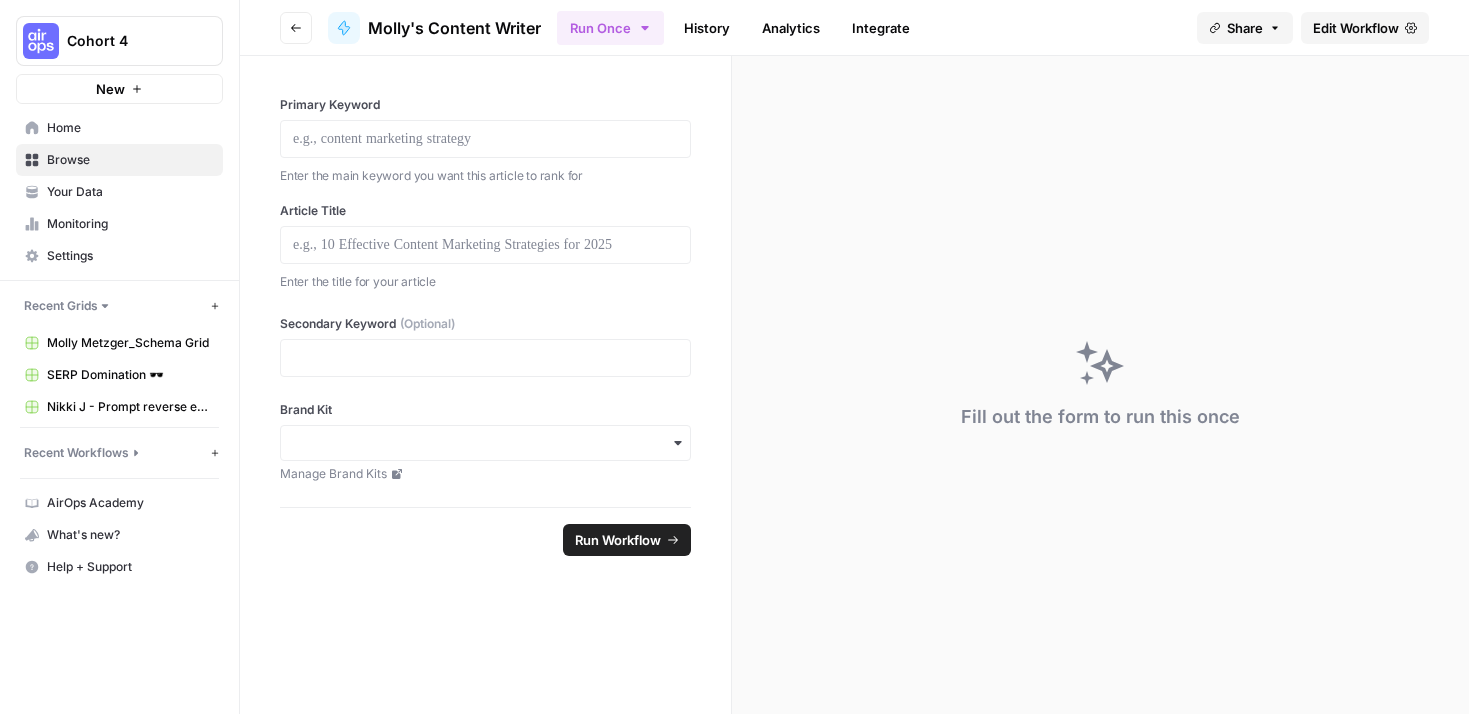 click on "Molly's Content Writer" at bounding box center [454, 28] 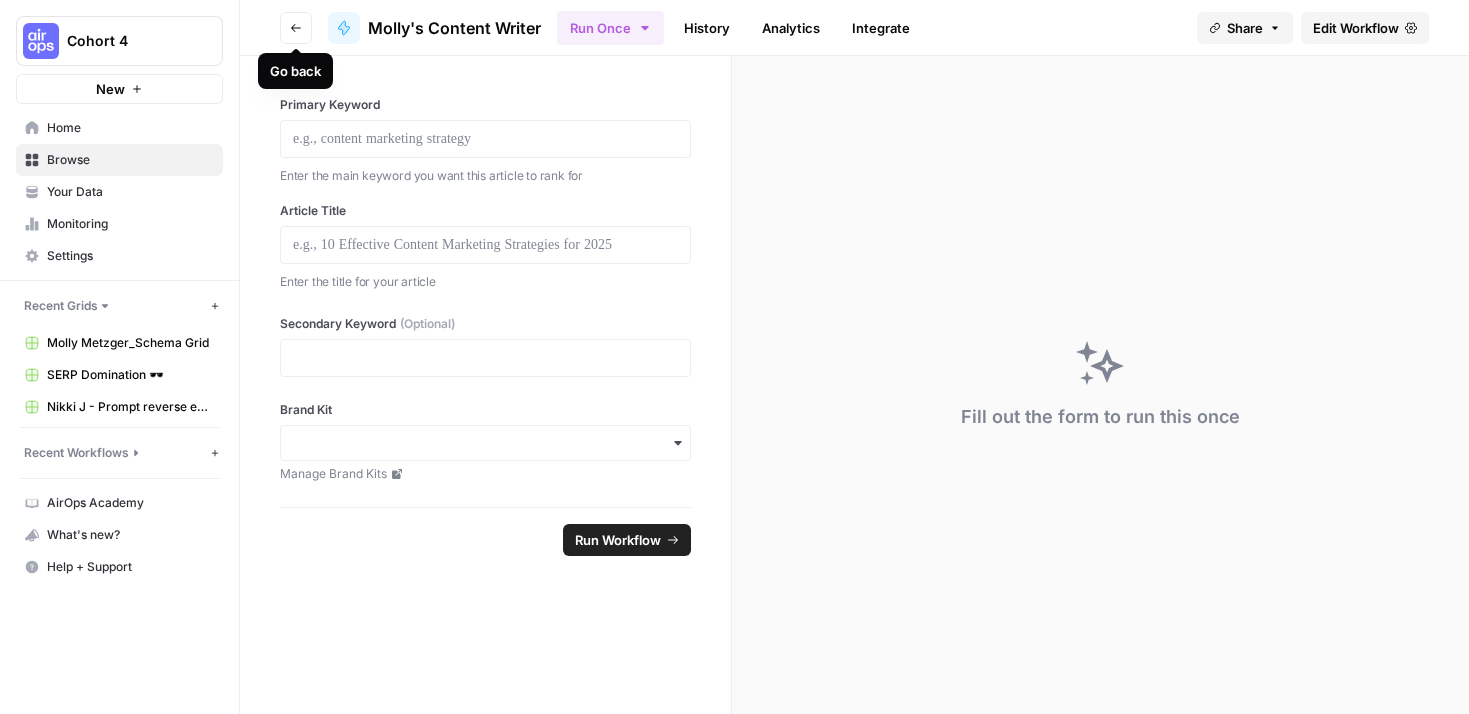 click 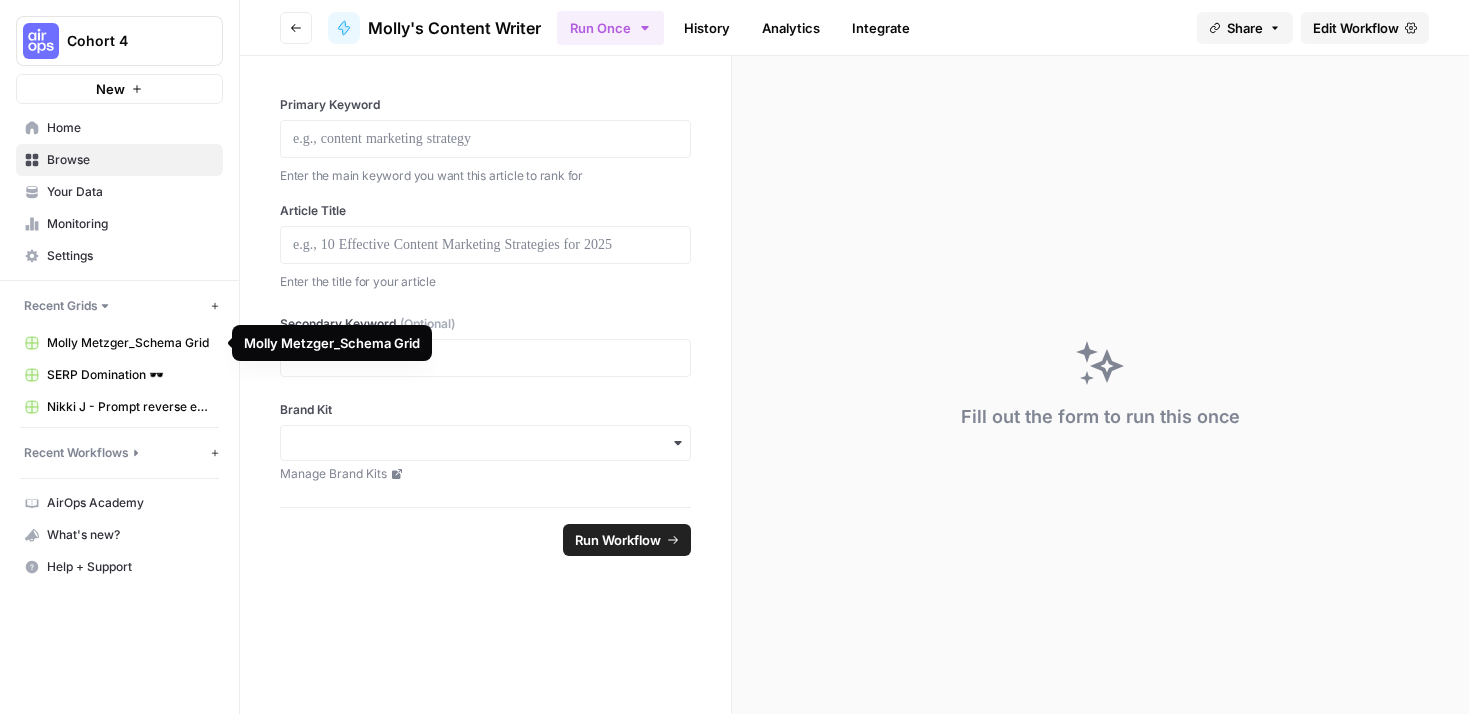 click 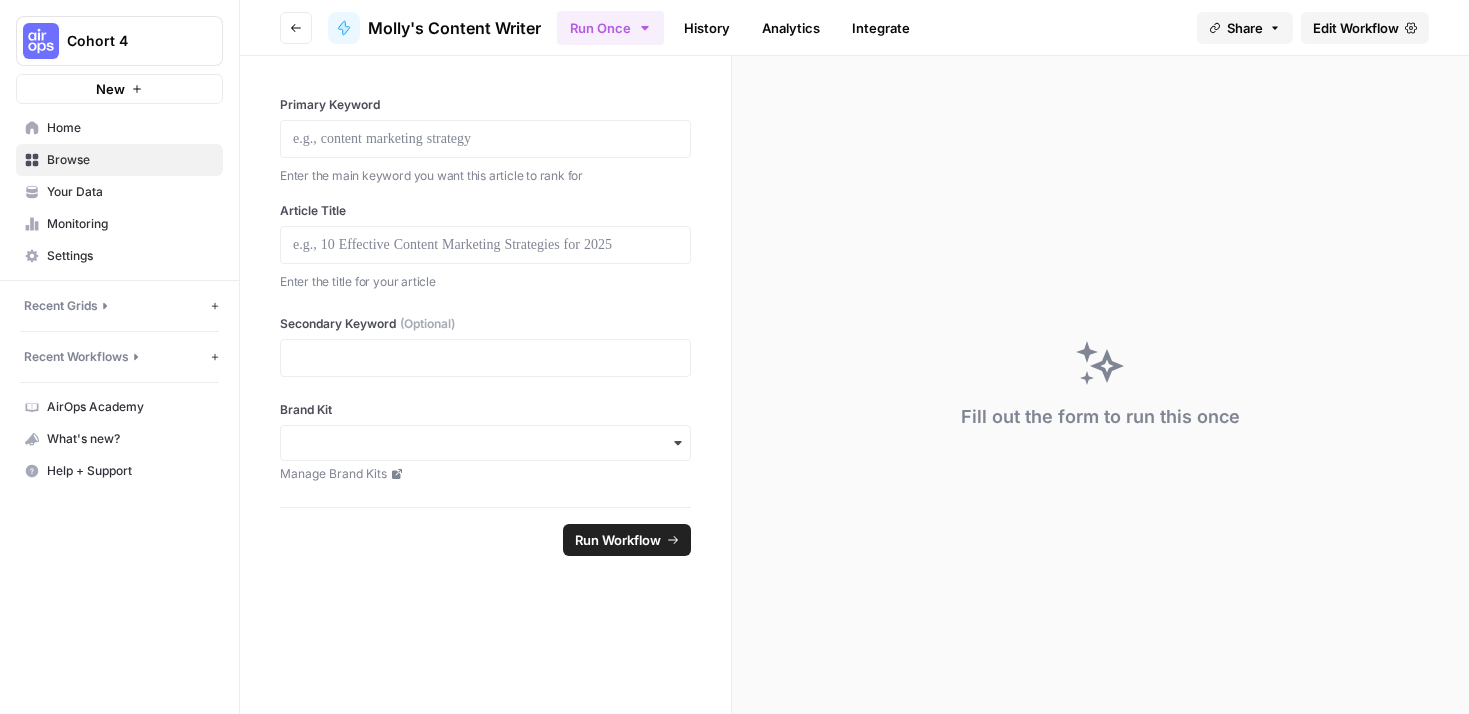 click 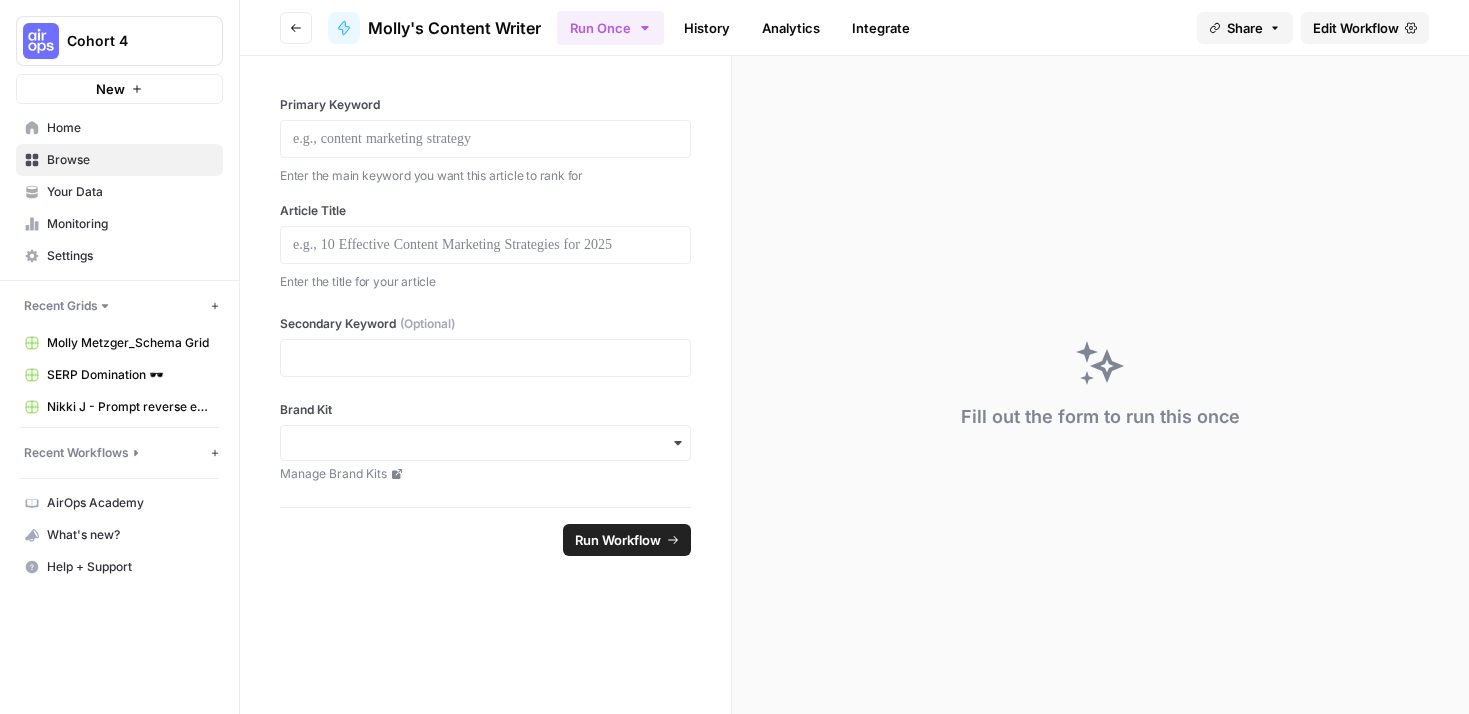 click on "Recent Grids" at bounding box center [61, 306] 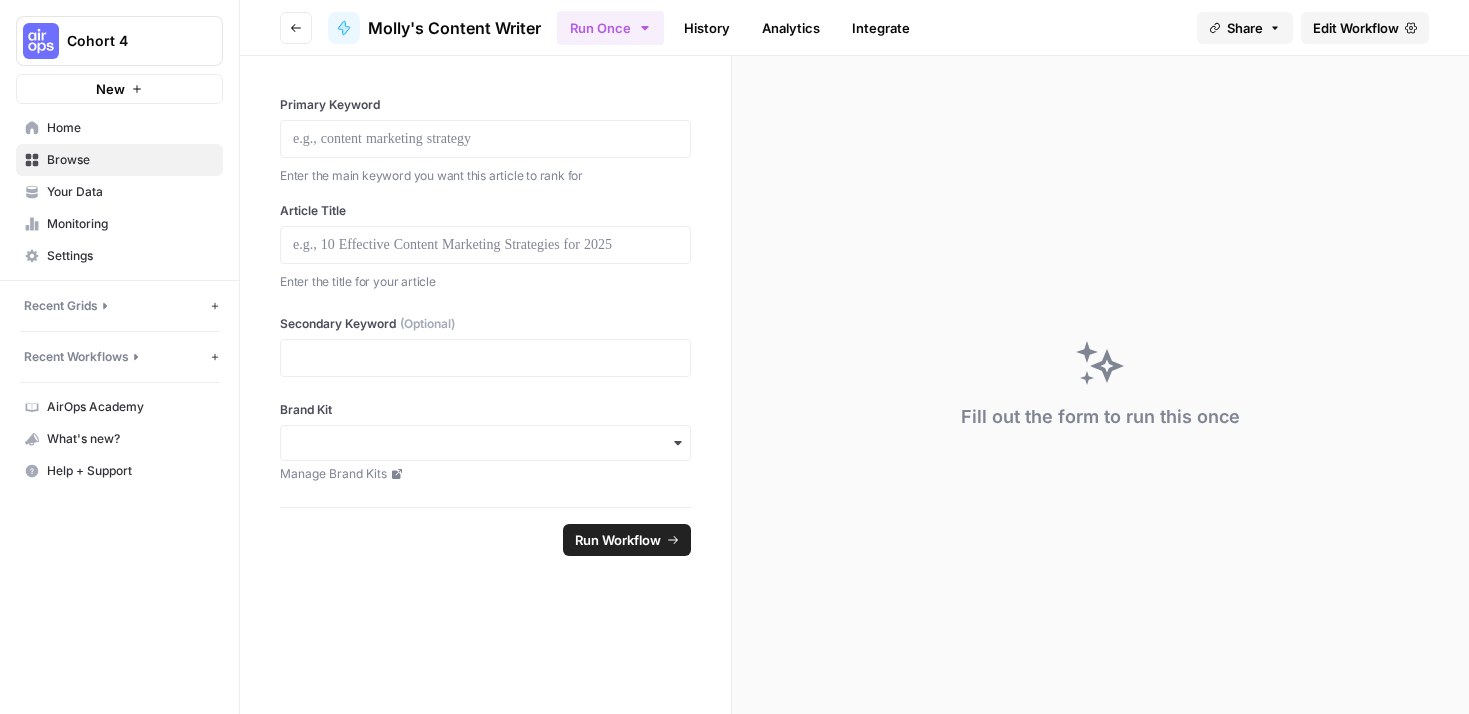click on "Browse" at bounding box center [130, 160] 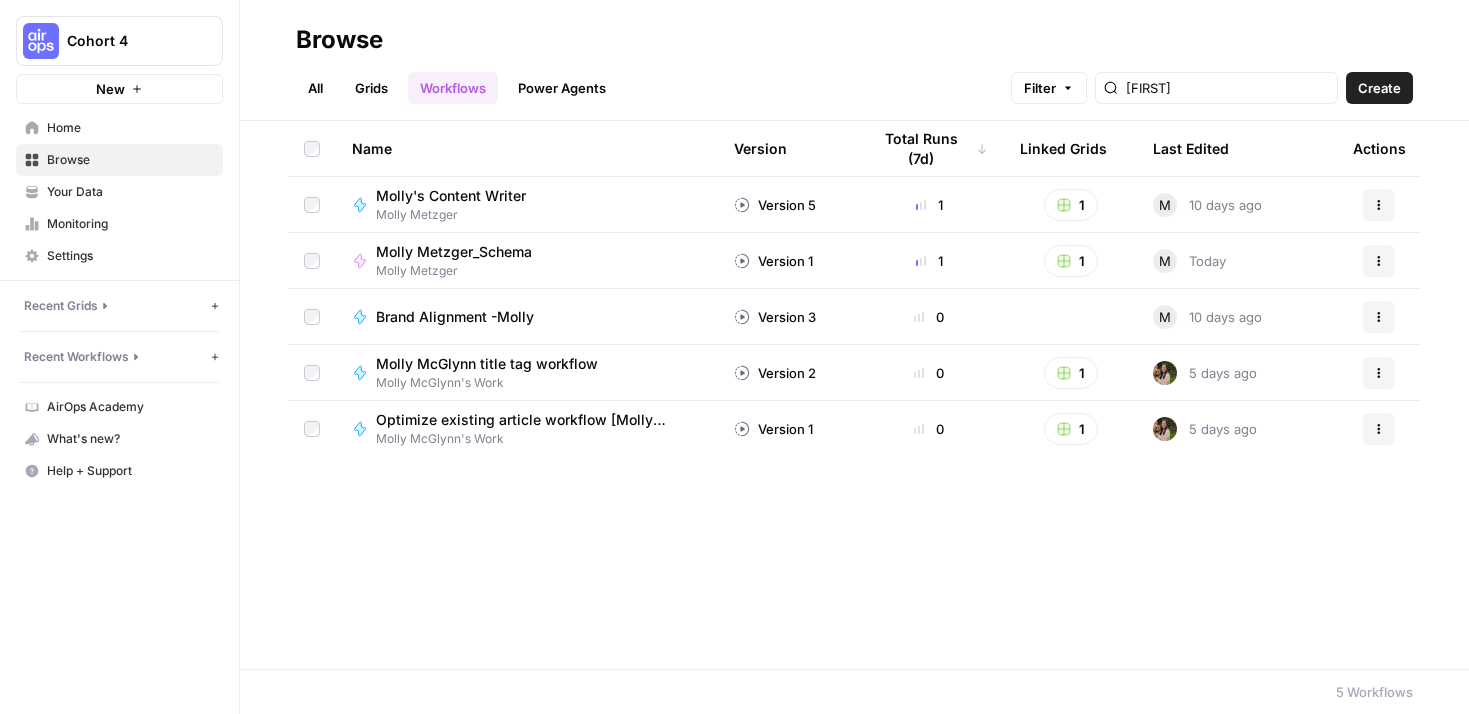 click on "Molly's Content Writer" at bounding box center [451, 196] 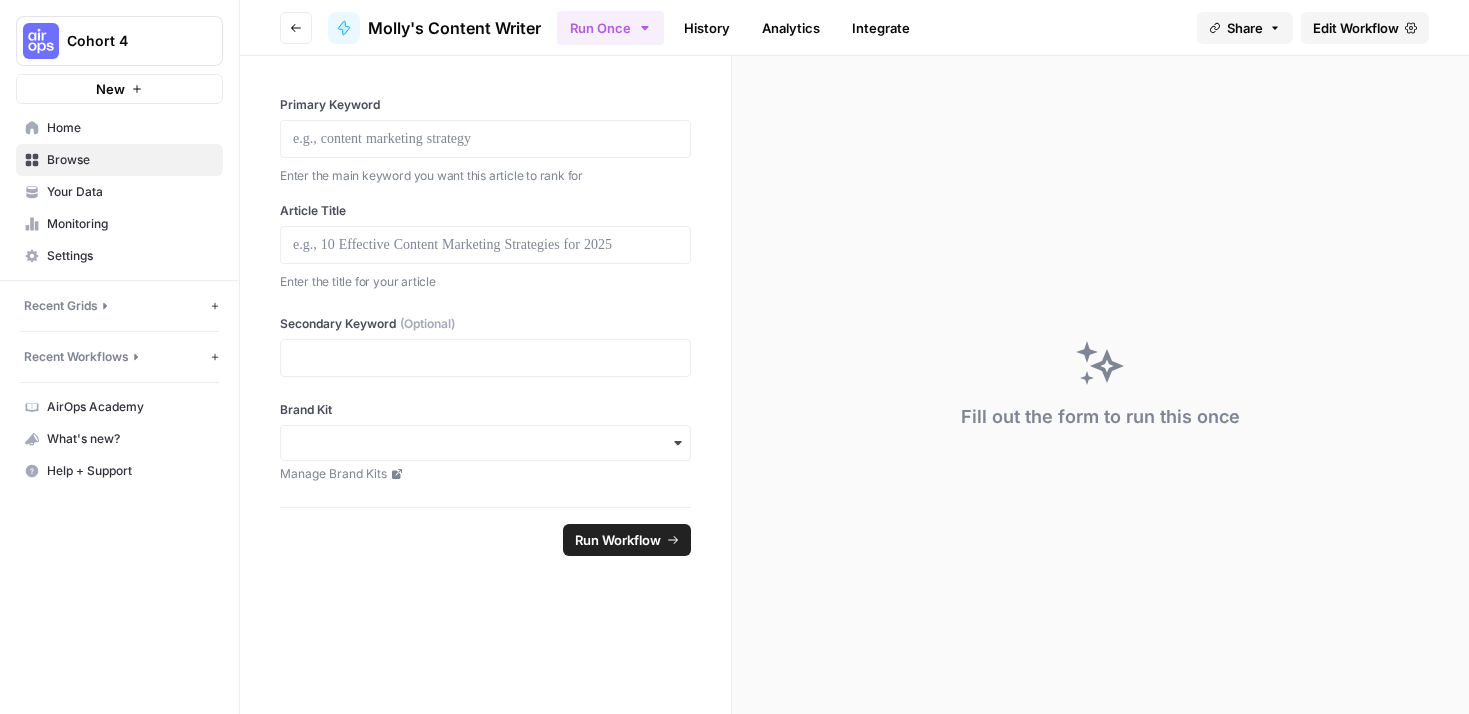 click on "History" at bounding box center [707, 28] 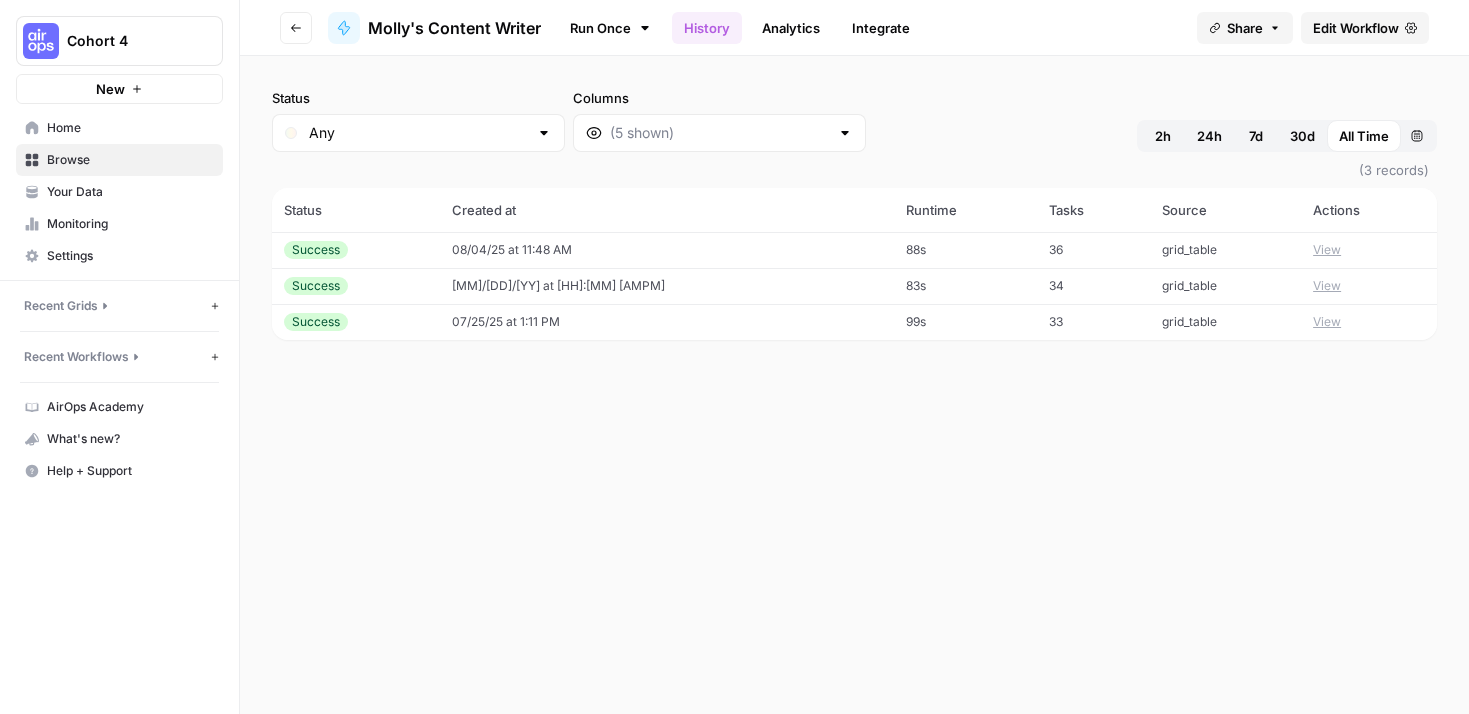 click on "View" at bounding box center (1327, 250) 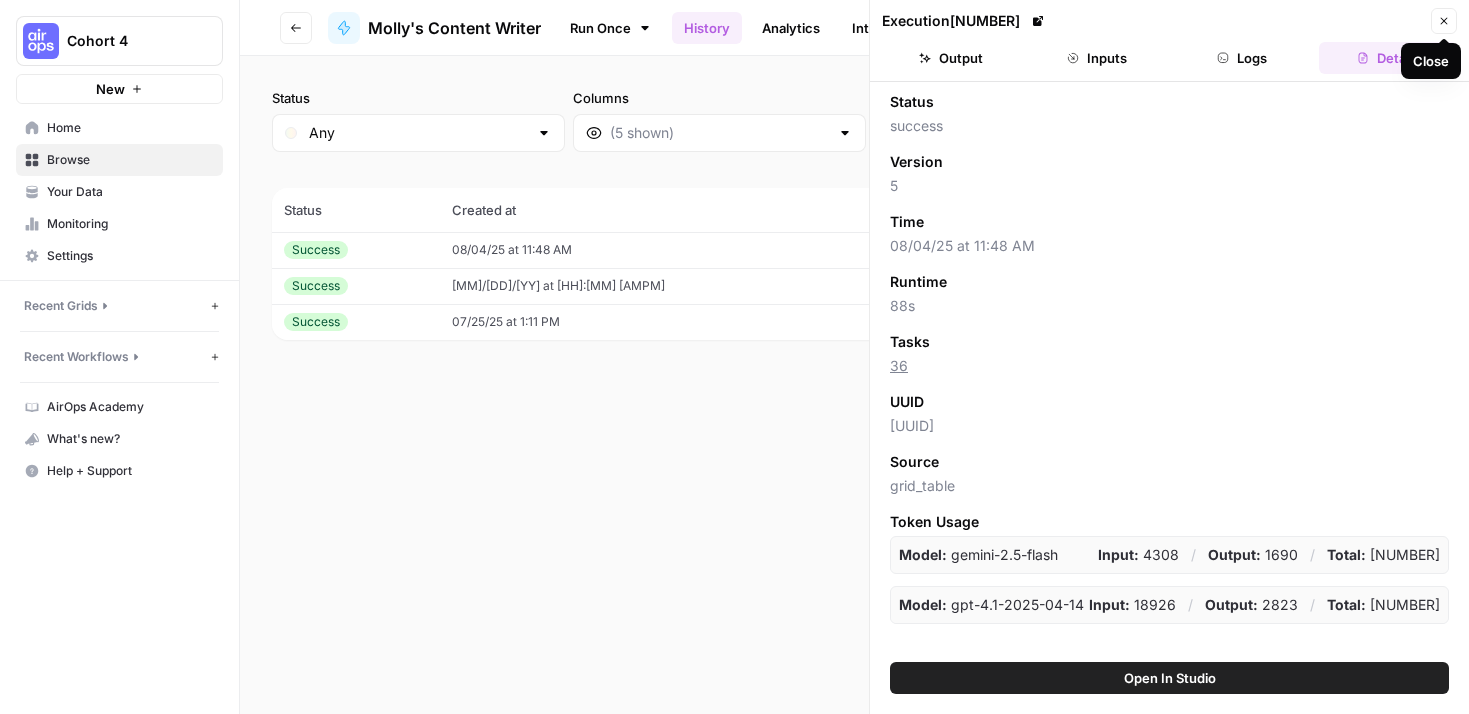 click 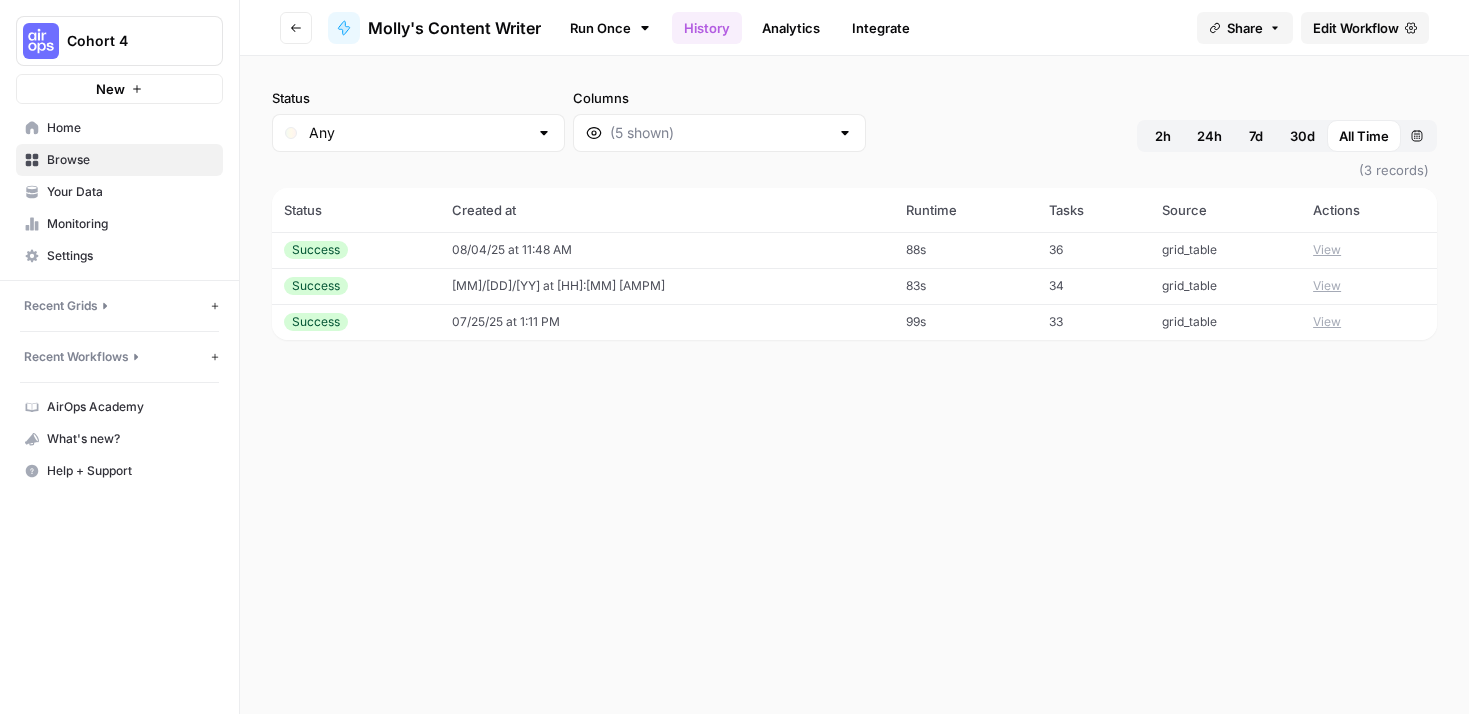click 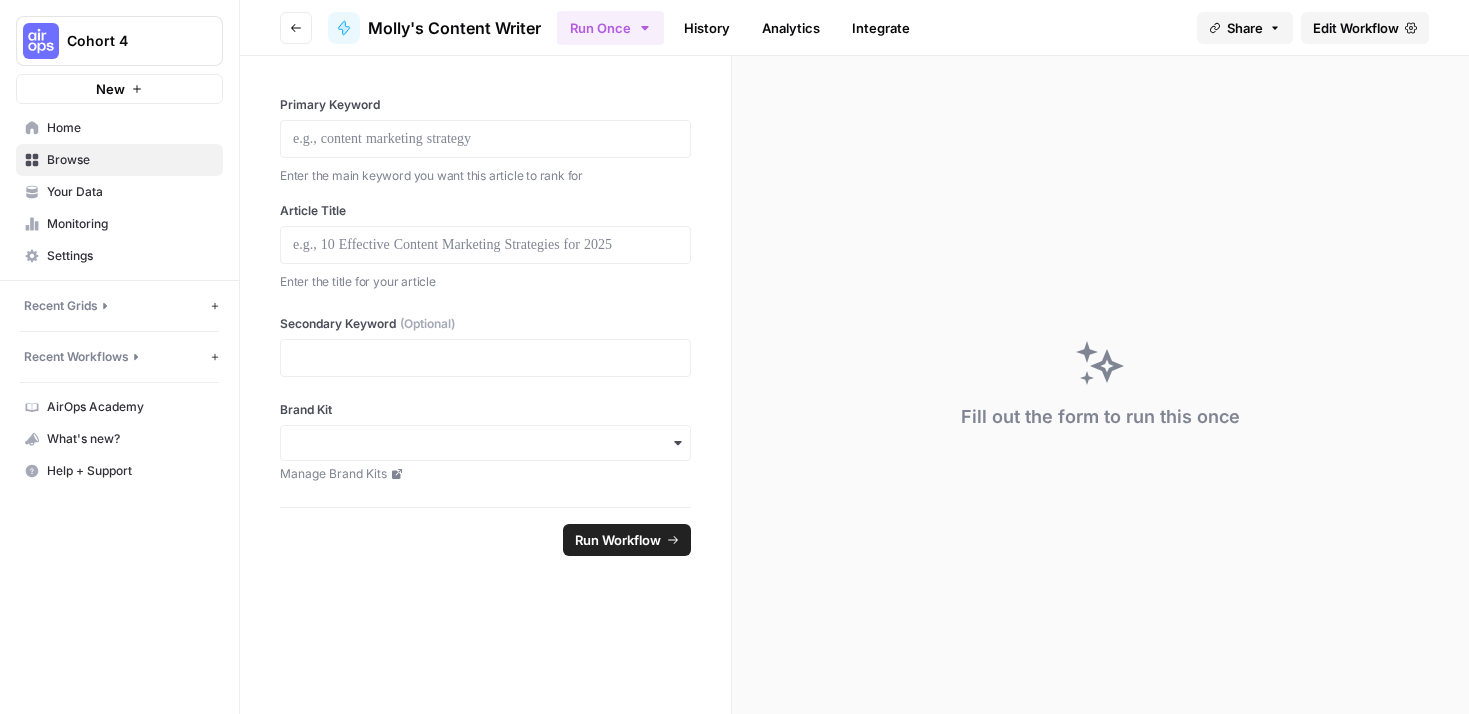 click 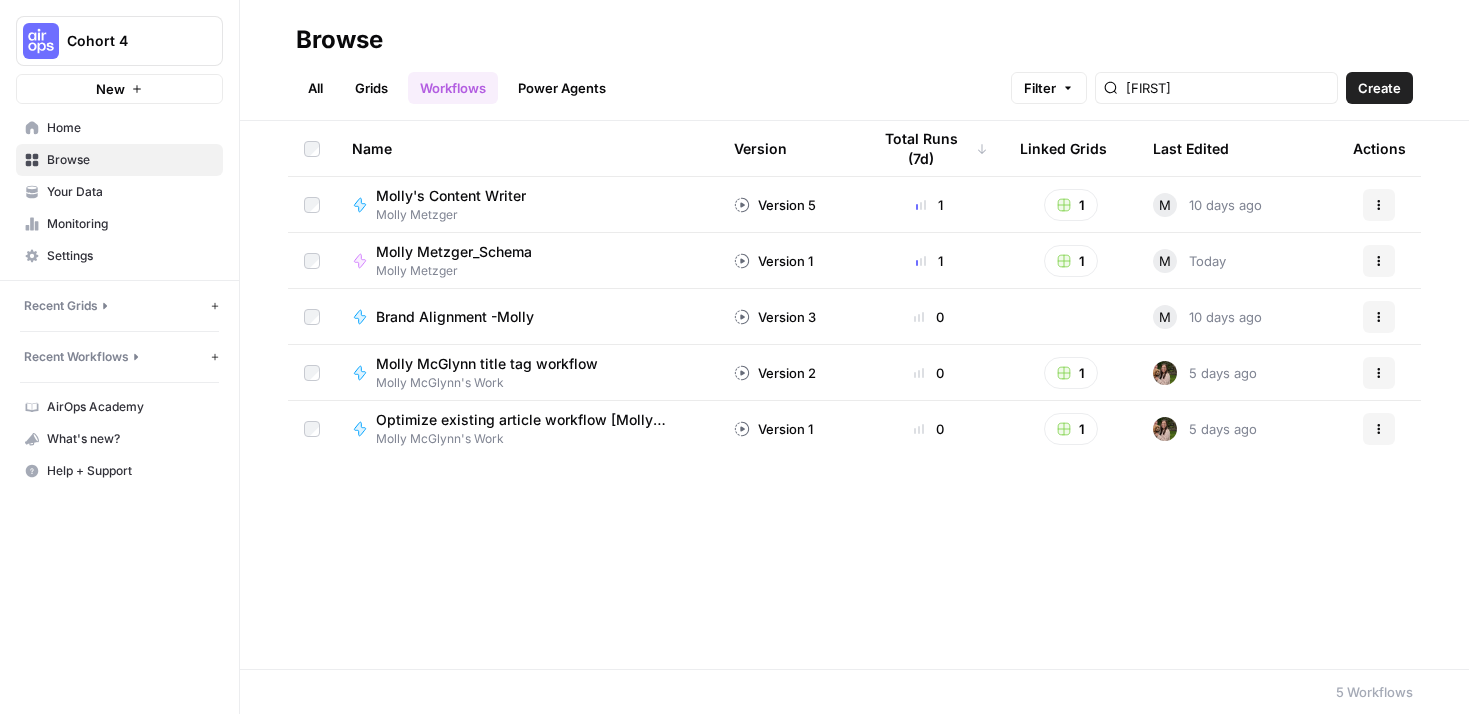 click on "Grids" at bounding box center (371, 88) 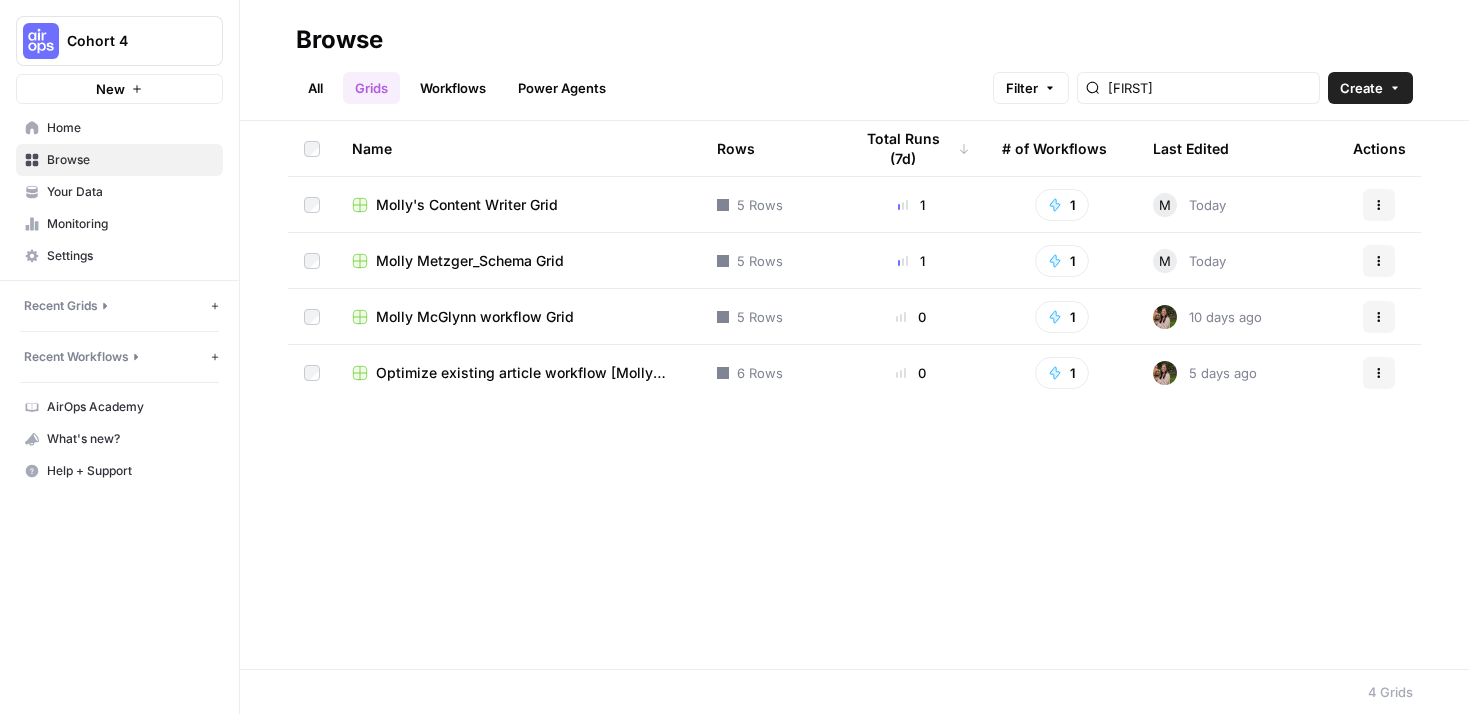 click on "Molly's Content Writer Grid" at bounding box center [467, 205] 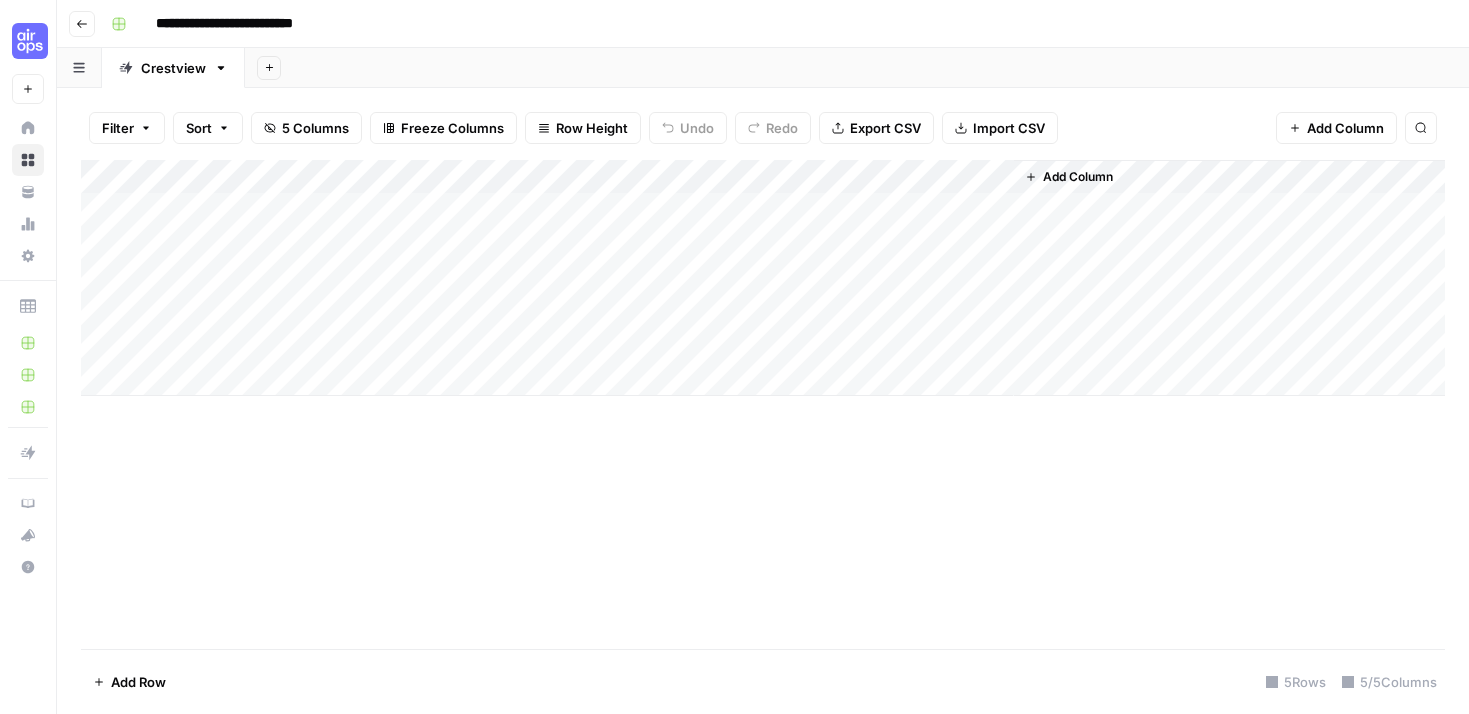 click on "Add Column" at bounding box center (763, 278) 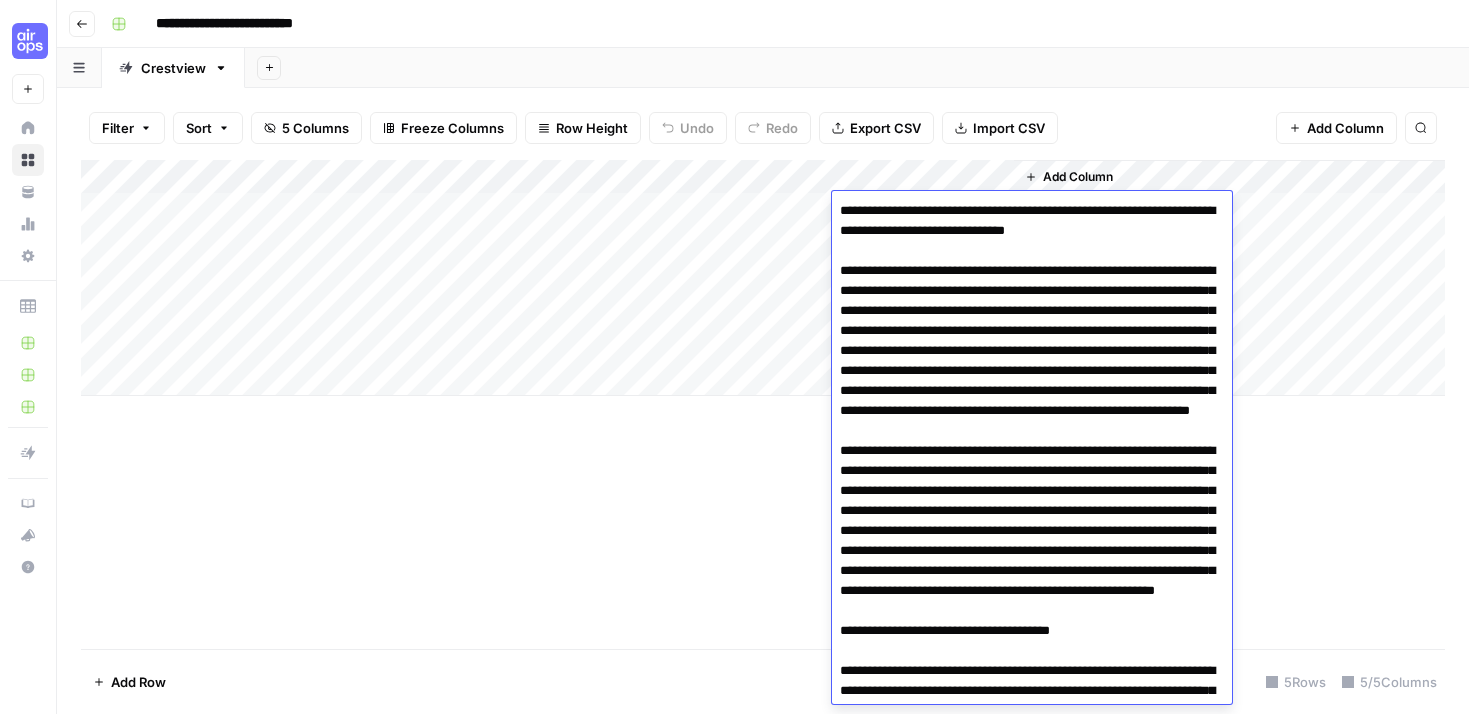 click at bounding box center (1032, 1951) 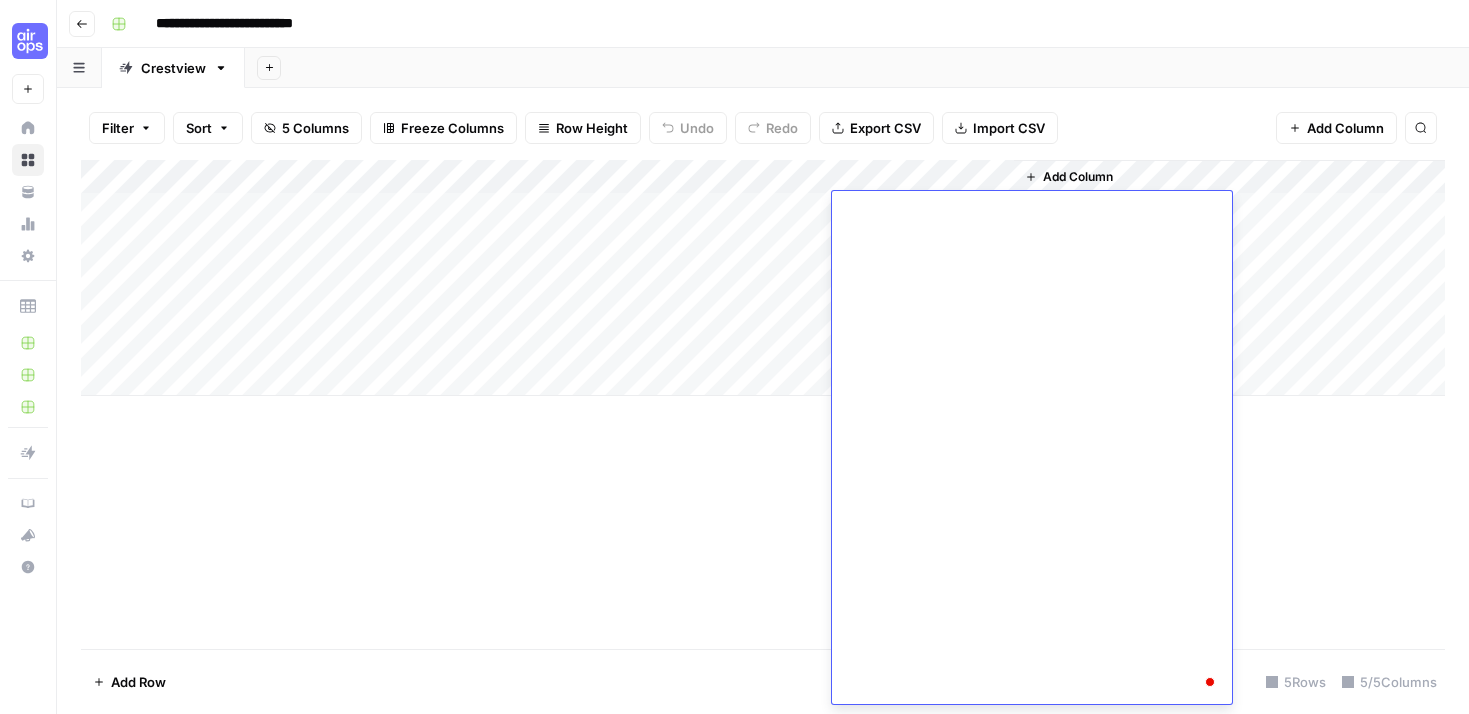 scroll, scrollTop: 3001, scrollLeft: 0, axis: vertical 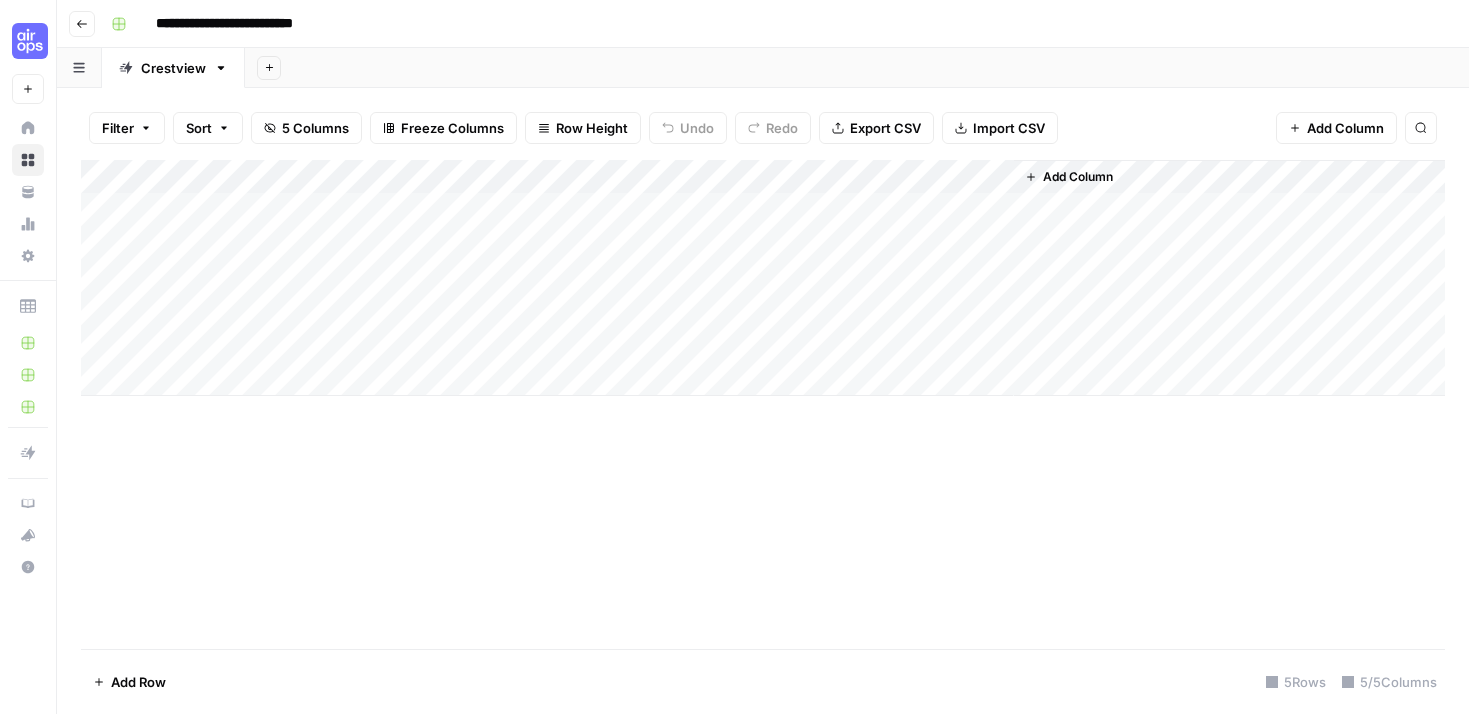 click on "Add Column" at bounding box center (1229, 278) 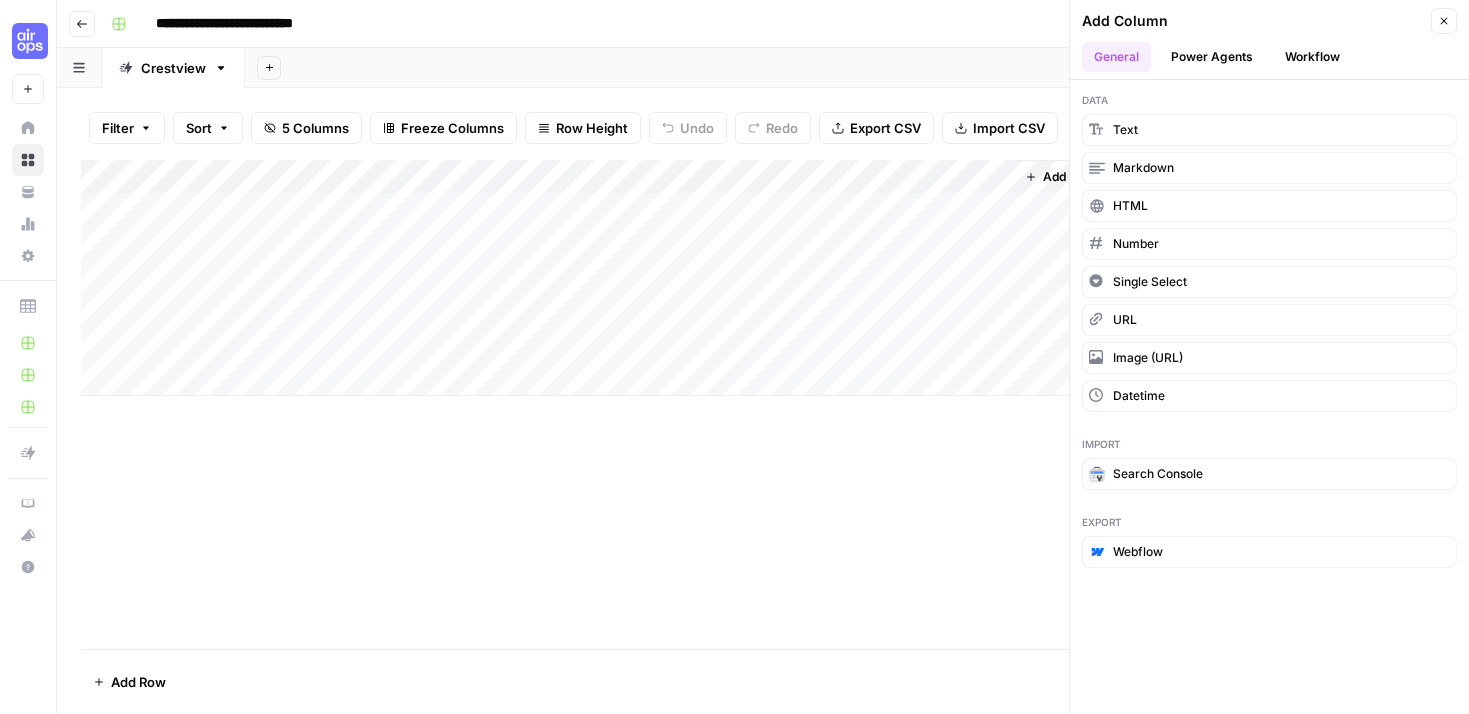click on "Workflow" at bounding box center [1312, 57] 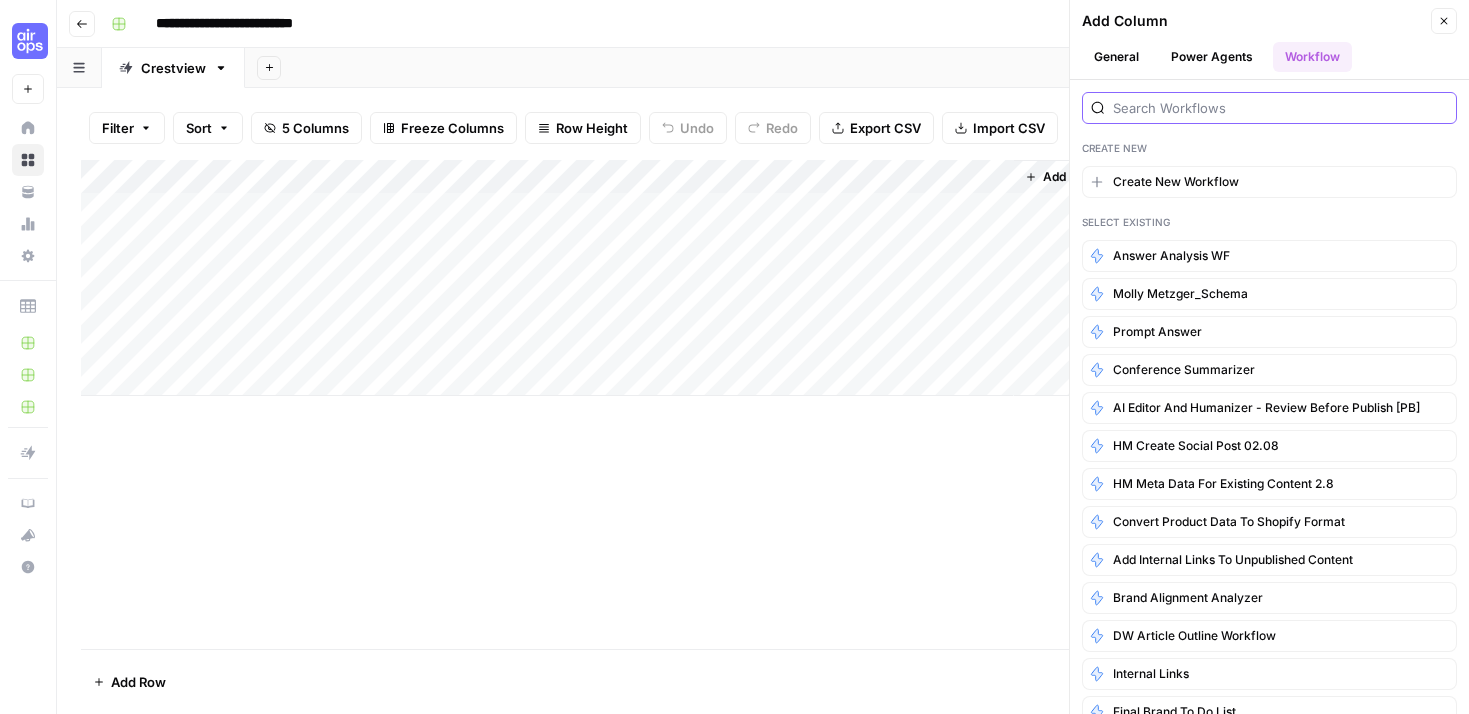 click at bounding box center [1280, 108] 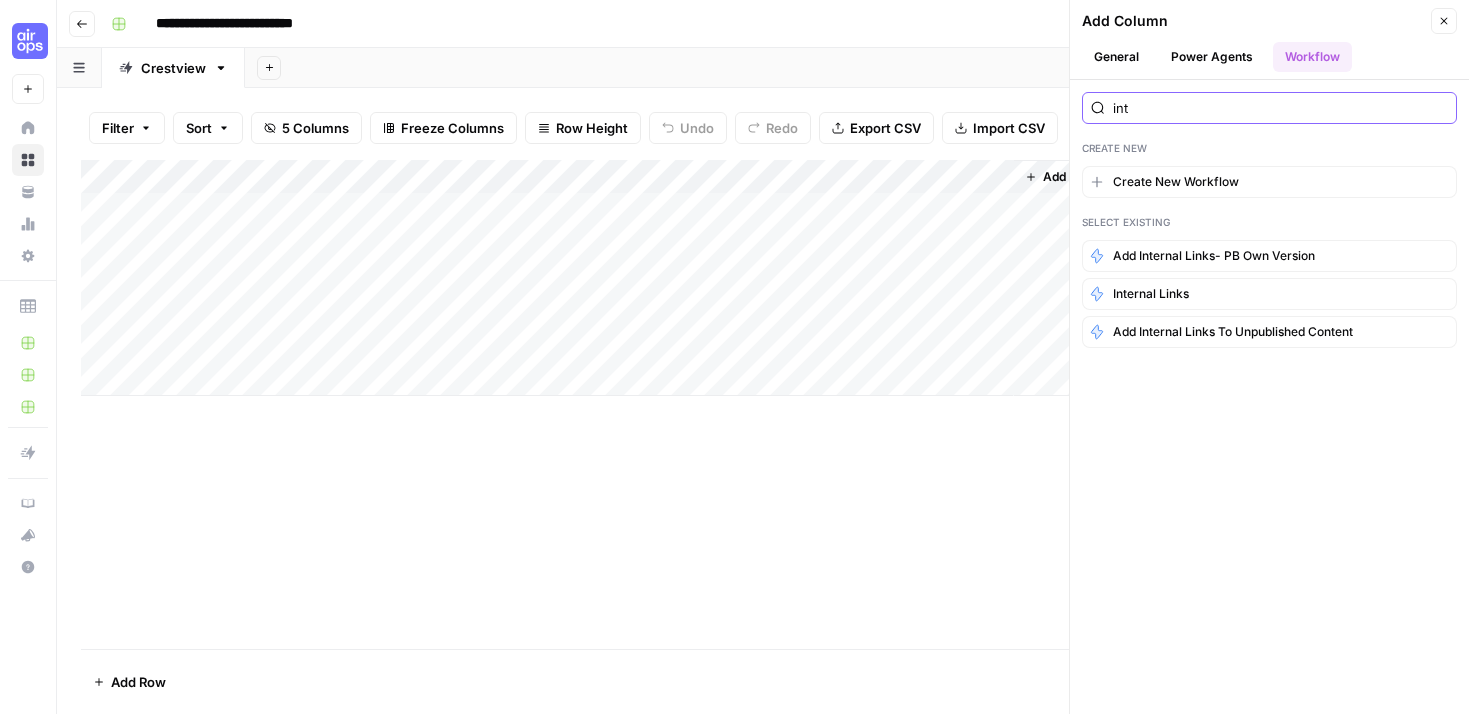 type on "int" 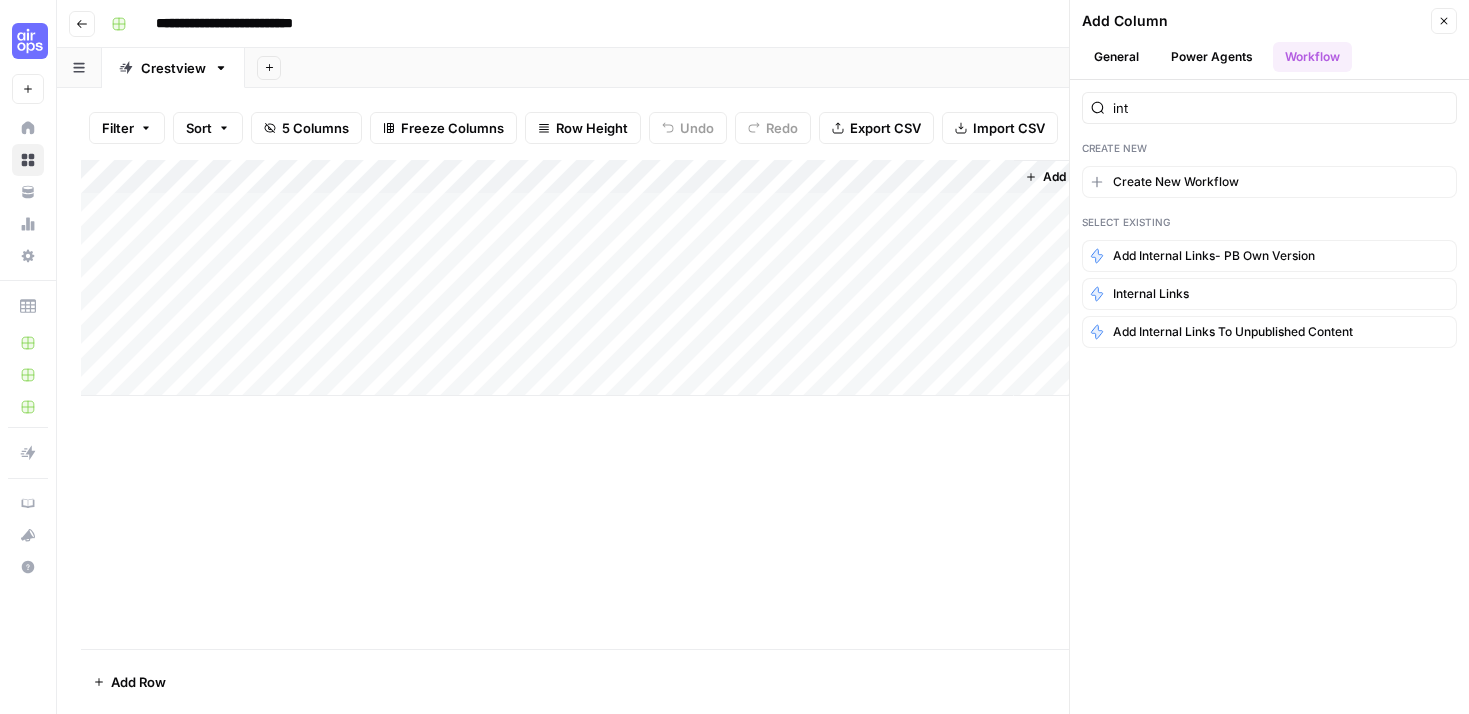 click on "Power Agents" at bounding box center (1212, 57) 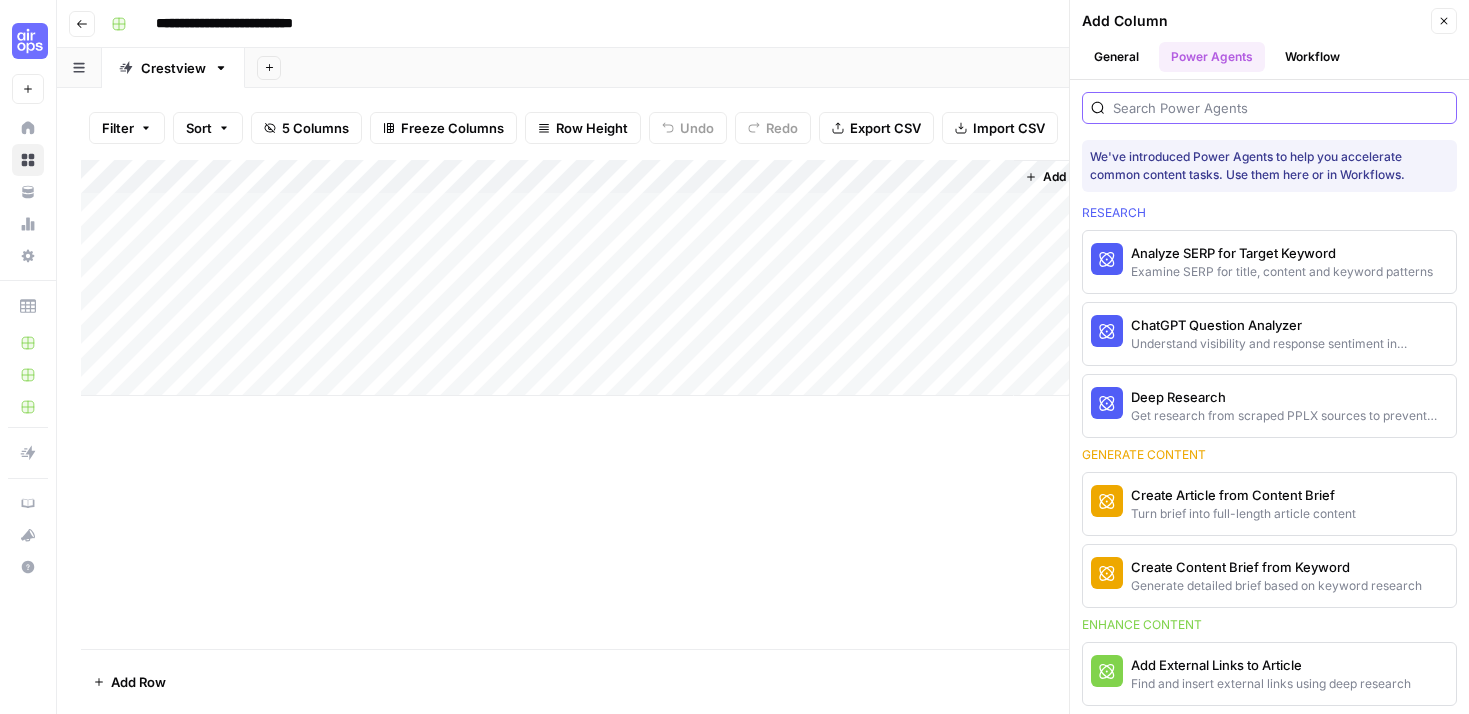 click at bounding box center (1280, 108) 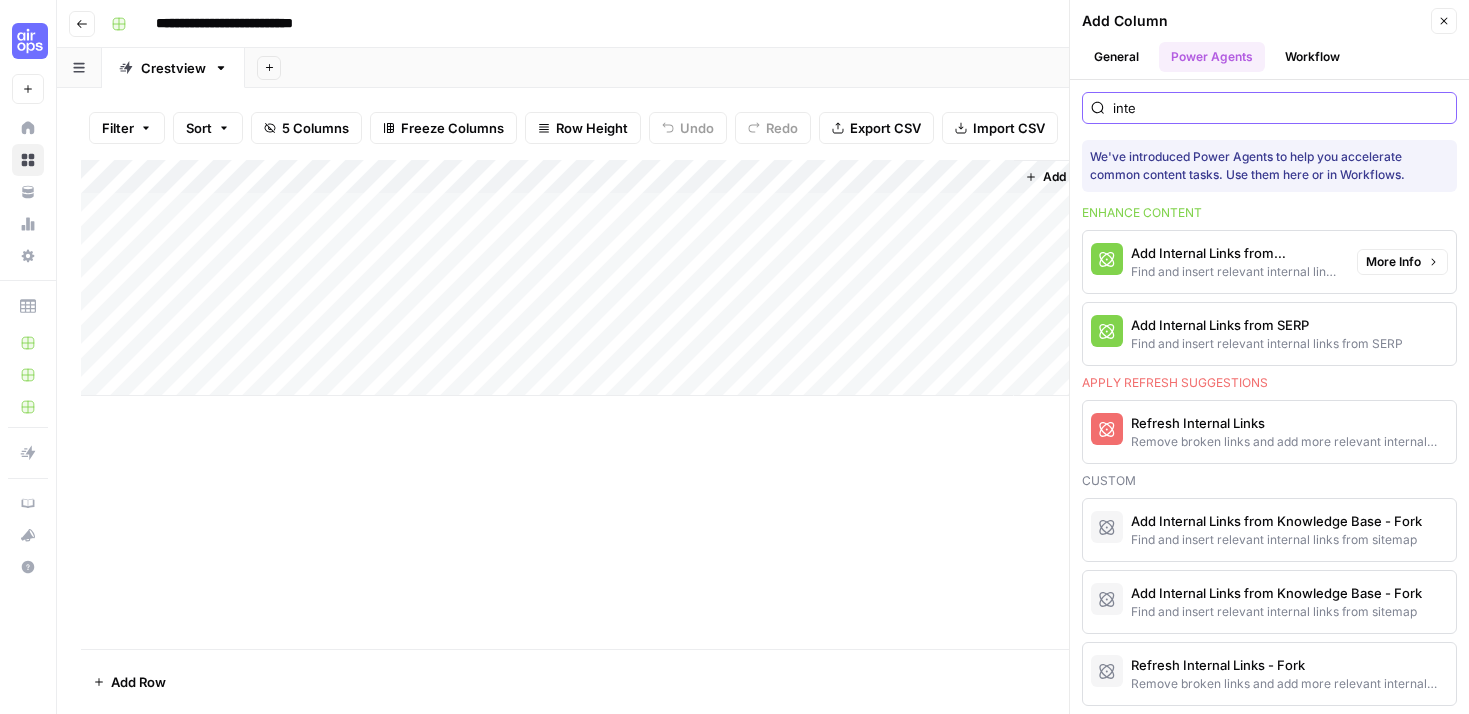 type on "inte" 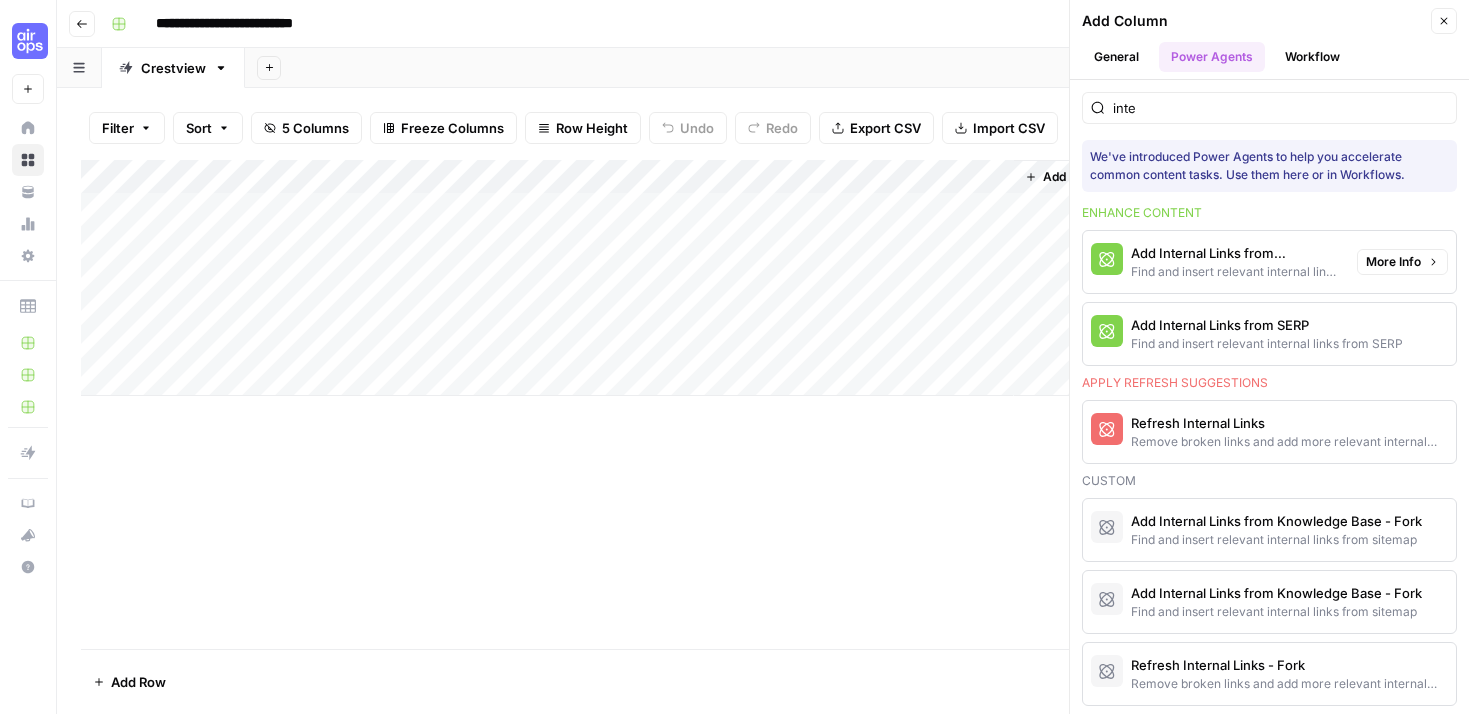 click on "Add Internal Links from Knowledge Base" at bounding box center (1236, 253) 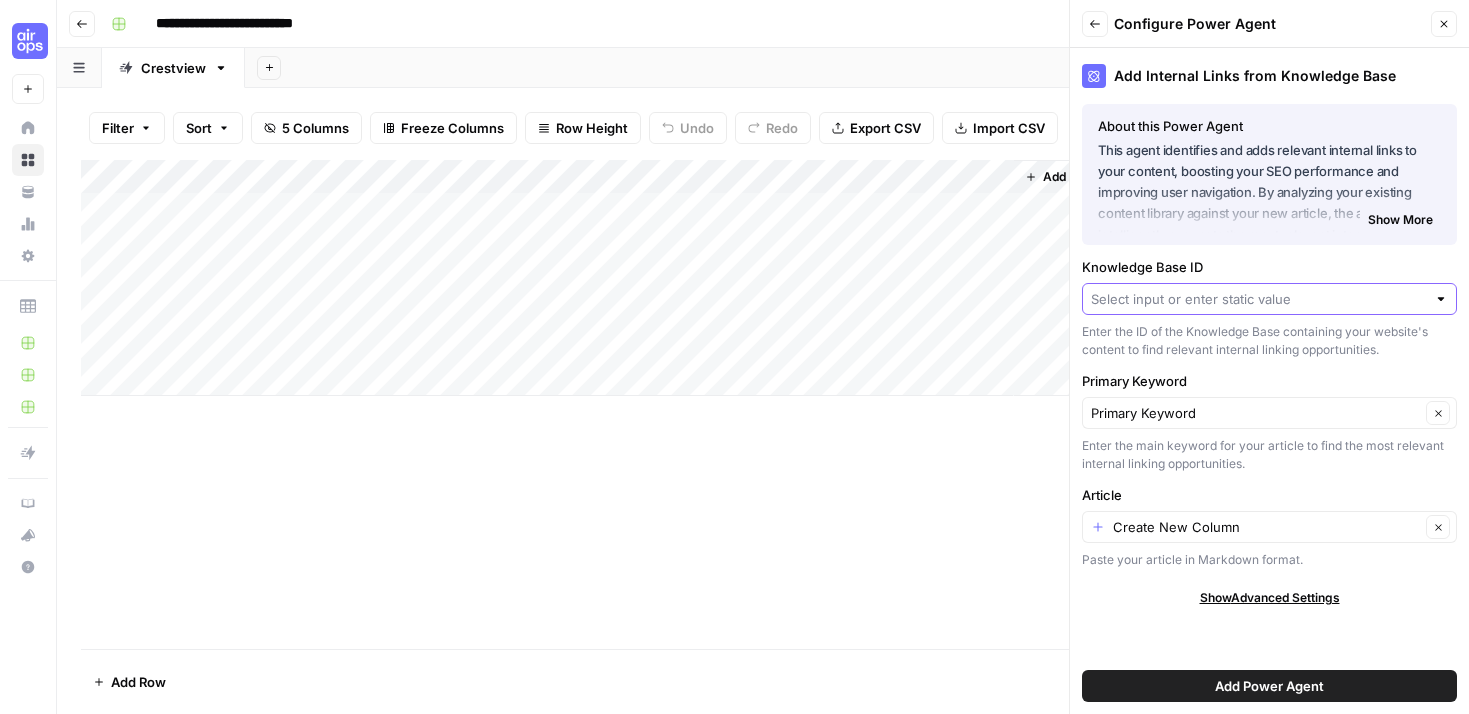 click on "Knowledge Base ID" at bounding box center [1258, 299] 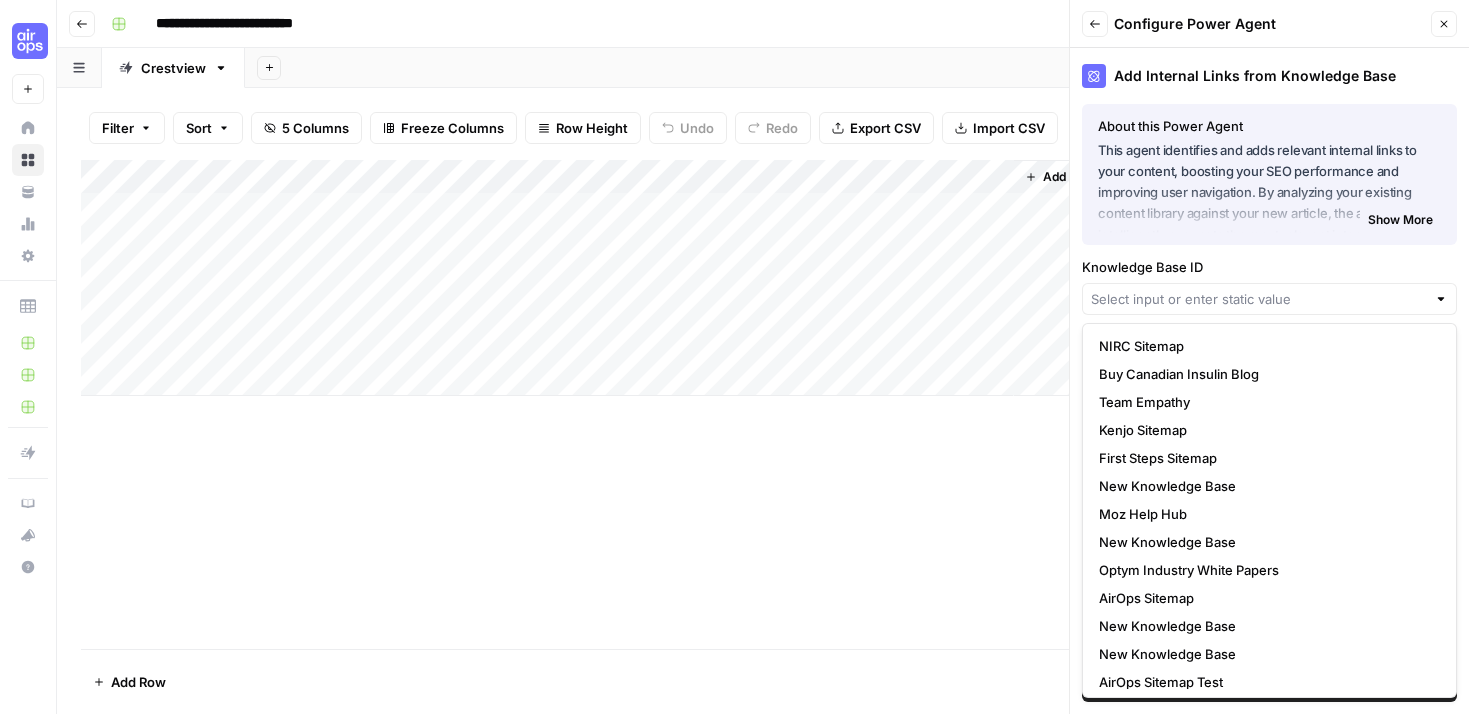 click on "Knowledge Base ID" at bounding box center [1269, 267] 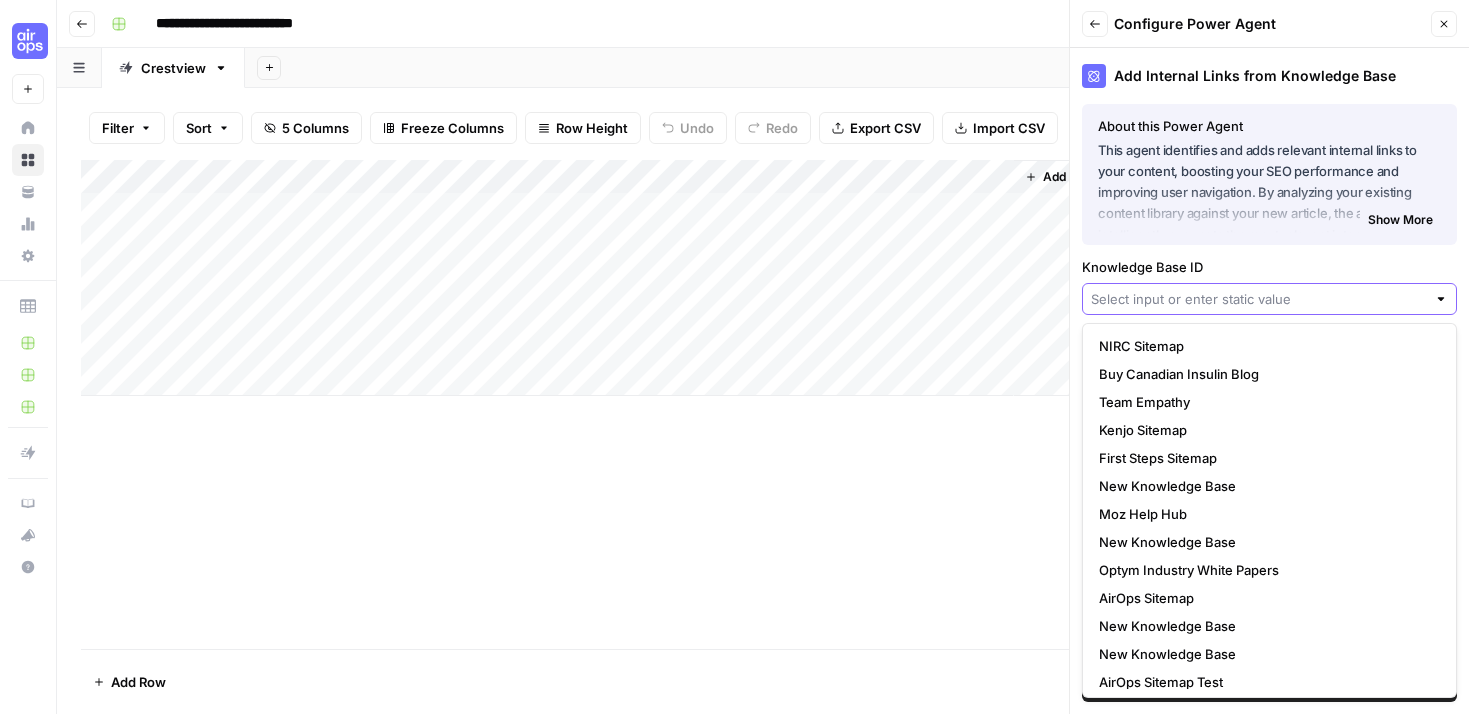 click on "Knowledge Base ID" at bounding box center [1258, 299] 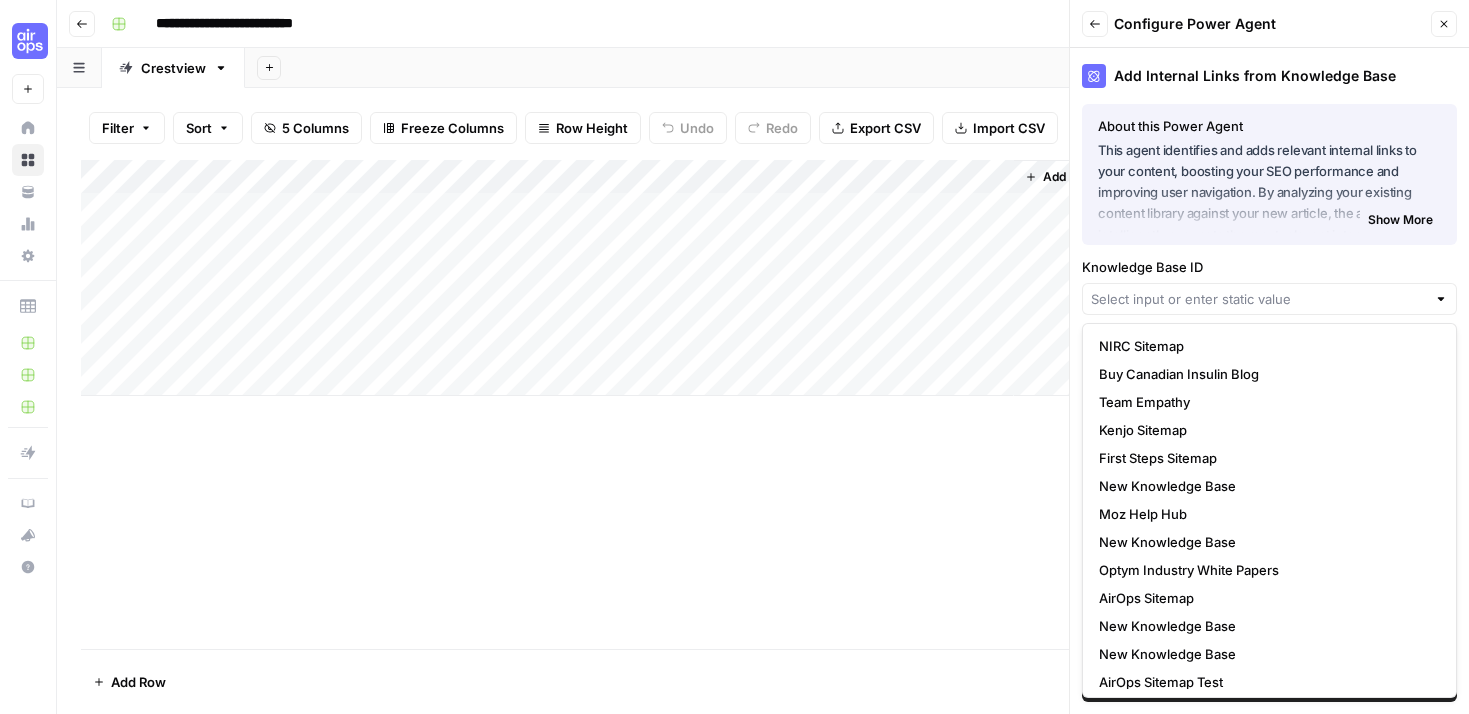 click on "Knowledge Base ID" at bounding box center [1269, 267] 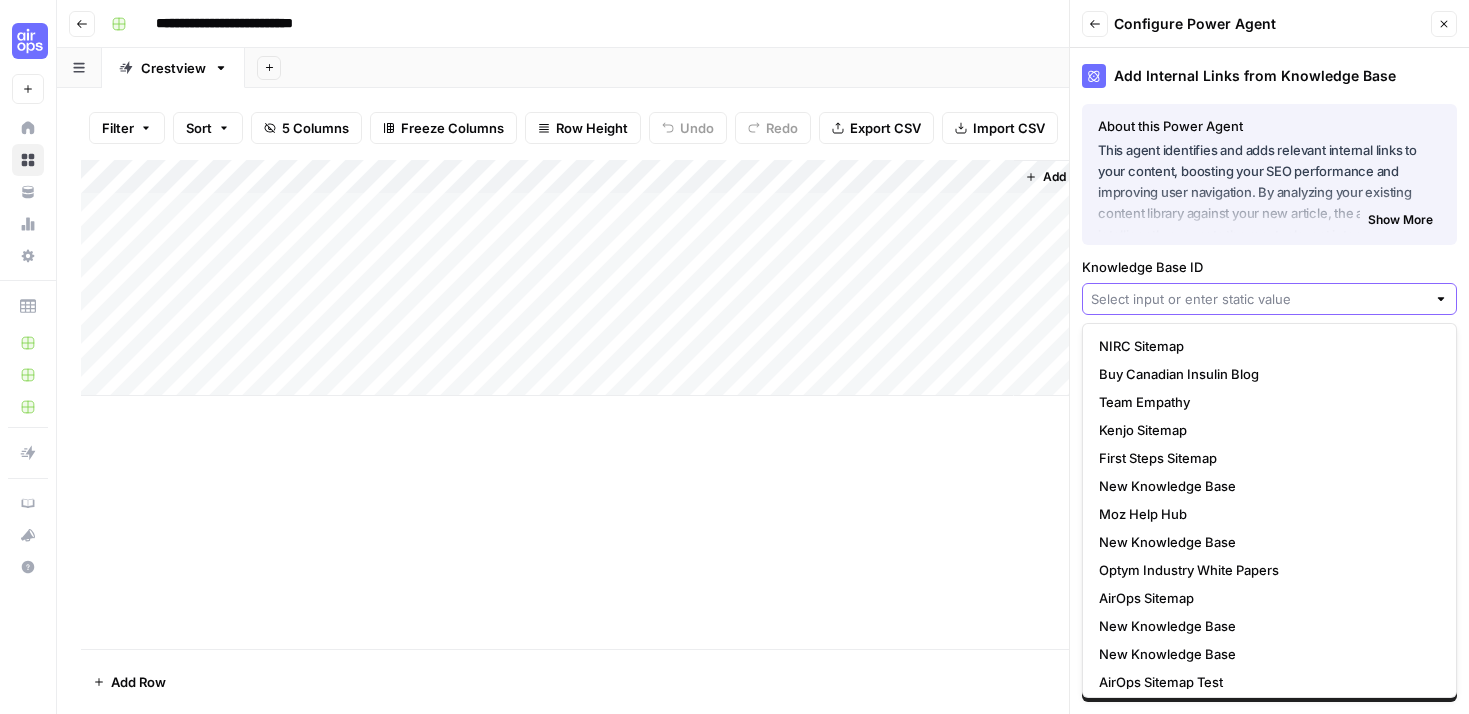 click on "Knowledge Base ID" at bounding box center [1258, 299] 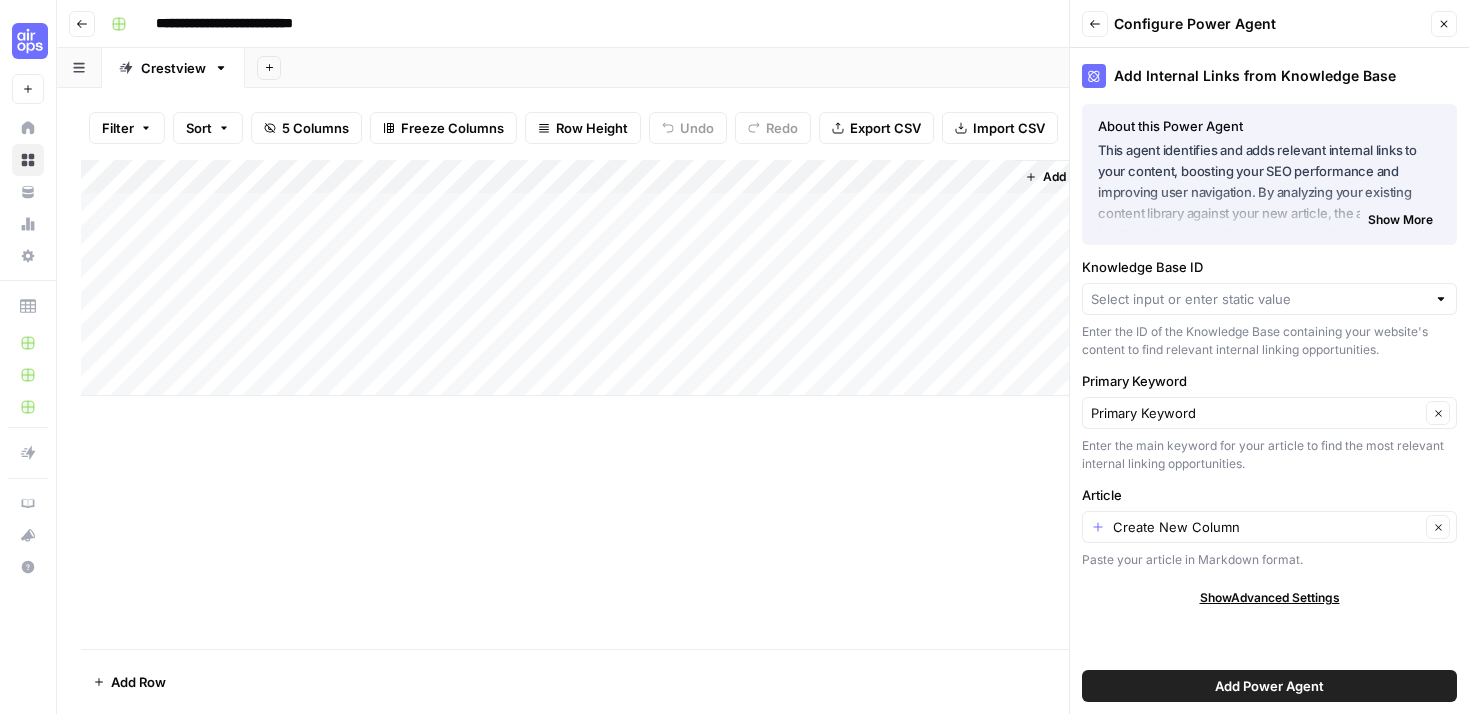 click on "Add Column" at bounding box center [763, 404] 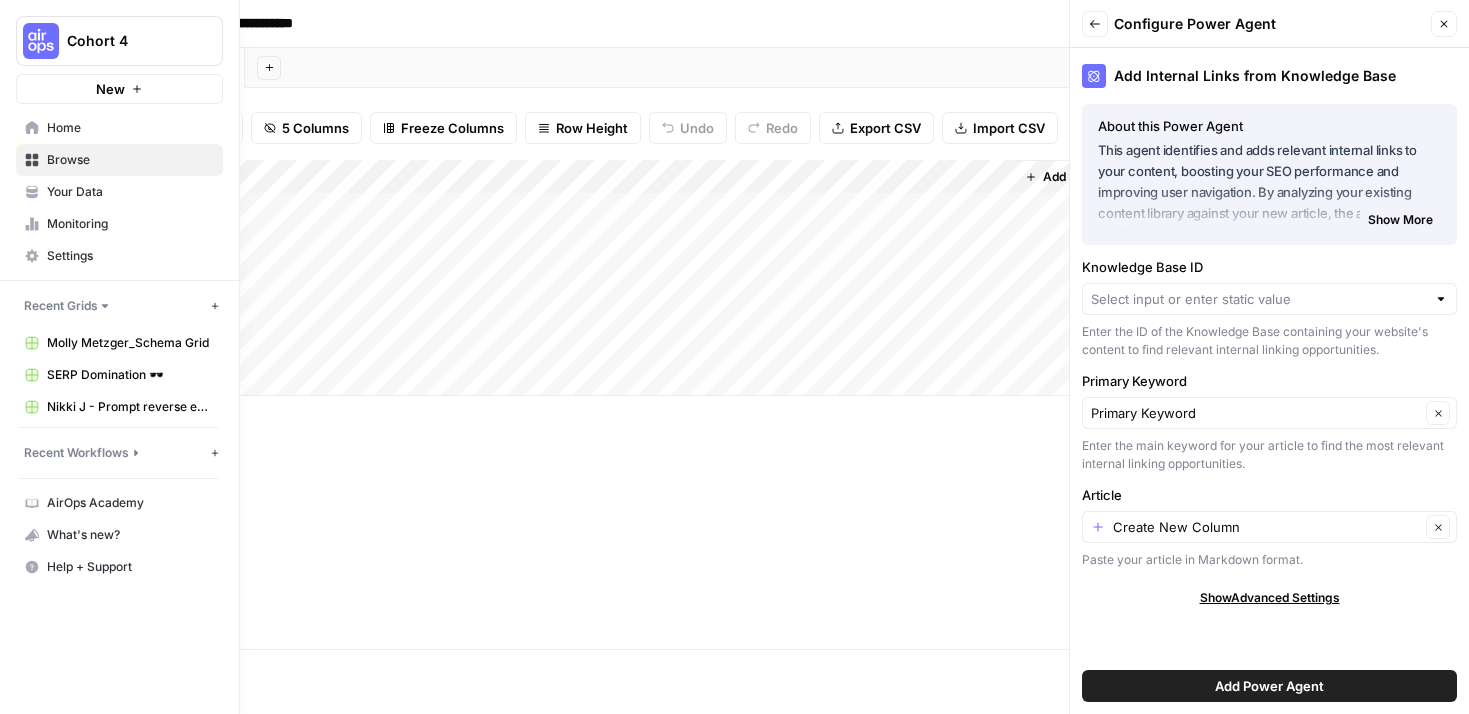 click on "Your Data" at bounding box center (130, 192) 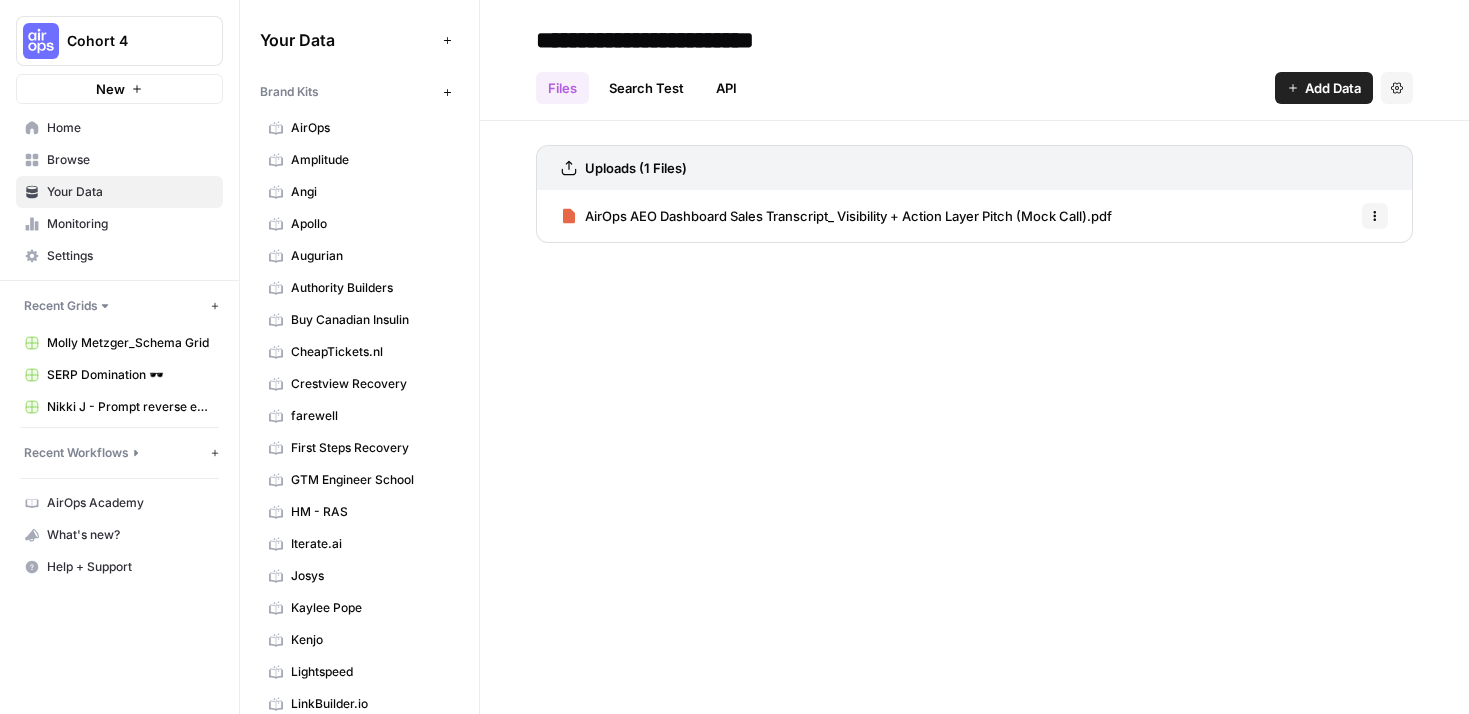 click on "Home" at bounding box center (130, 128) 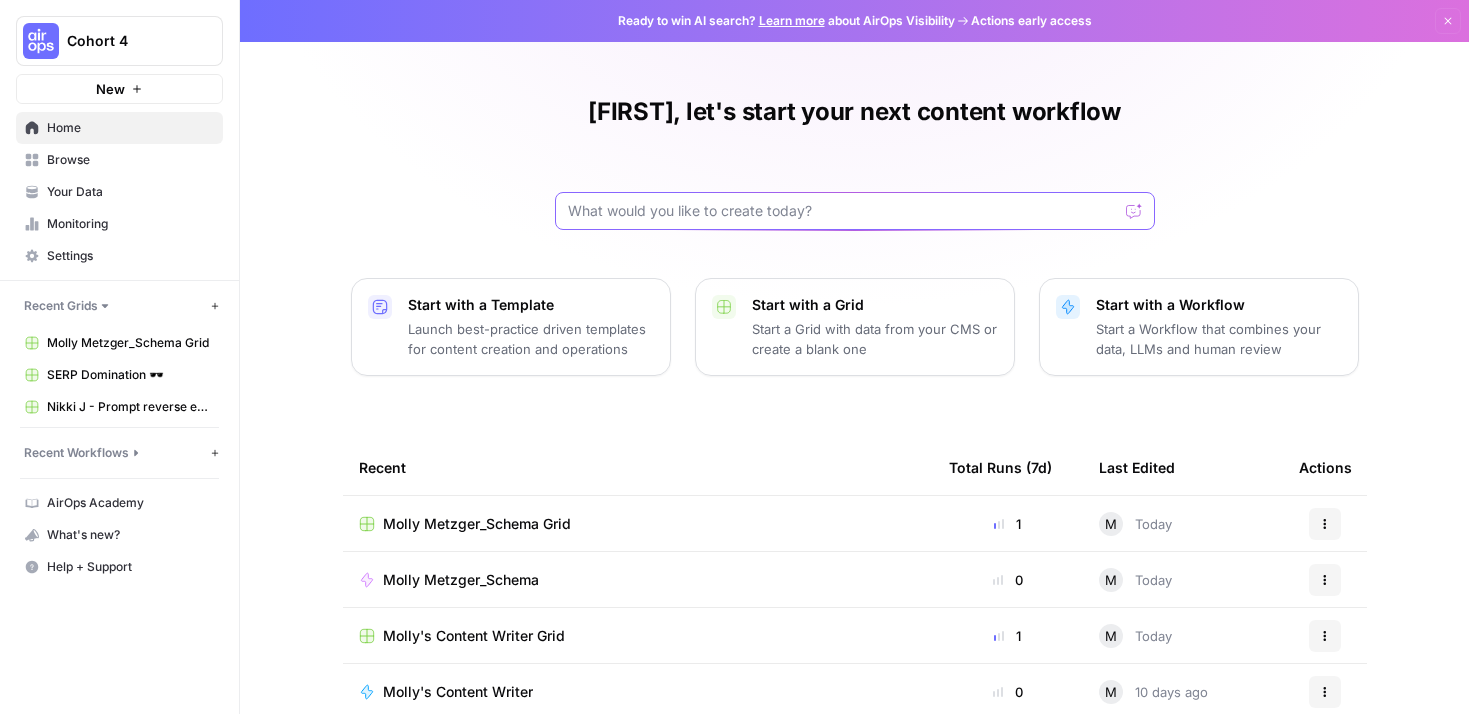 click at bounding box center [843, 211] 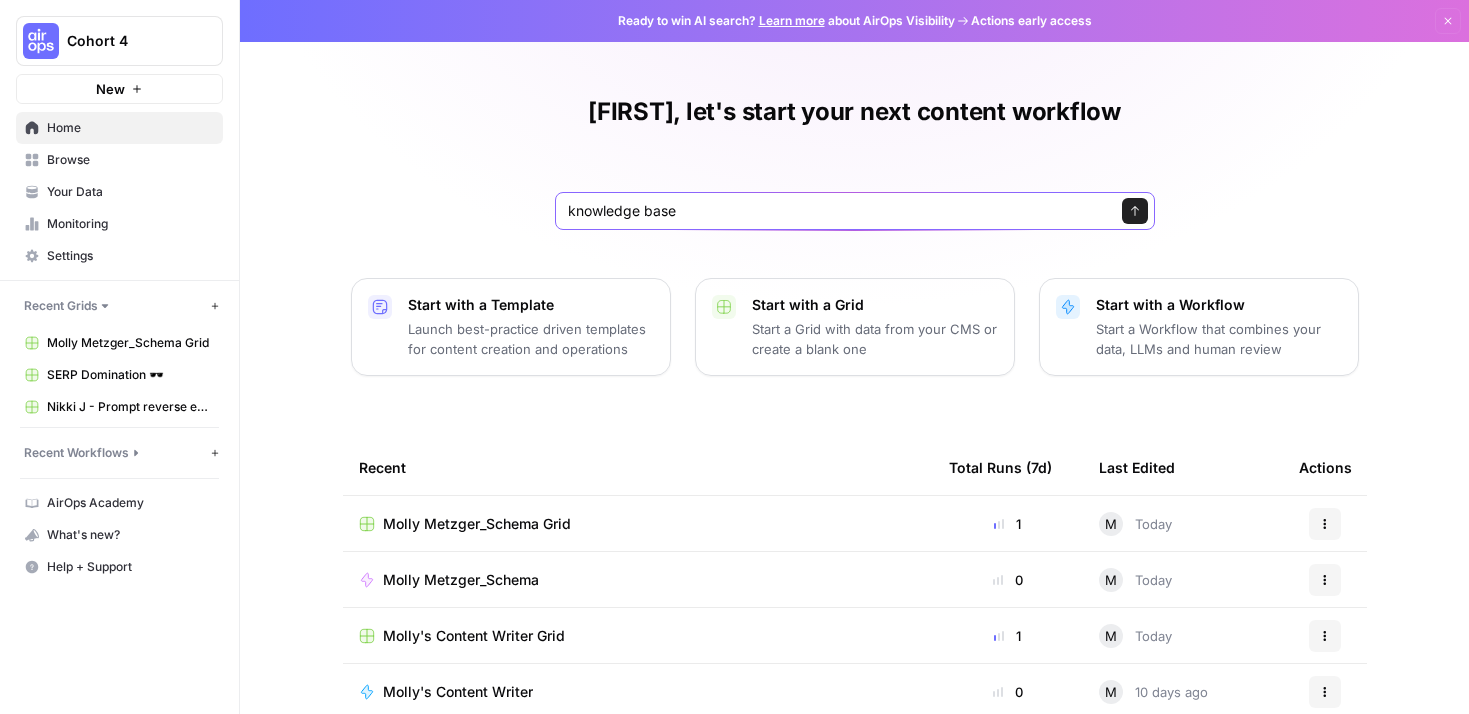 type on "knowledge base" 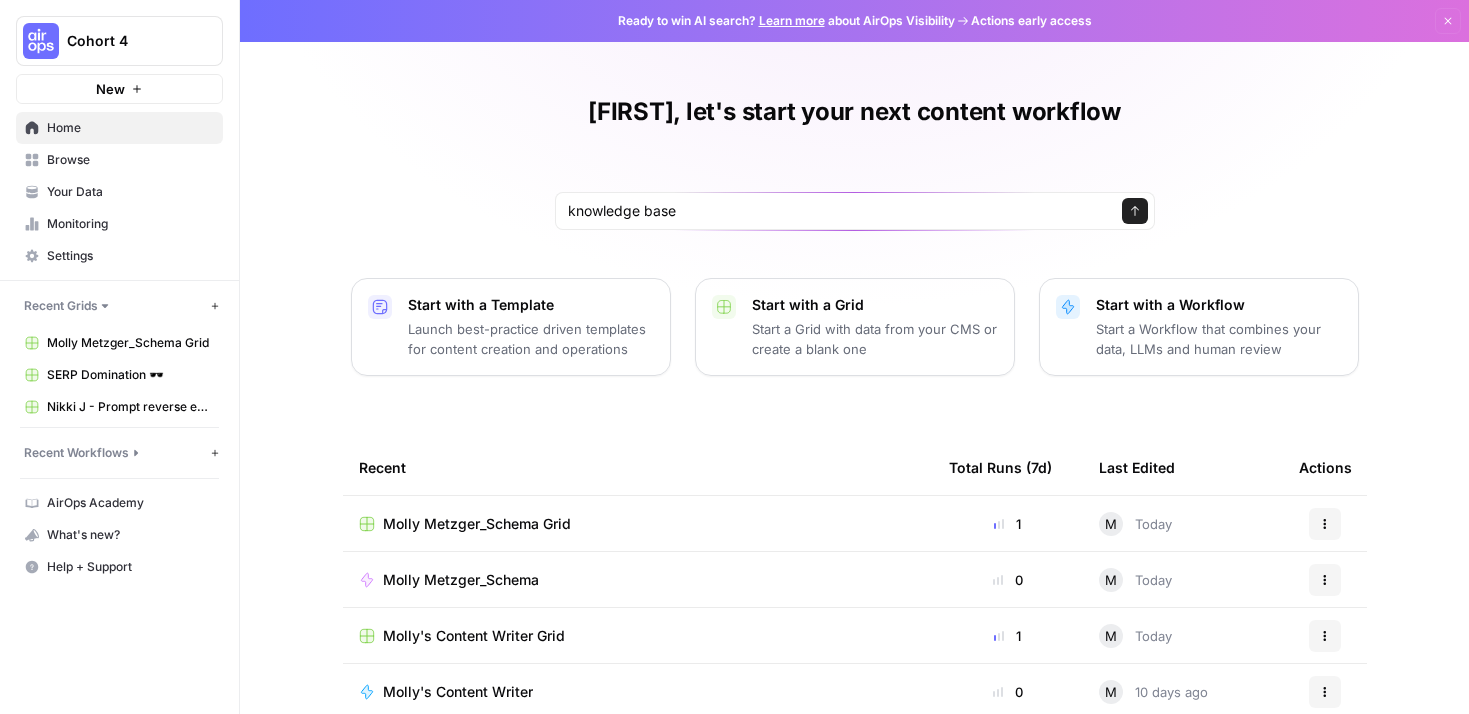 click on "[FIRST] [LAST]_Schema Grid 1 M Today Actions [FIRST] [LAST]_Schema 0 M Today Actions [FIRST]'s Content Writer Grid 1 M Today Actions [FIRST]'s Content Writer 0 M 10 days ago Actions Brand Alignment -[FIRST] 0 M 10 days ago Actions SERP Domination 🕶️ 15 Today Actions SERP Brand Score 0 Today Actions" at bounding box center [854, 460] 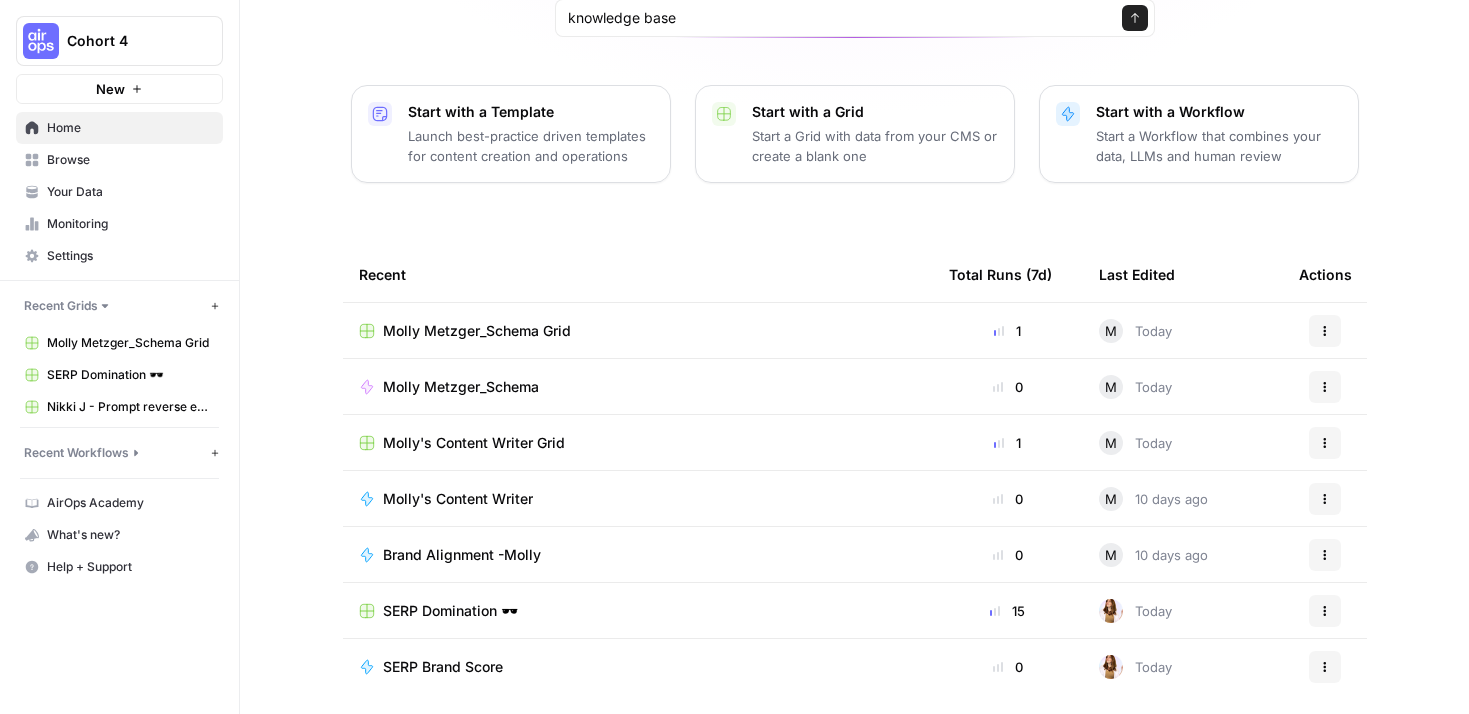 scroll, scrollTop: 206, scrollLeft: 0, axis: vertical 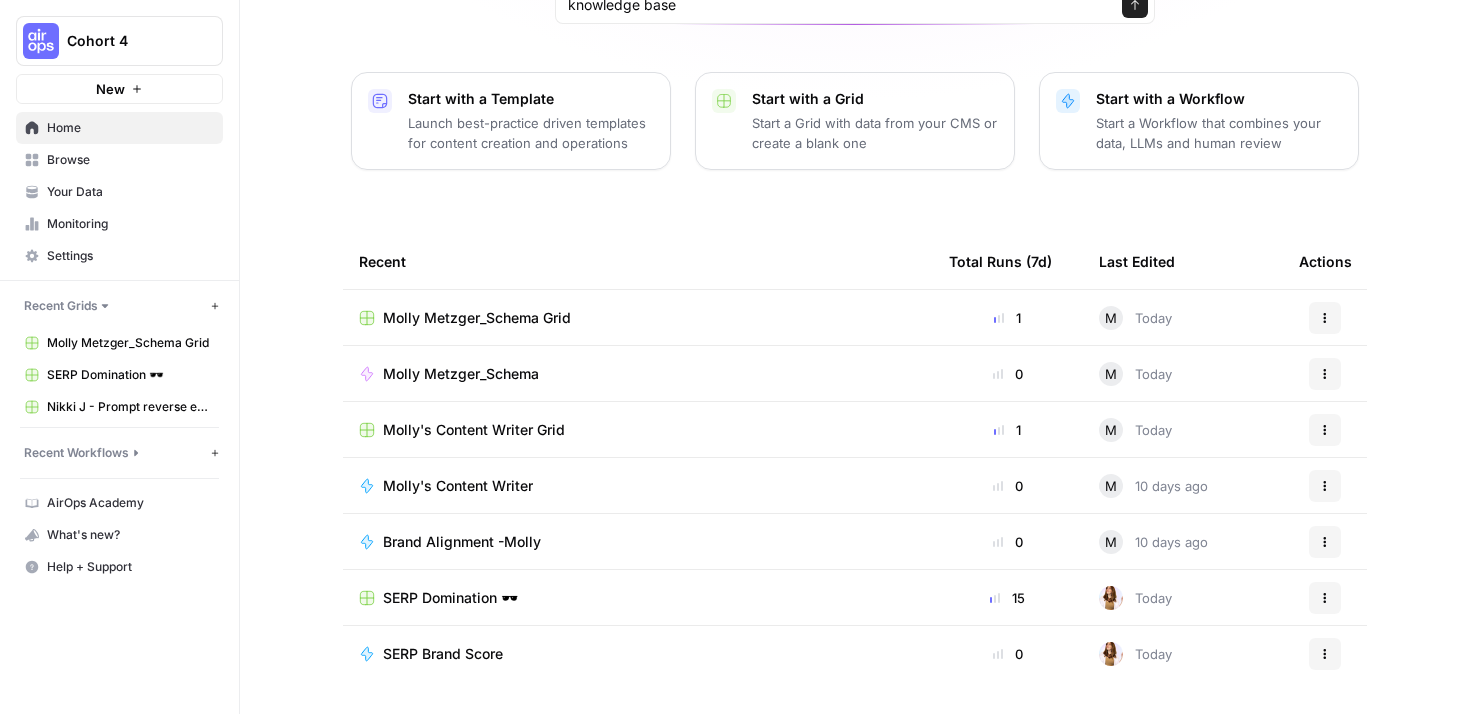 click on "Your Data" at bounding box center (130, 192) 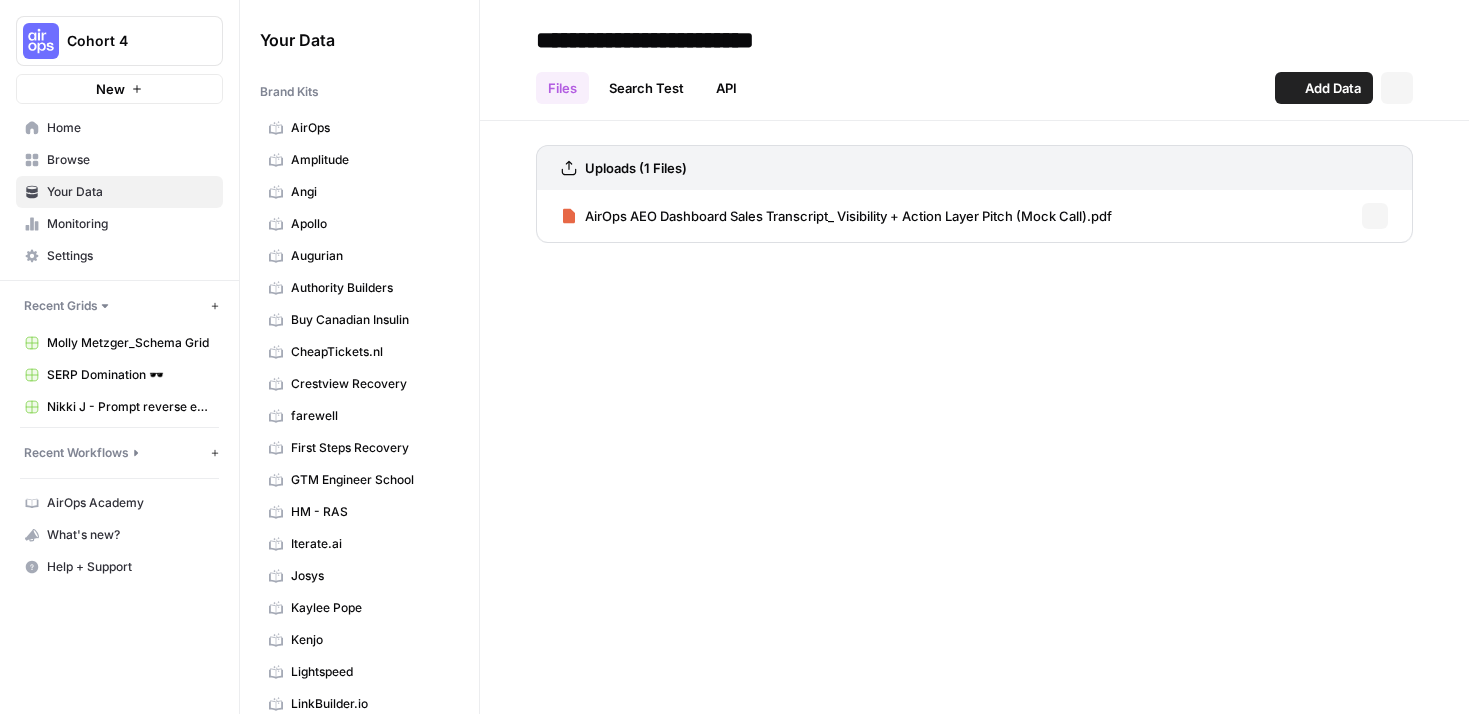 scroll, scrollTop: 0, scrollLeft: 0, axis: both 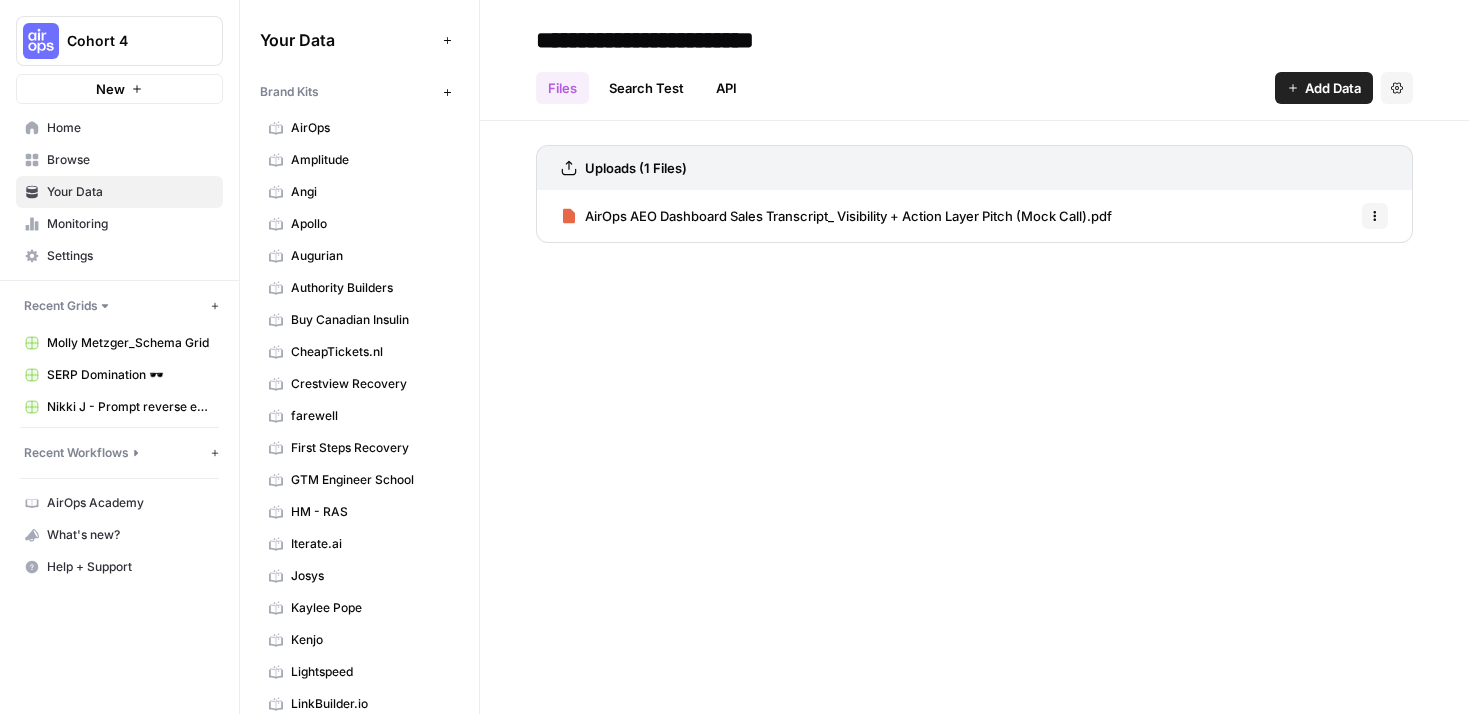 click on "Brand Kits" at bounding box center [289, 92] 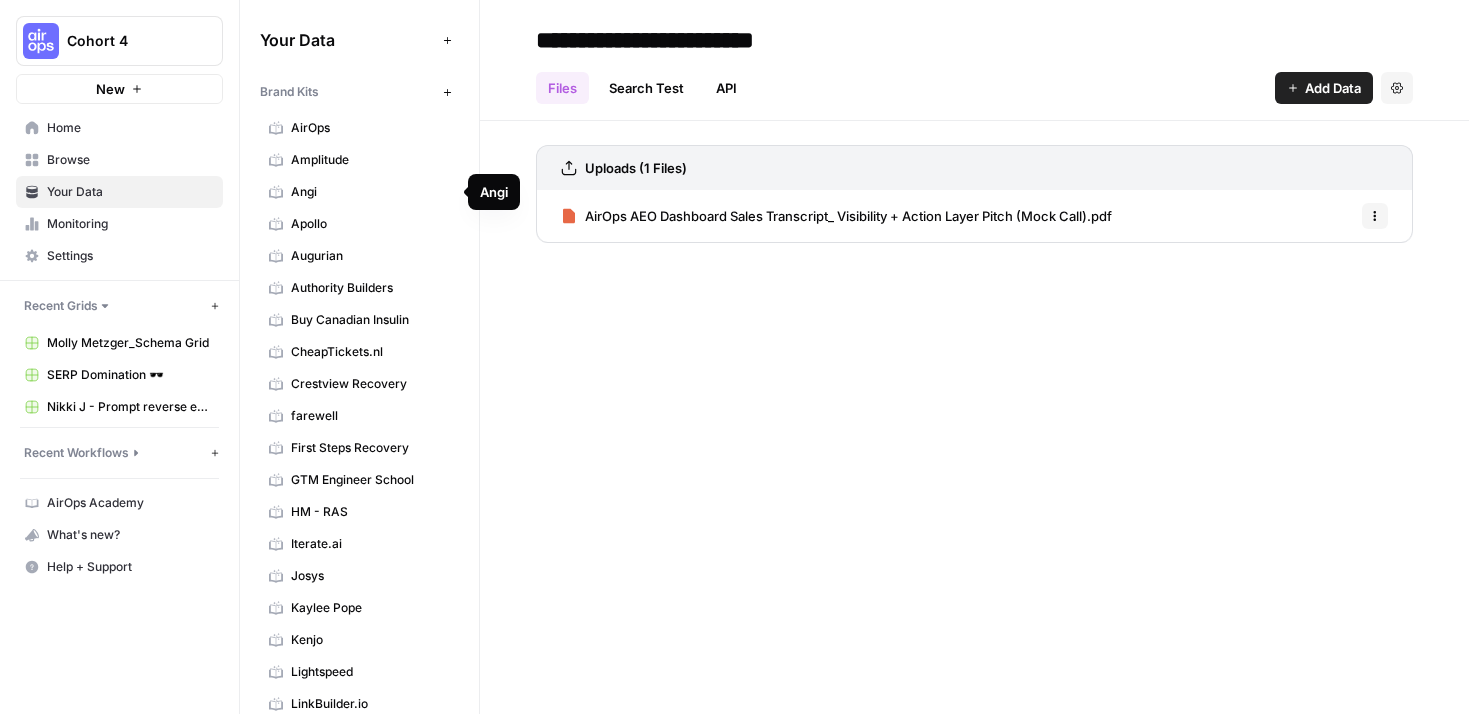 click on "**********" at bounding box center [974, 357] 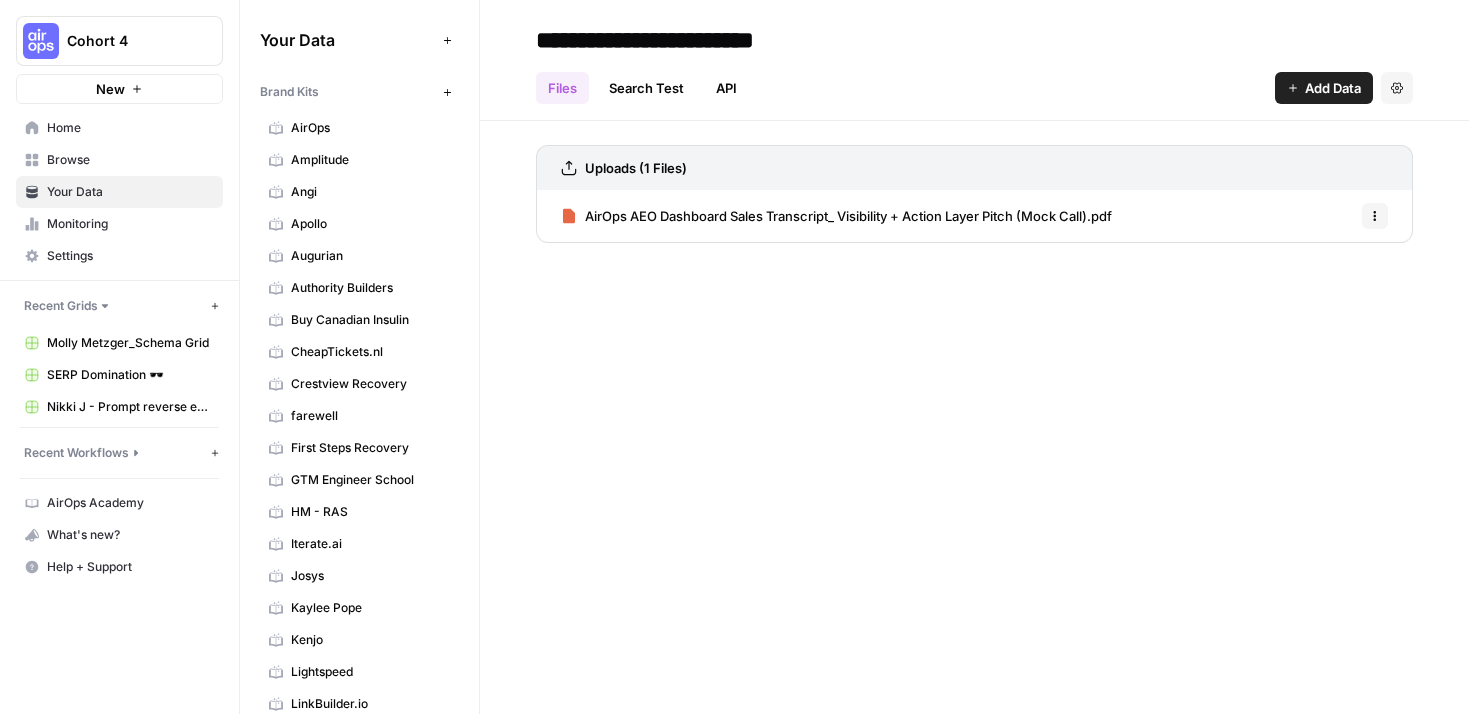 click on "Your Data Add Data Brand Kits New AirOps Amplitude Angi Apollo Augurian Authority Builders Buy Canadian Insulin CheapTickets.nl Crestview Recovery farewell First Steps Recovery GTM Engineer School HM - RAS Iterate.ai Josys [FIRST] [LAST] Kenjo Lightspeed LinkBuilder.io Lotto Vendor Connect MasterClass Moz New North Northern Illinois Recovery Center Obligo Optym Oyster HR PhantomBuster Preply Rare Candy Re-Leased Sneakers.com Sparrow Team Empathy Tremendous Twinkl Knowledge Bases New AirOps Sales Transcripts AirOps Sitemap AirOps Sitemap Test Amplitude Amplitude Sitemap Authority Builders Sitemap Buy Canadian Insulin Blog CheapTickets List of Flight Pages Cheaptickets Sitemap First Steps Sitemap Kenjo Sitemap Moz Help Hub New Knowledge Base New Knowledge Base New Knowledge Base New Knowledge Base New Knowledge Base New Knowledge Base New Knowledge Base New Knowledge Base New Knowledge Base New North NIRC Sitemap Obligo Site Map Optym Industry White Papers PhantomBuster sitemap Rare Candy Knowledge Base Re-Leased Sparrow Editorial" at bounding box center [359, 357] 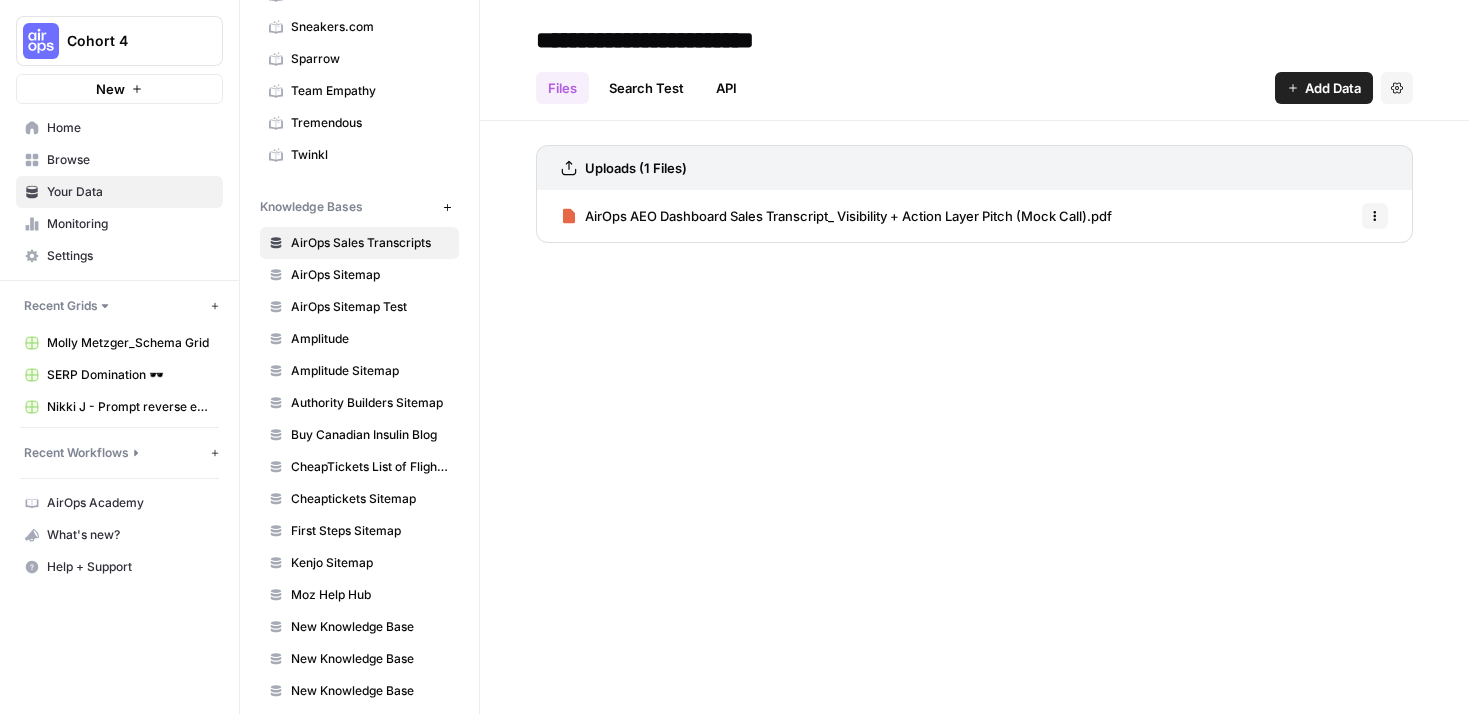 scroll, scrollTop: 1097, scrollLeft: 0, axis: vertical 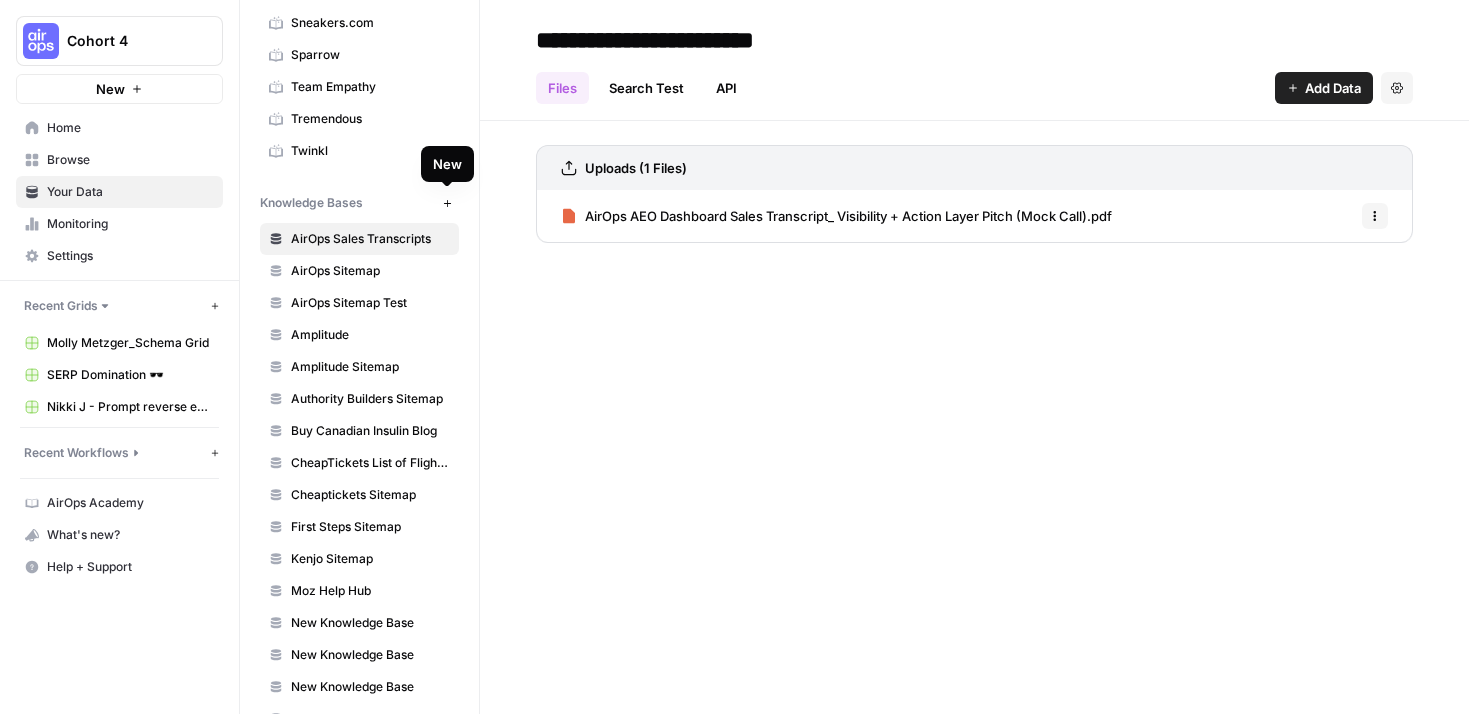 click 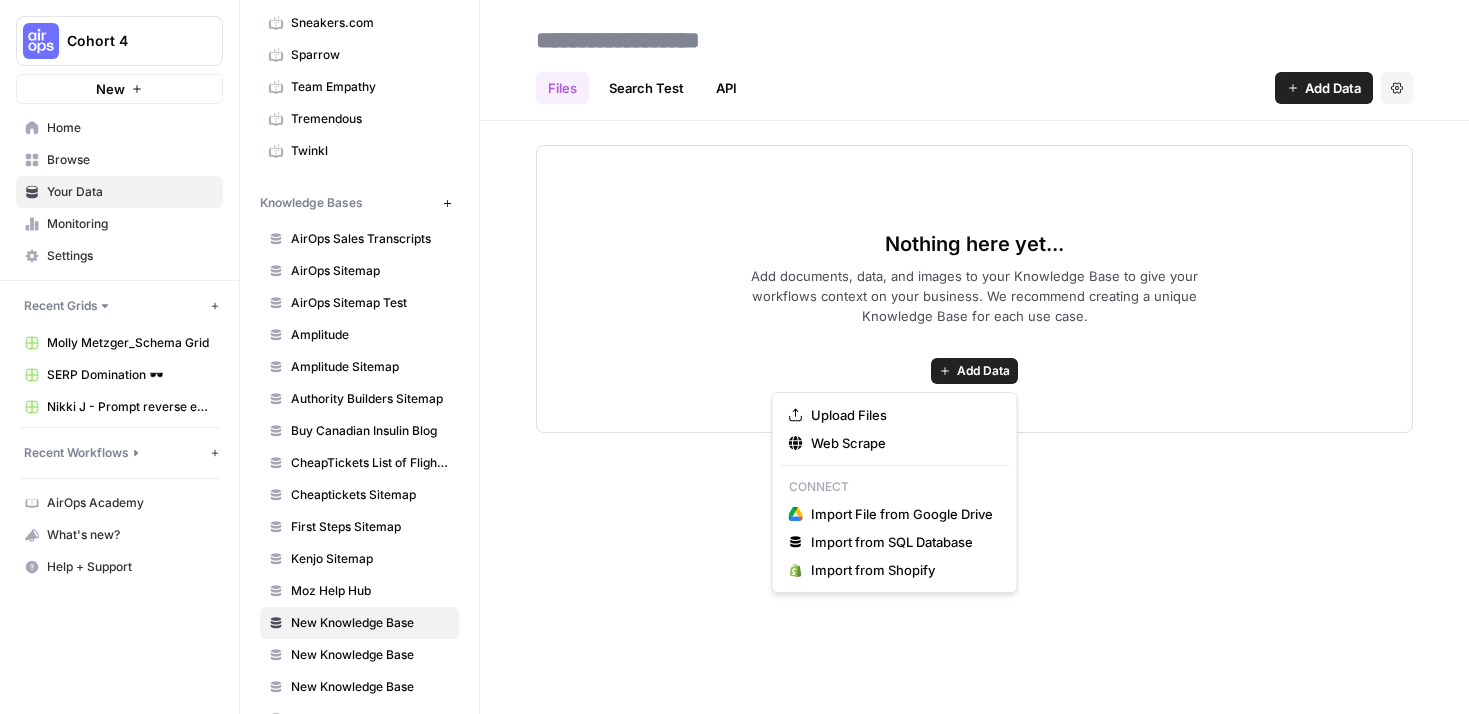 click on "Add Data" at bounding box center [983, 371] 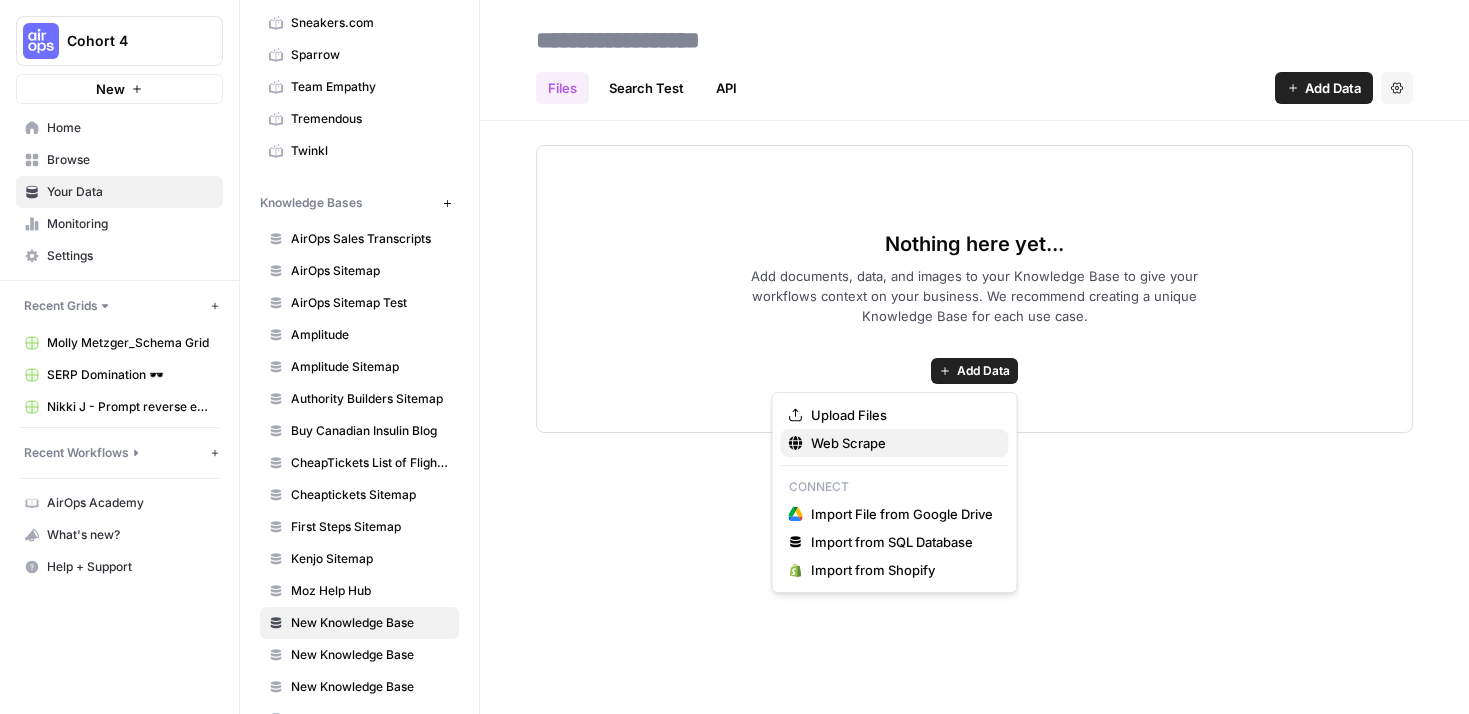 click on "Web Scrape" at bounding box center [902, 443] 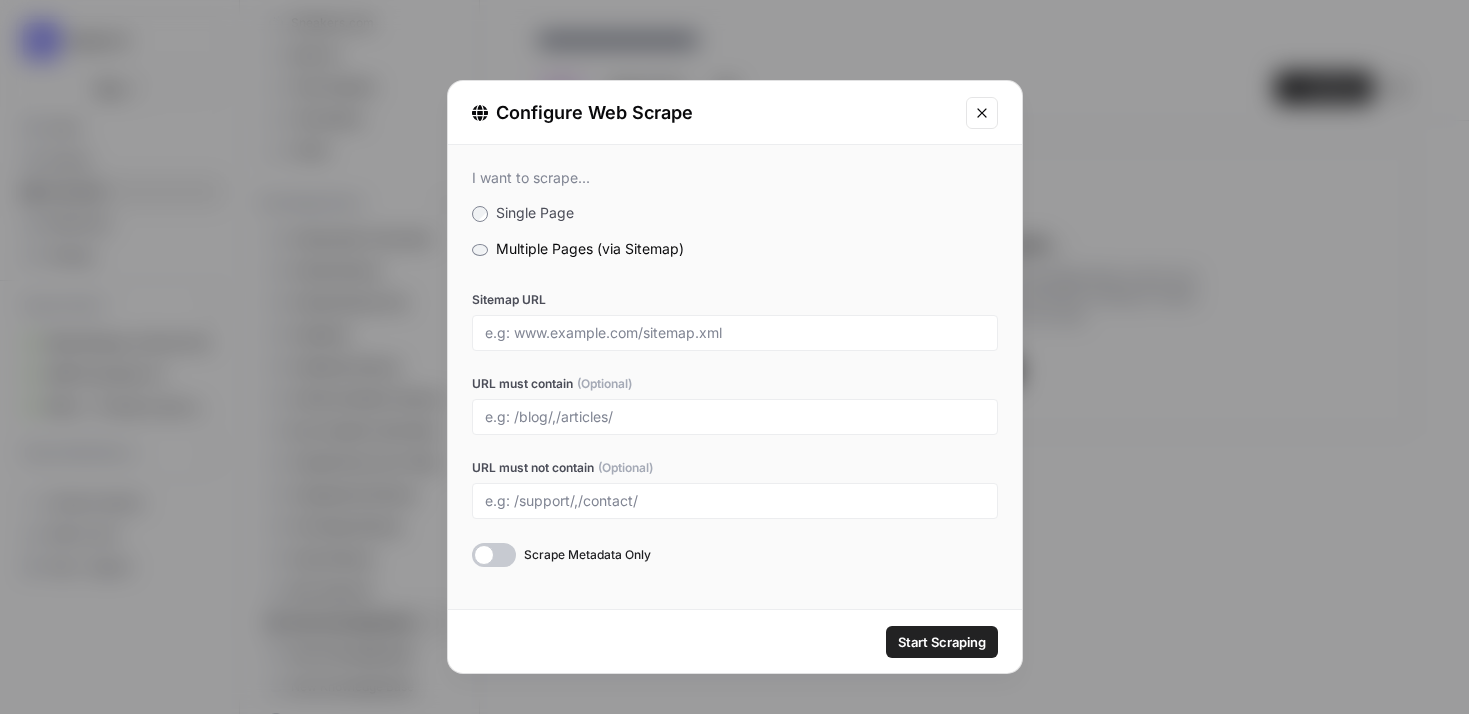 click at bounding box center (735, 333) 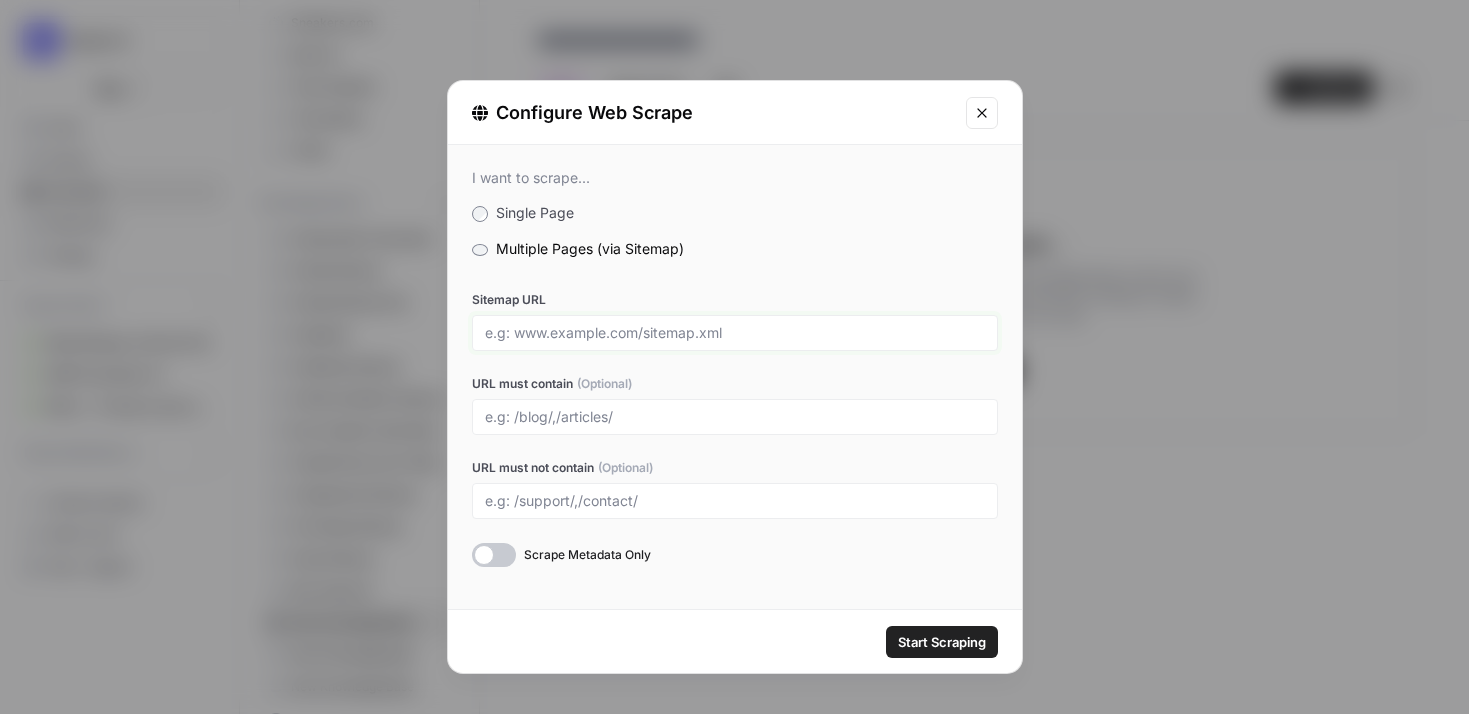 click on "Sitemap URL" at bounding box center [735, 333] 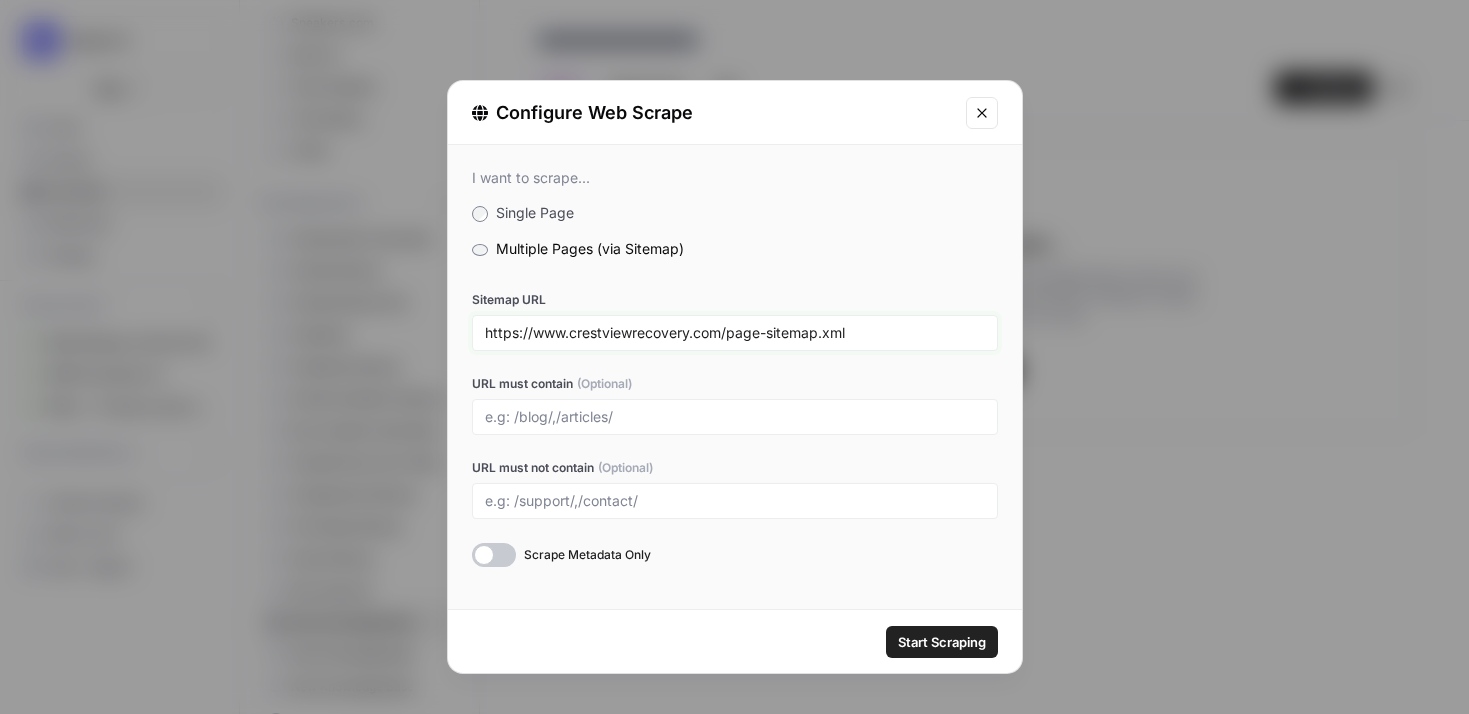 type on "https://www.crestviewrecovery.com/page-sitemap.xml" 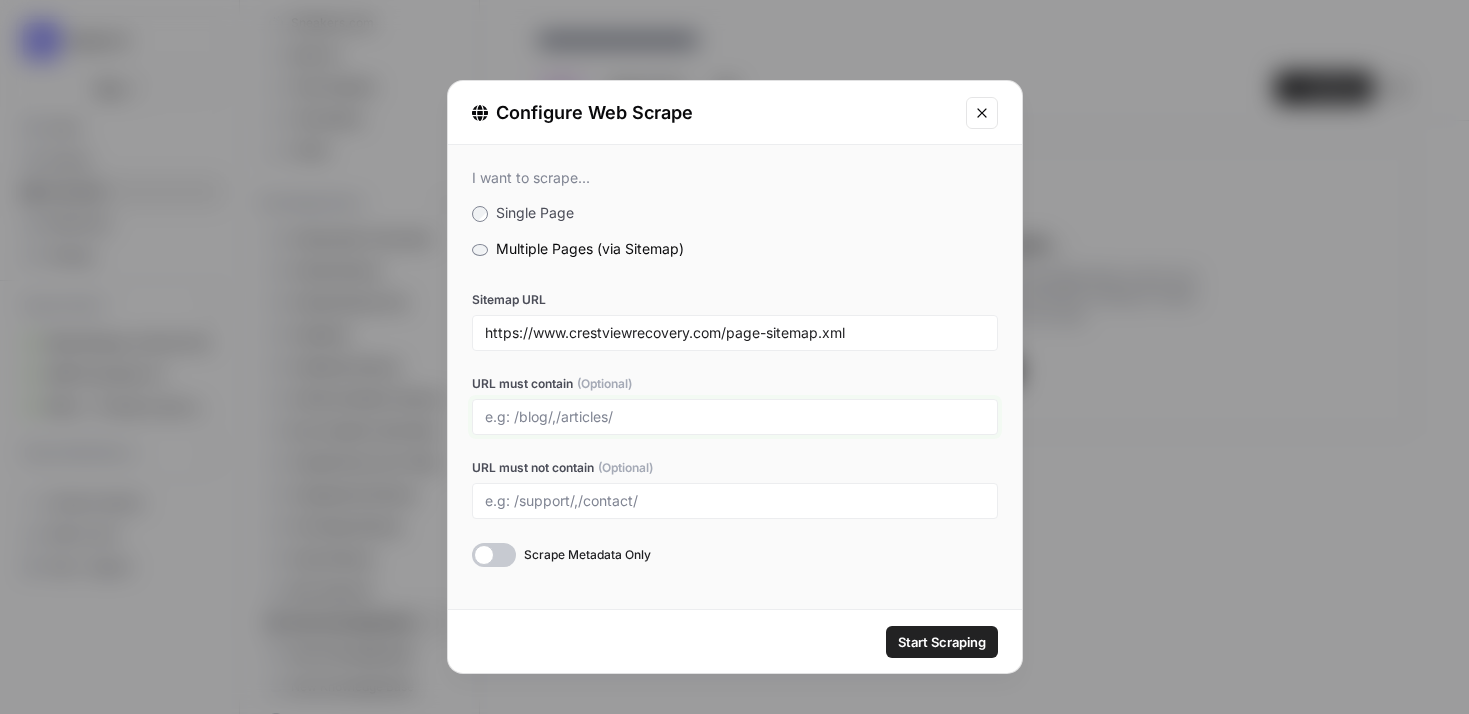 click on "URL must contain (Optional)" at bounding box center (735, 417) 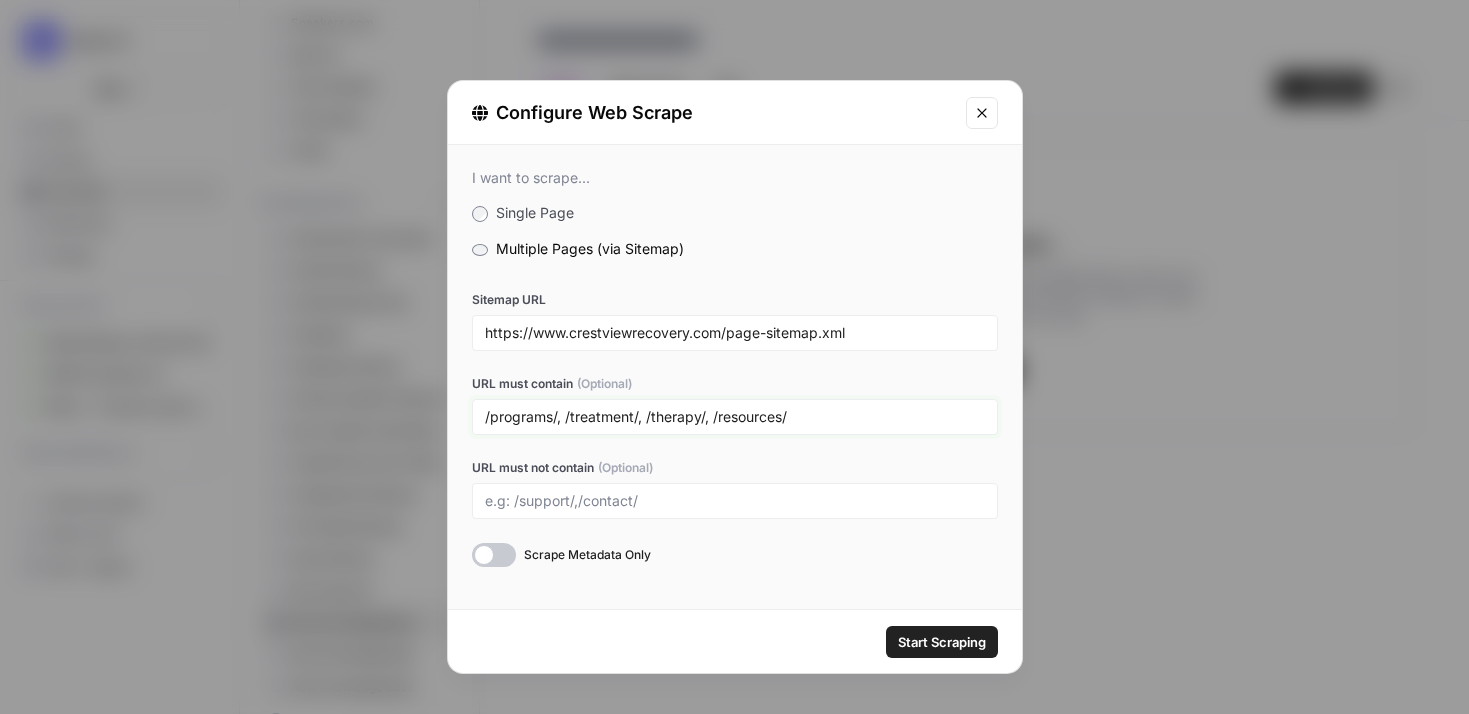 type on "/programs/, /treatment/, /therapy/, /resources/" 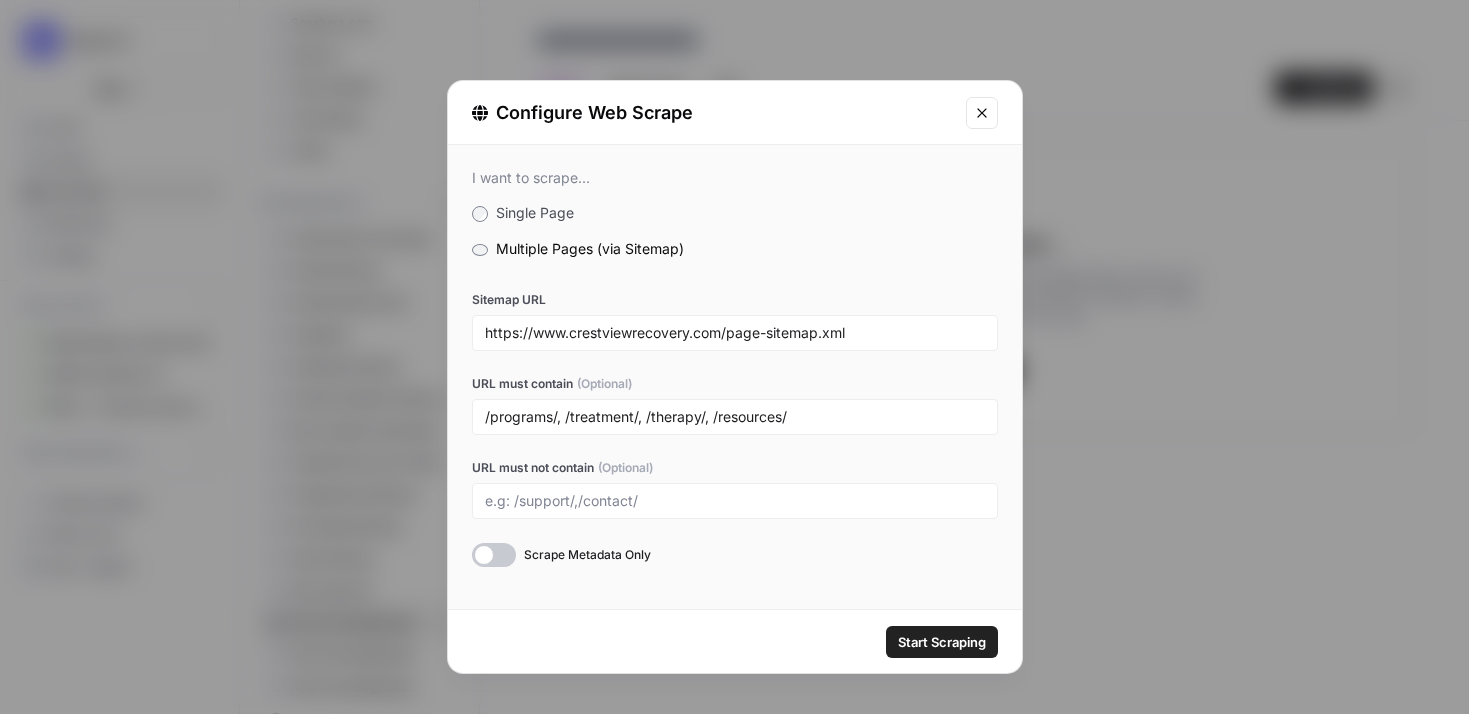 click on "I want to scrape... Single Page Multiple Pages (via Sitemap) Sitemap URL https://www.crestviewrecovery.com/page-sitemap.xml URL must contain (Optional) /programs/, /treatment/, /therapy/, /resources/ URL must not contain (Optional) Scrape Metadata Only" at bounding box center (735, 368) 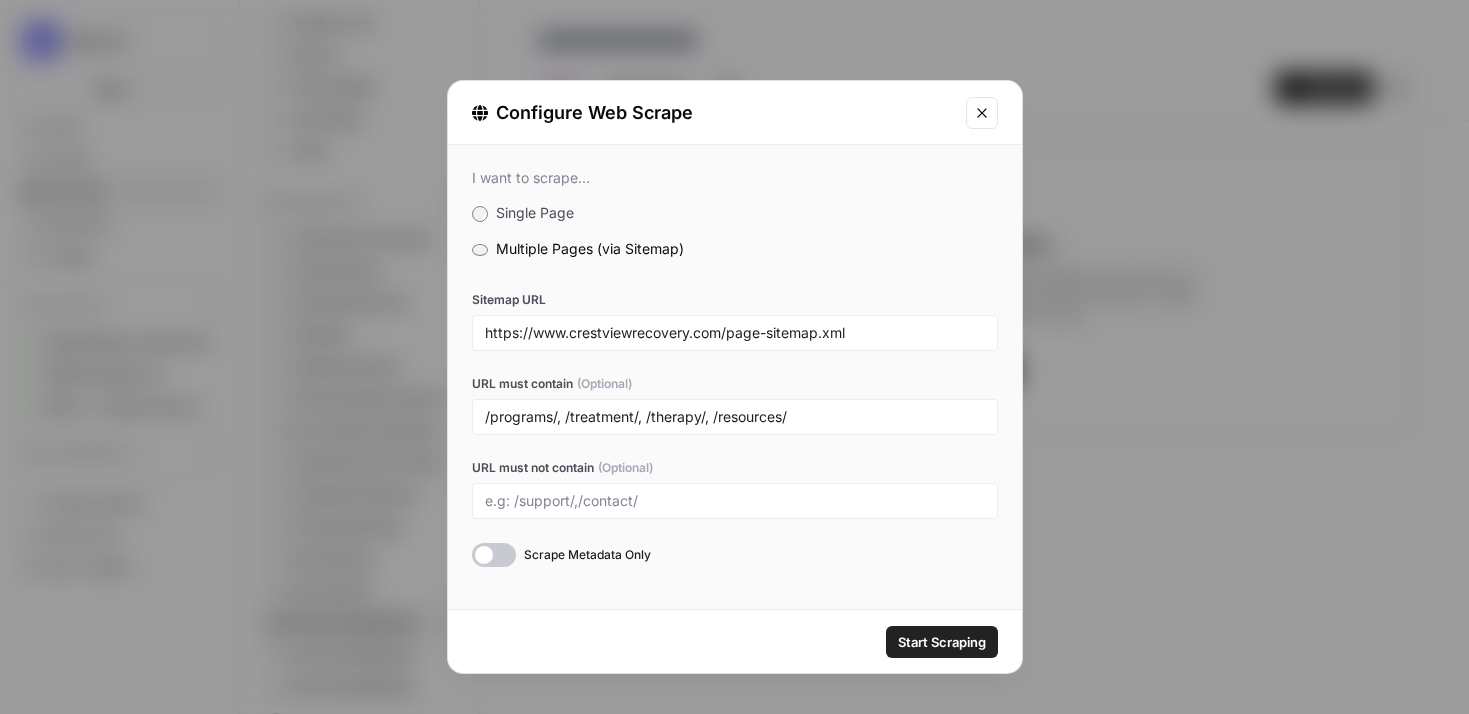 click on "Start Scraping" at bounding box center (942, 642) 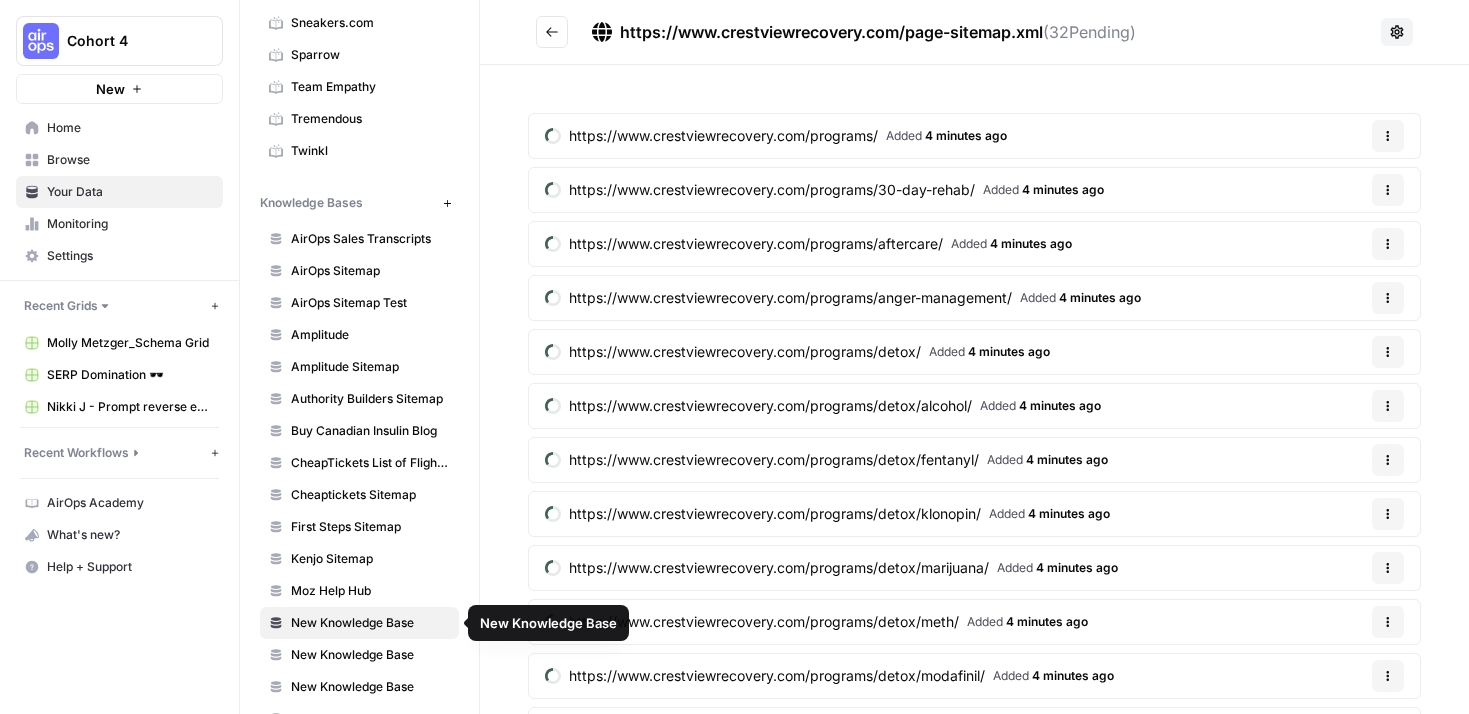 click on "New Knowledge Base" at bounding box center (370, 623) 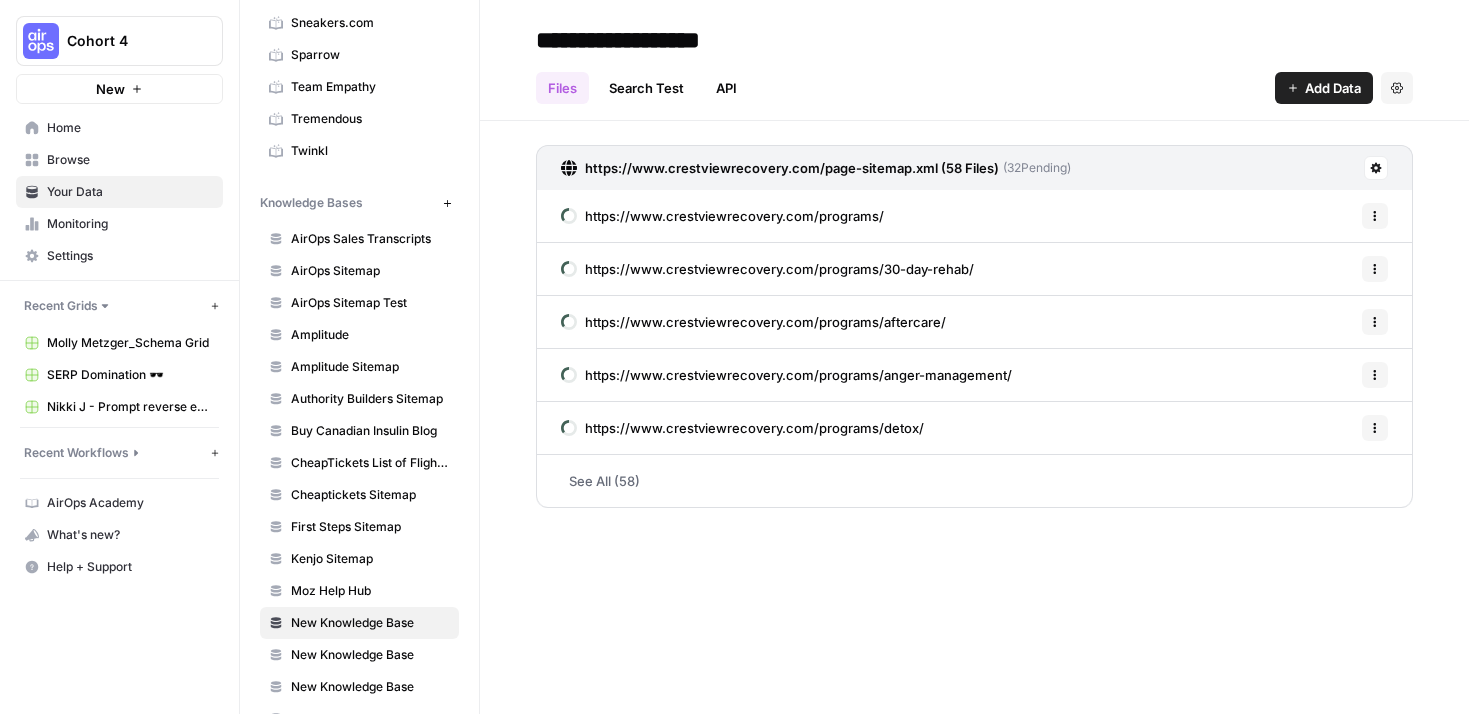 click on "**********" at bounding box center (688, 40) 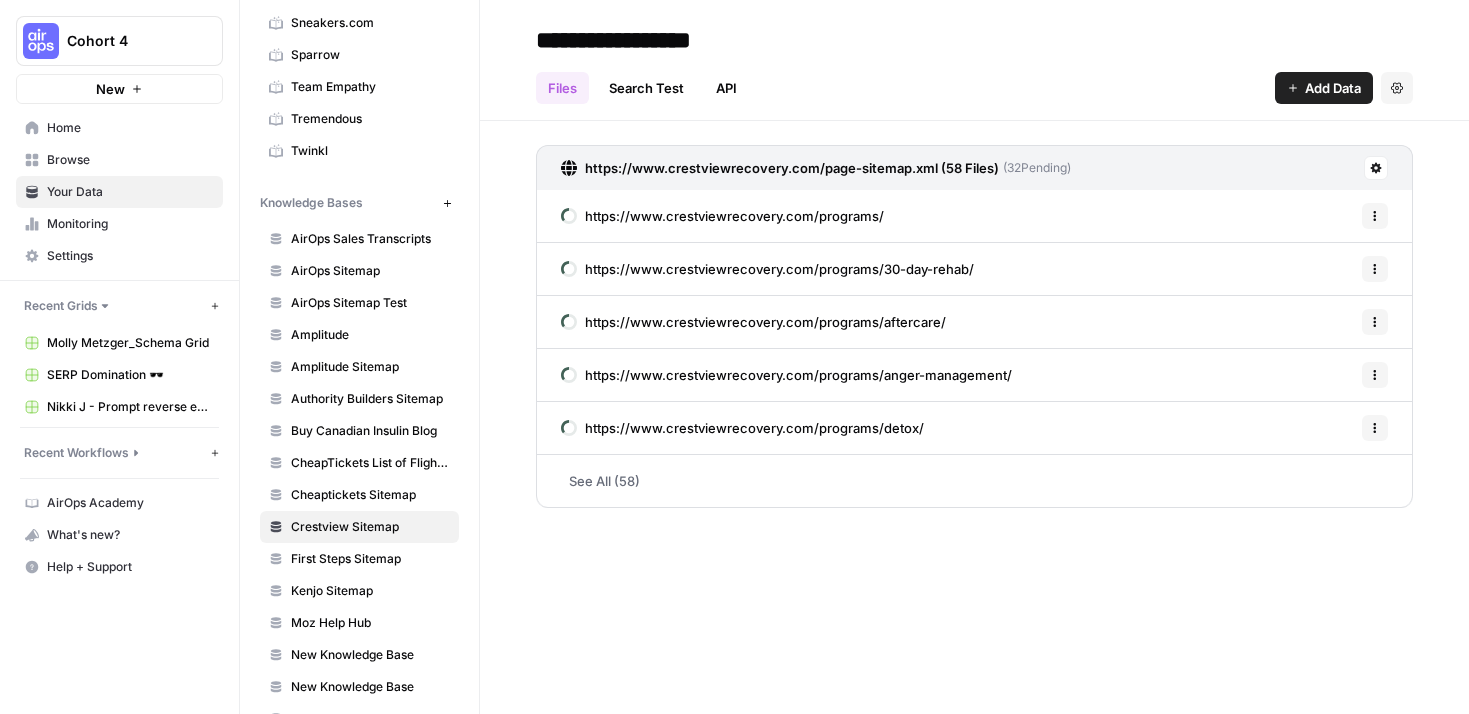 type on "**********" 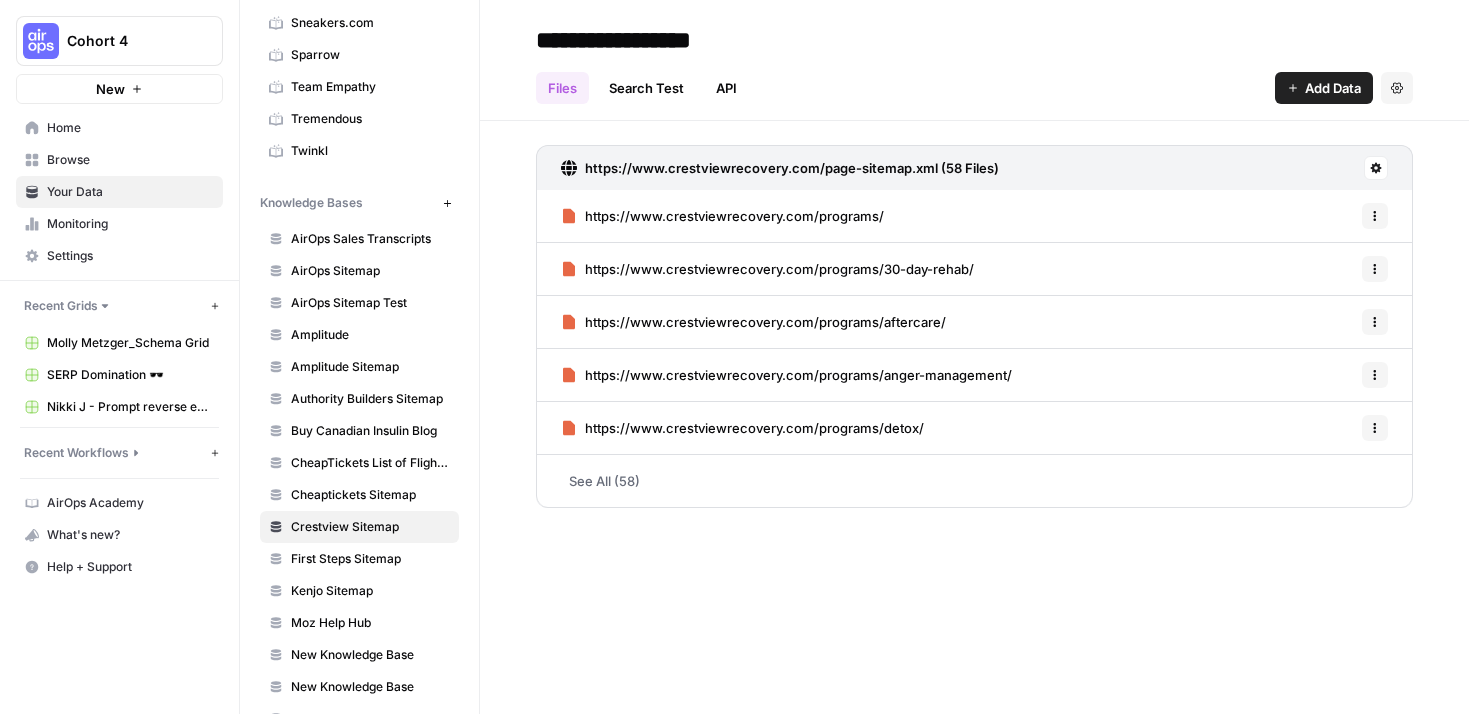 click on "See All (58)" at bounding box center (974, 481) 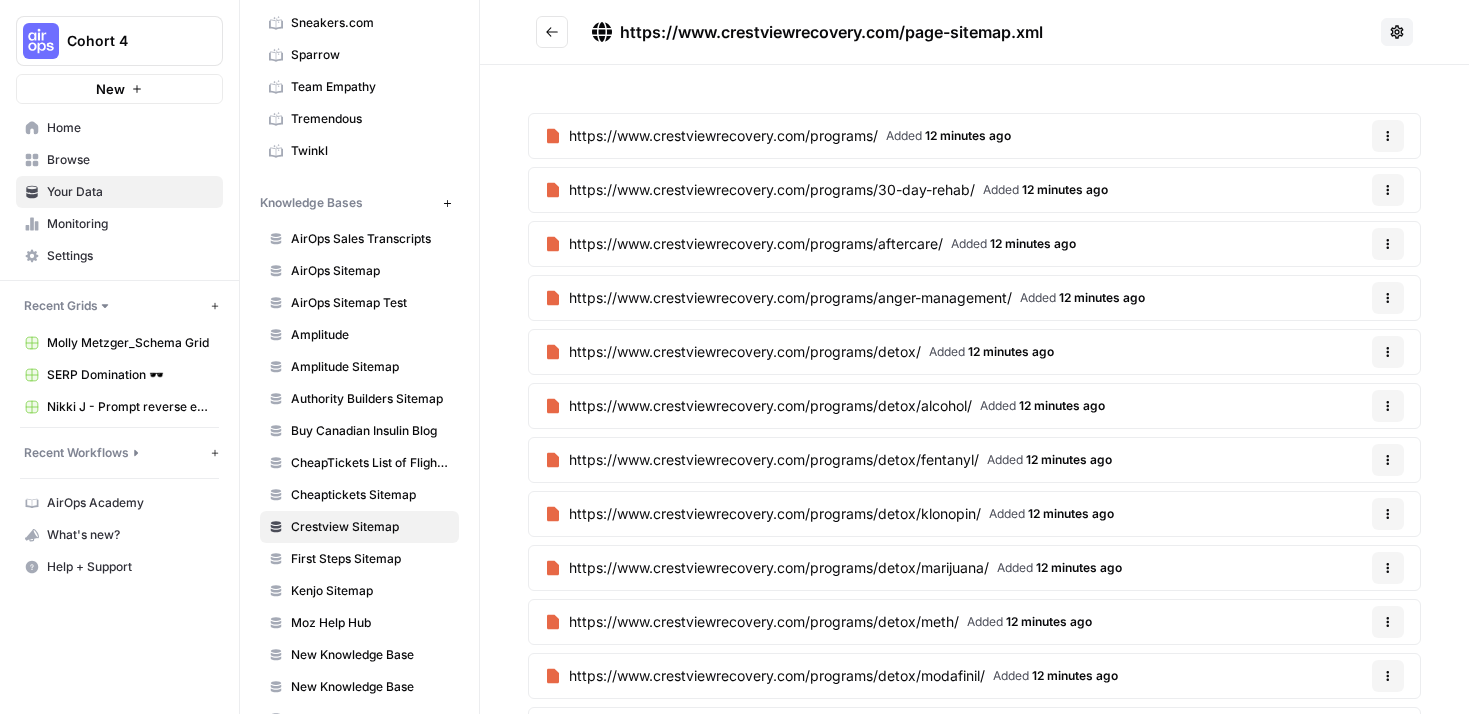 click on "Recent Grids" at bounding box center [61, 306] 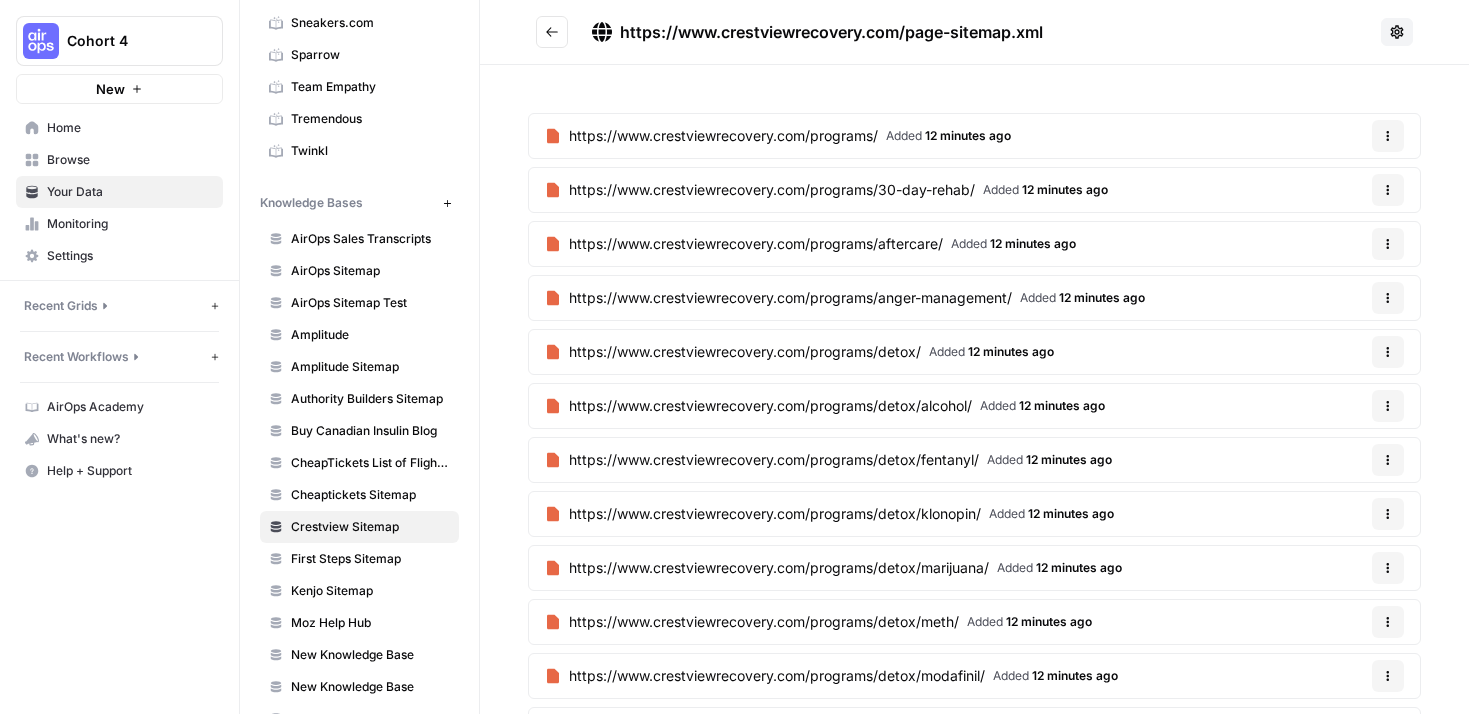 click on "Recent Grids" at bounding box center (61, 306) 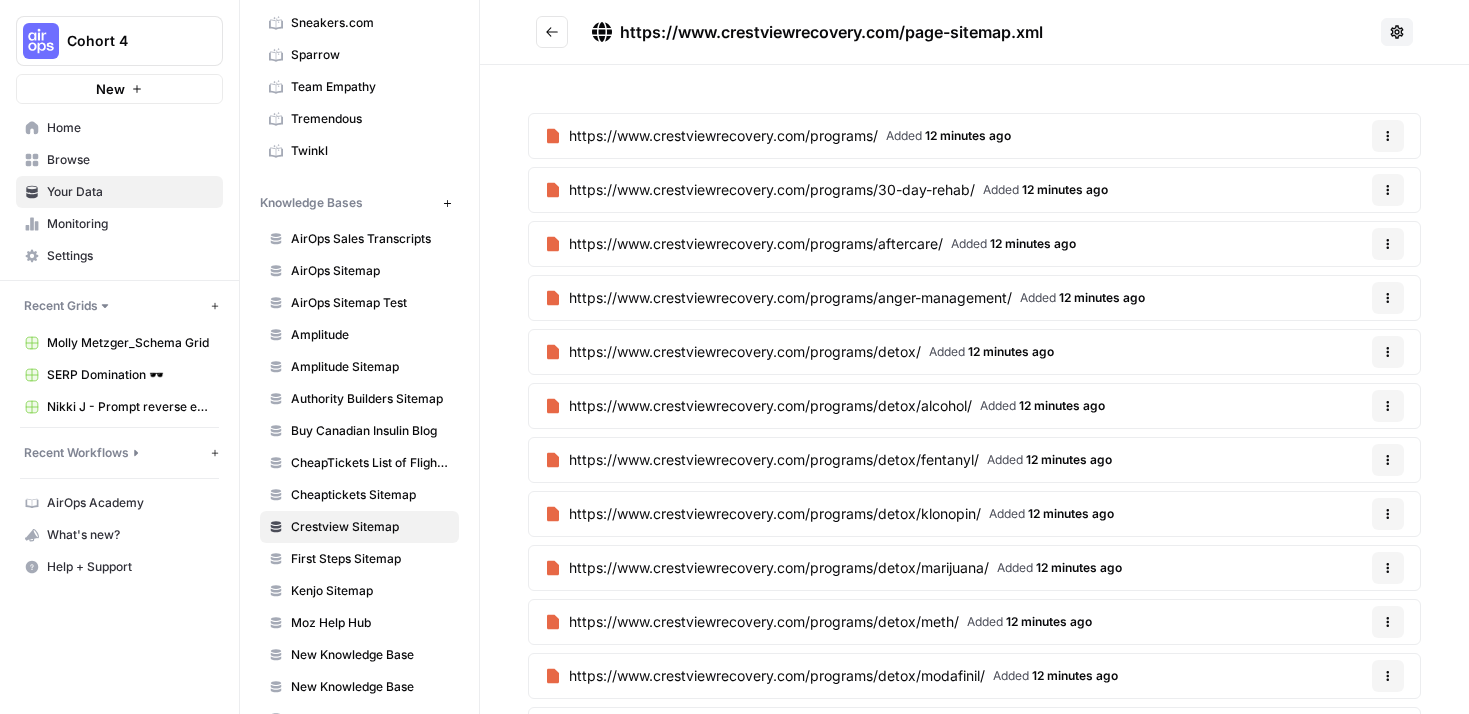 click on "Home" at bounding box center [130, 128] 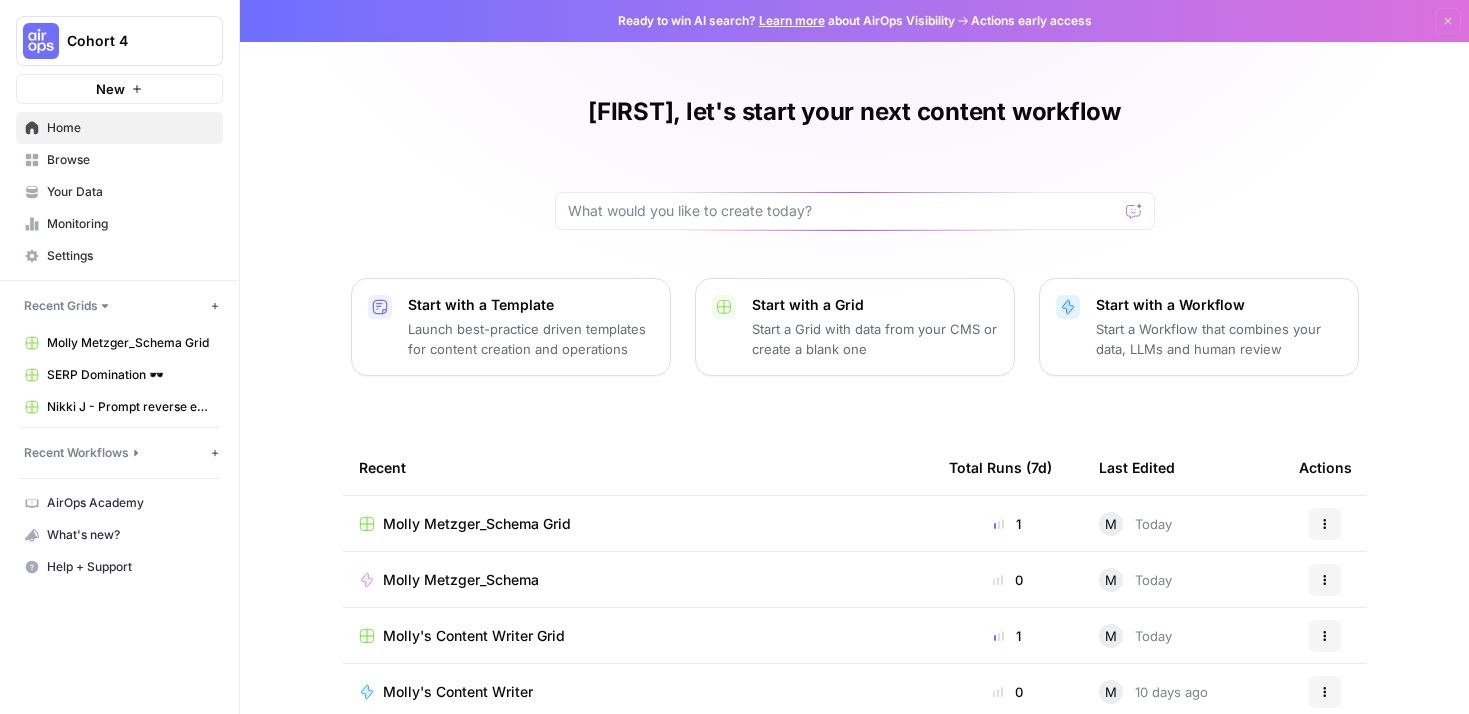 click on "Molly's Content Writer Grid" at bounding box center (474, 636) 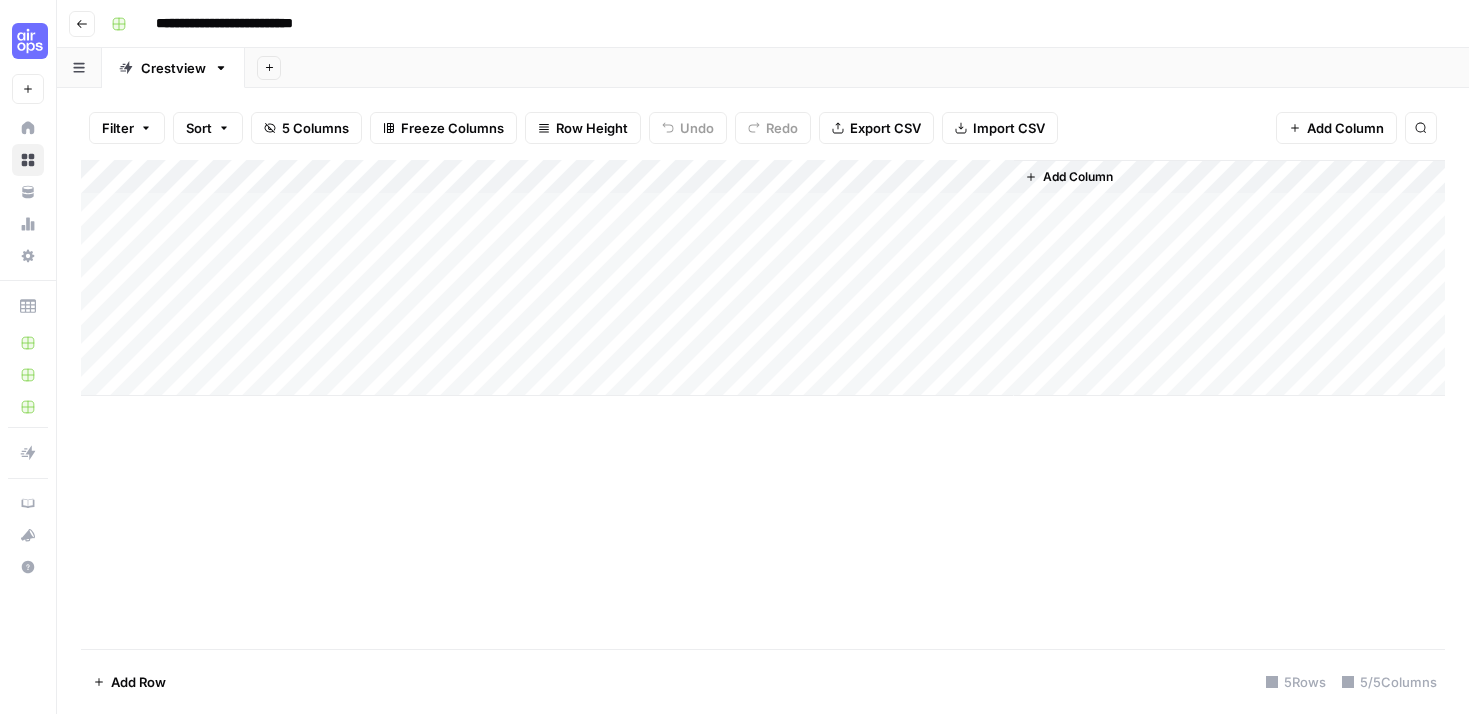 click on "Add Column" at bounding box center (1078, 177) 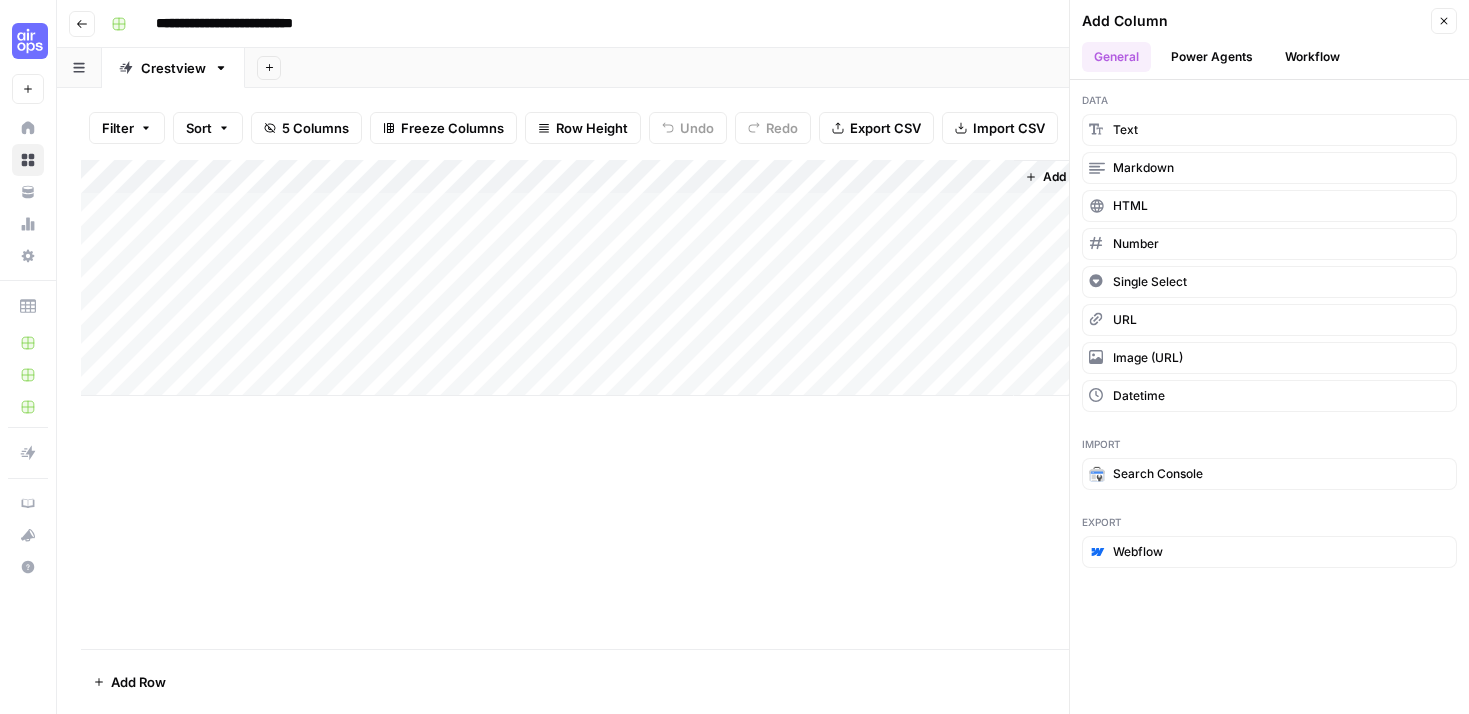 click on "Power Agents" at bounding box center [1212, 57] 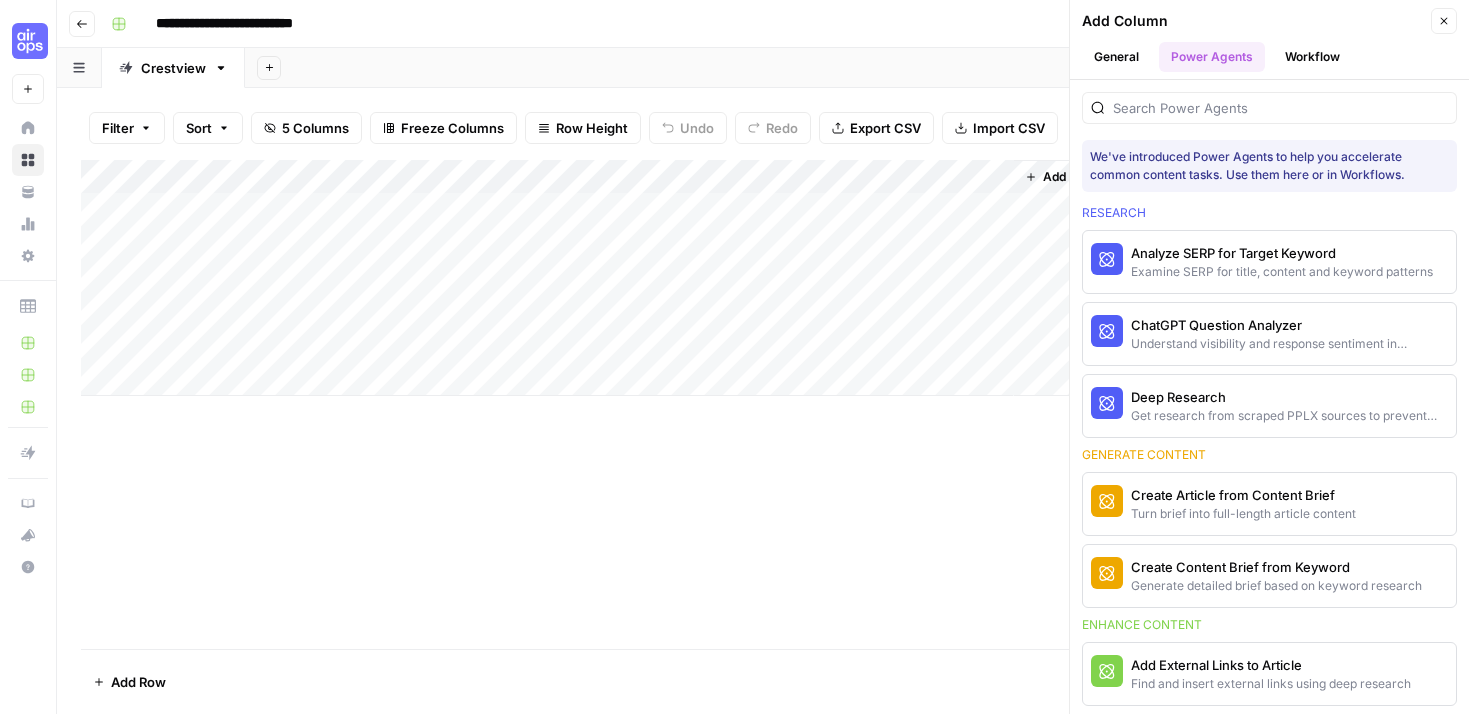 type 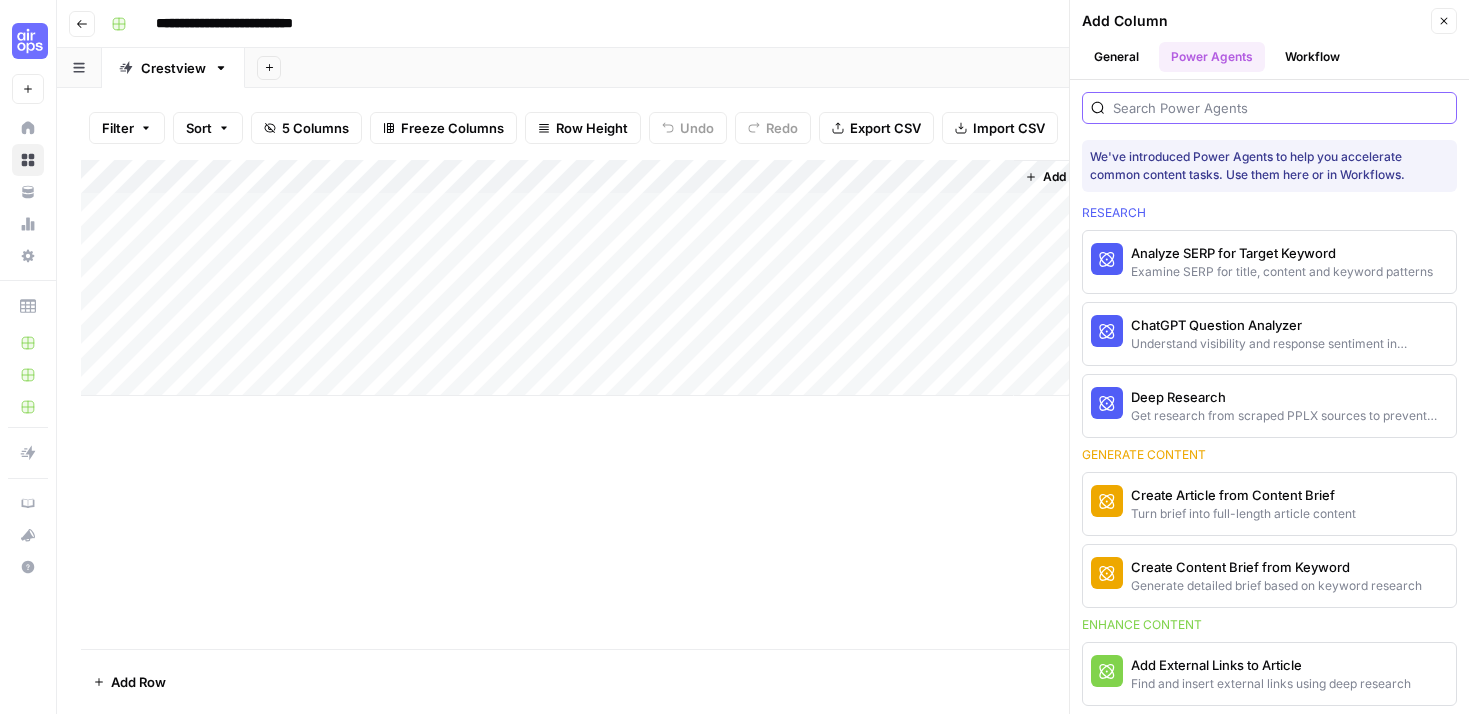 click at bounding box center (1280, 108) 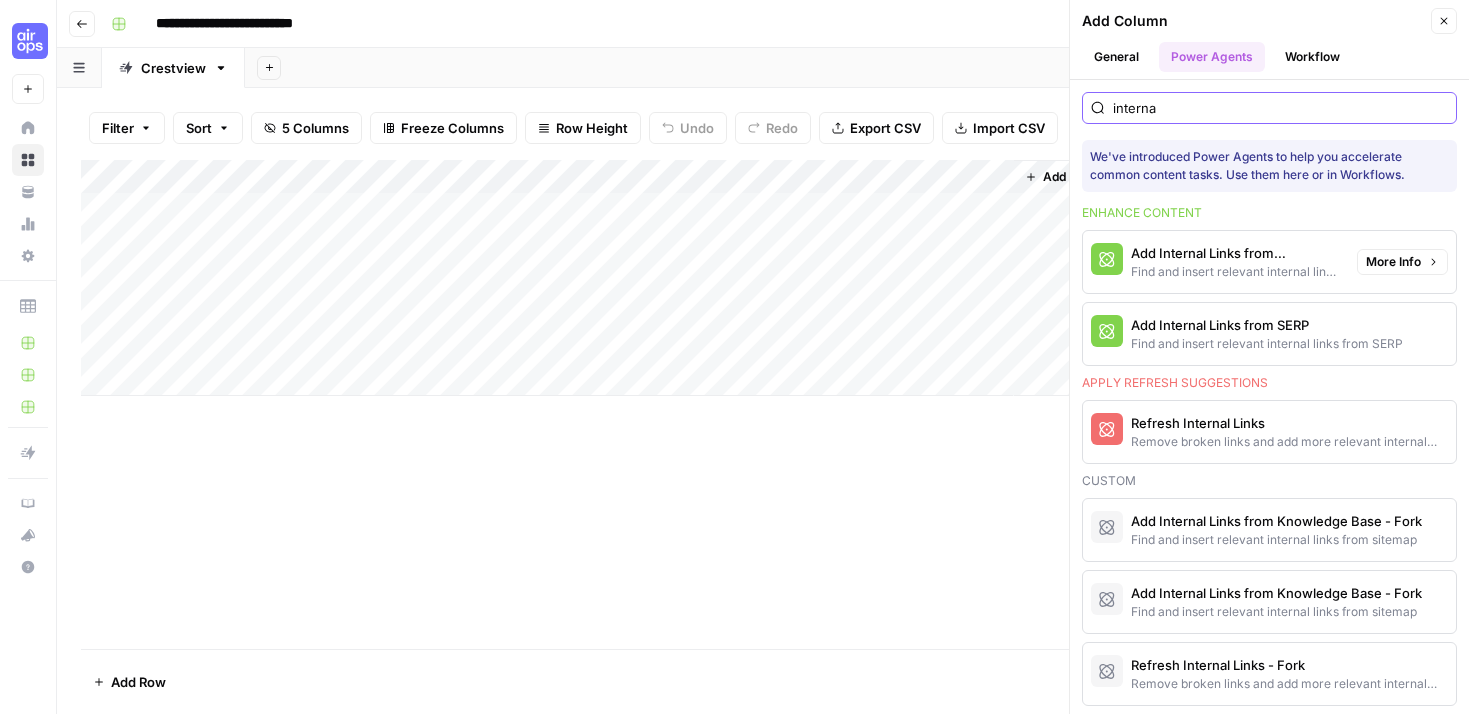 type on "interna" 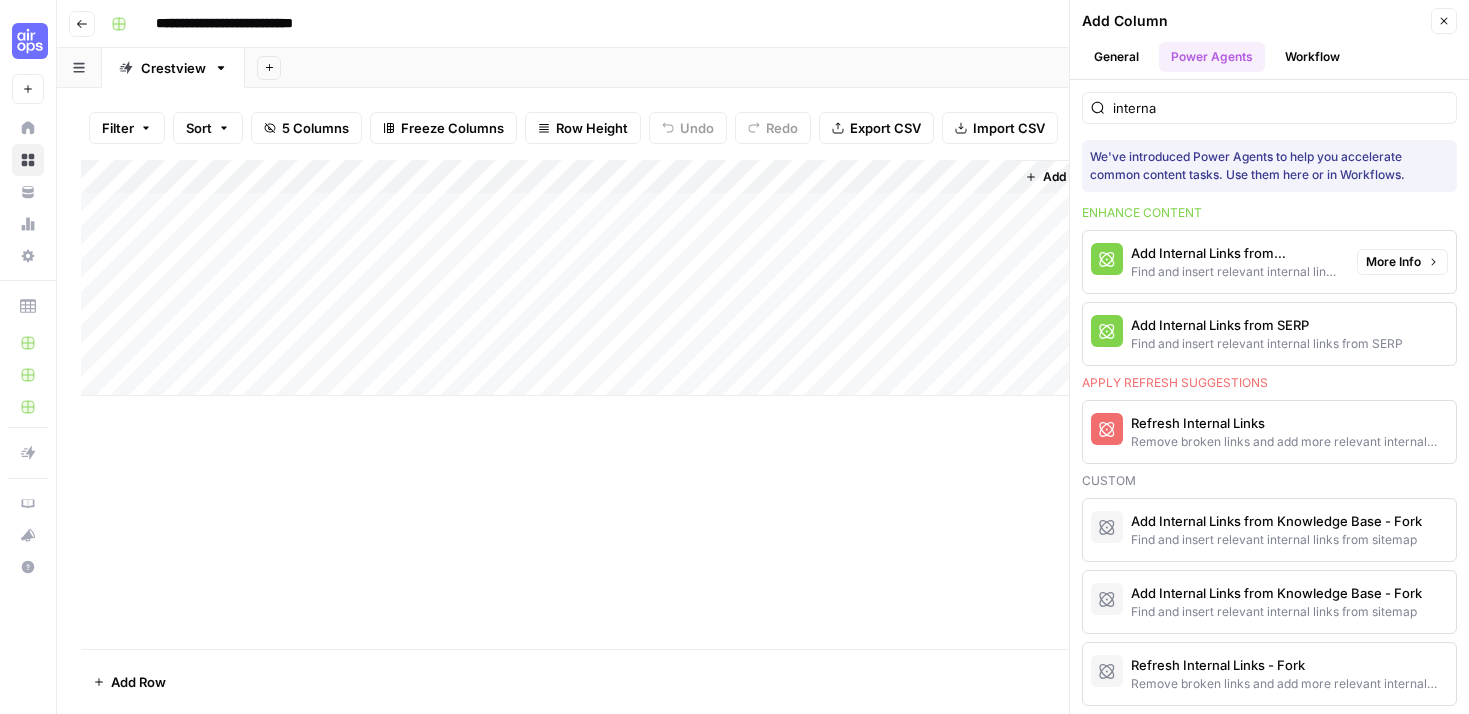 click on "Add Internal Links from Knowledge Base" at bounding box center [1236, 253] 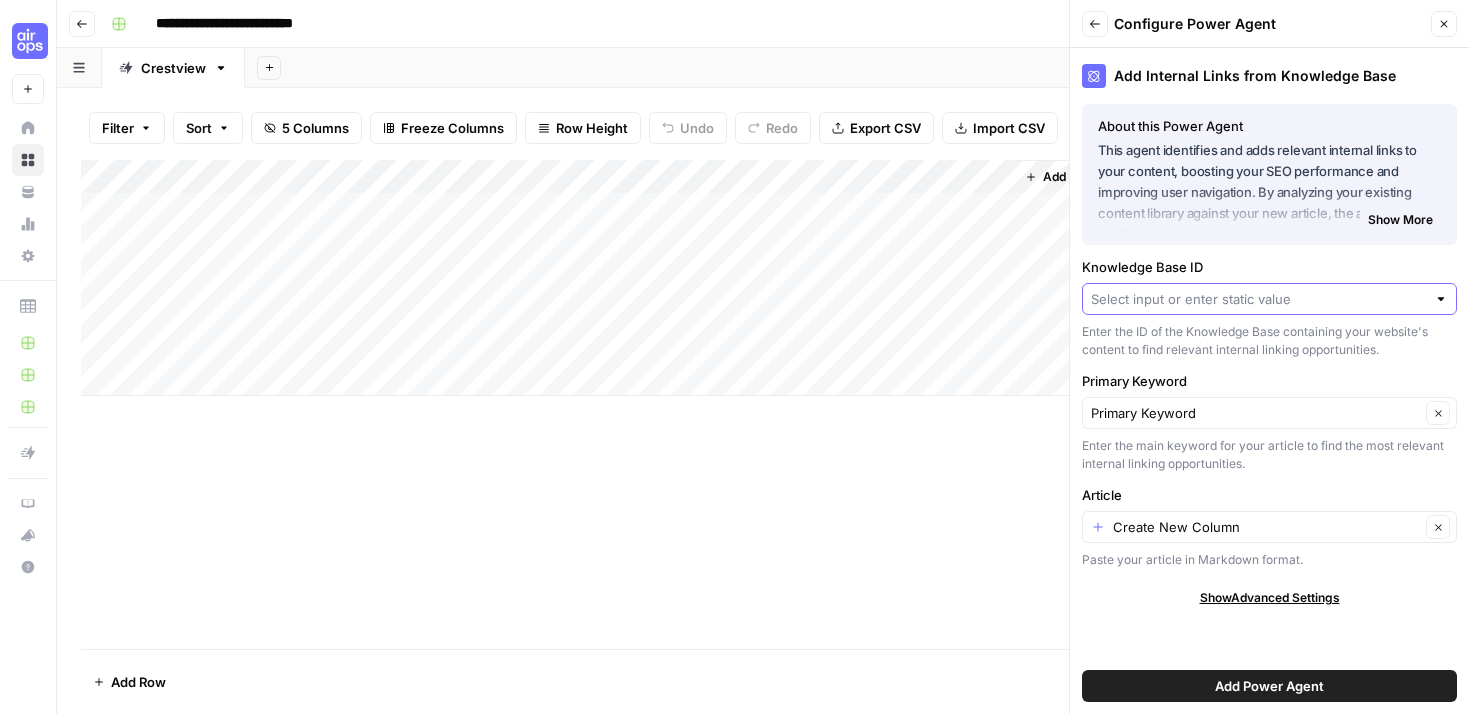 click on "Knowledge Base ID" at bounding box center [1258, 299] 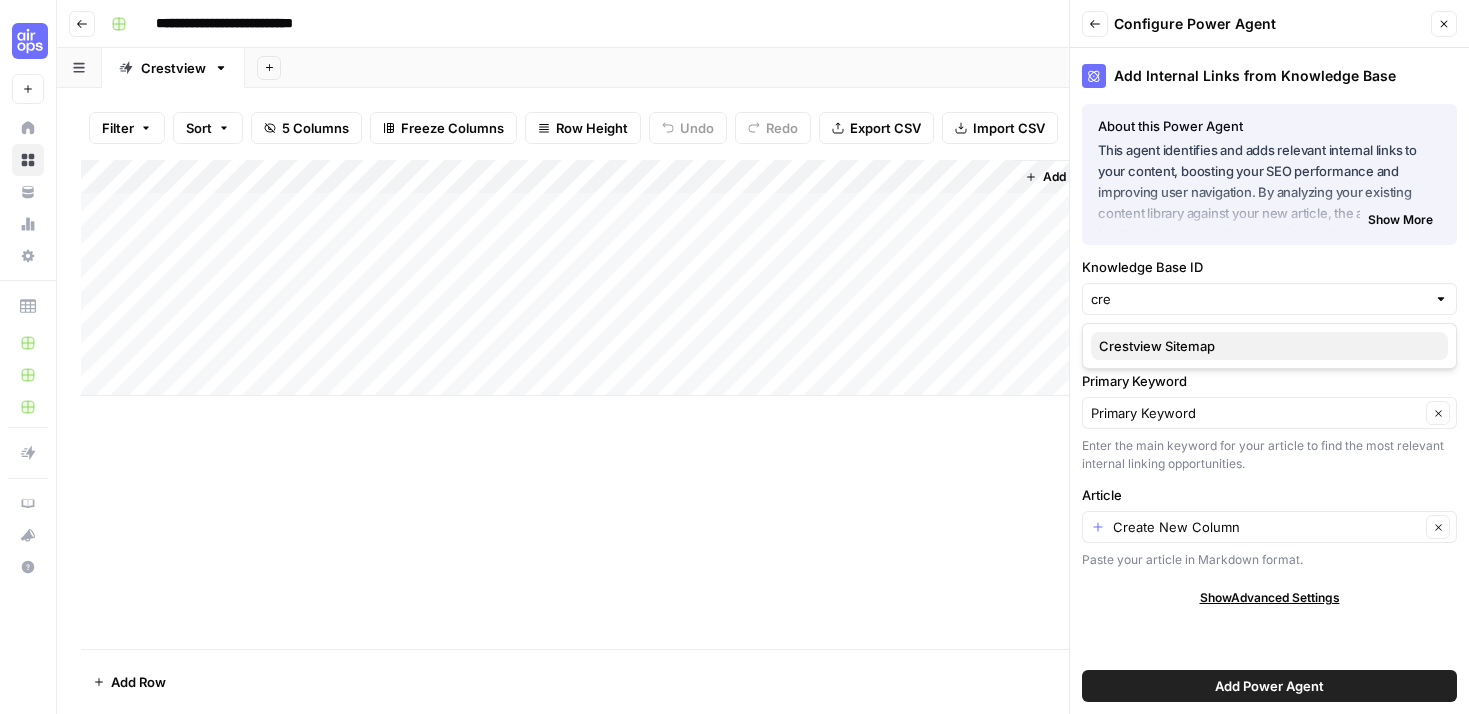 click on "Crestview Sitemap" at bounding box center [1265, 346] 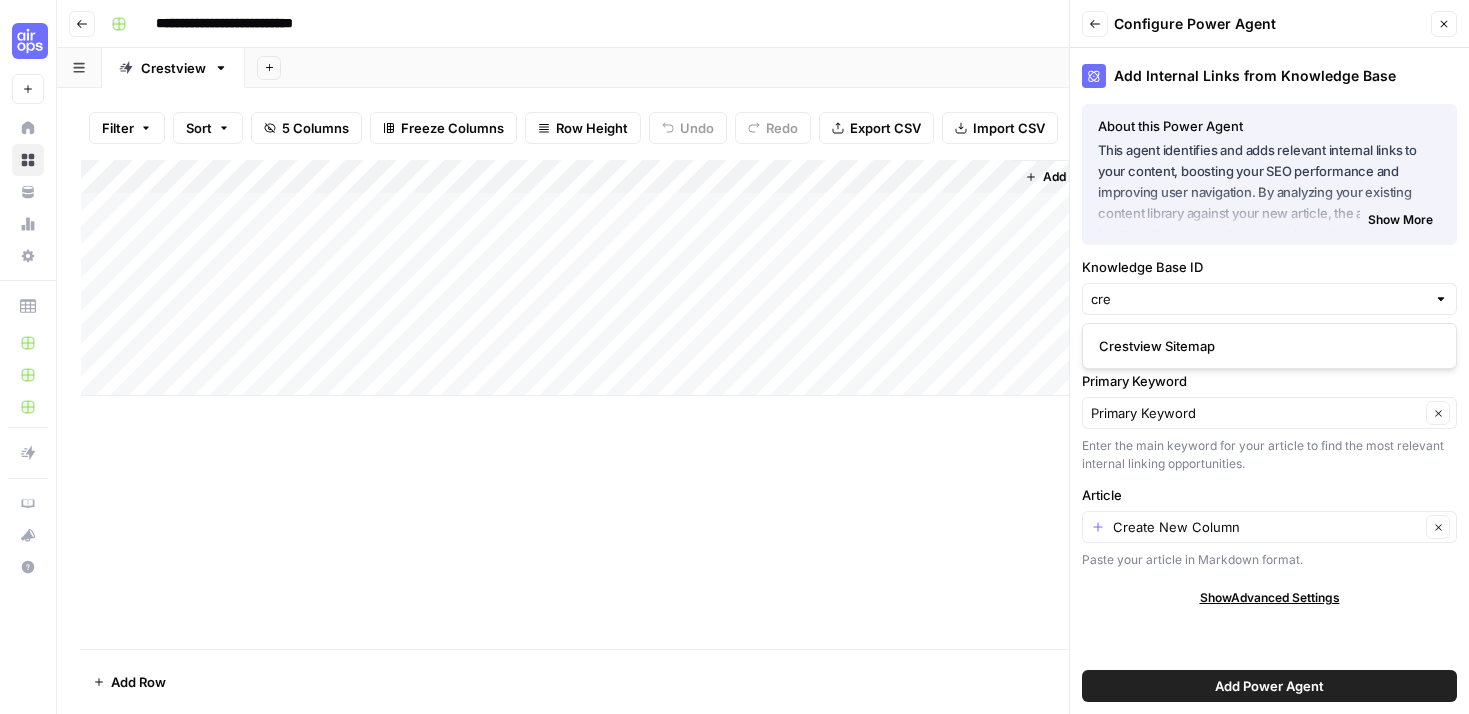 type on "Crestview Sitemap" 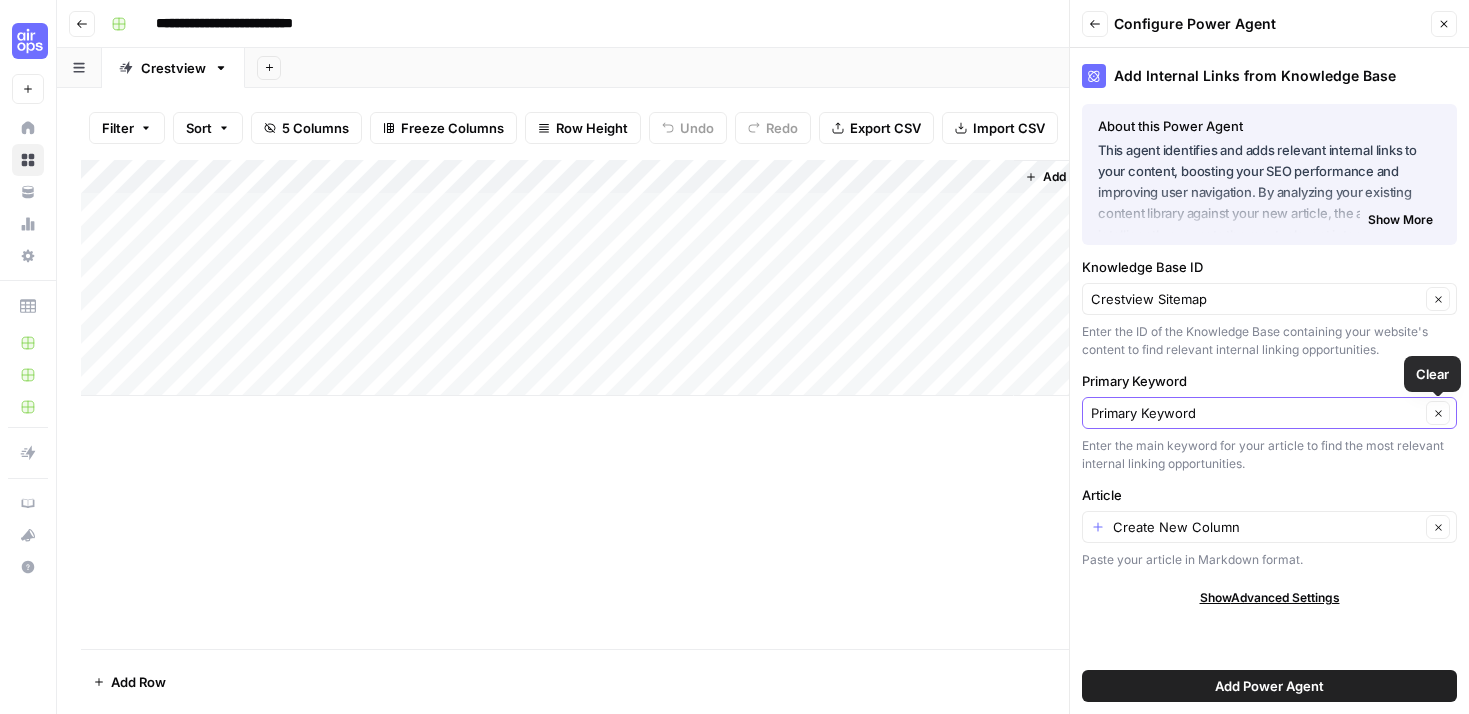 click 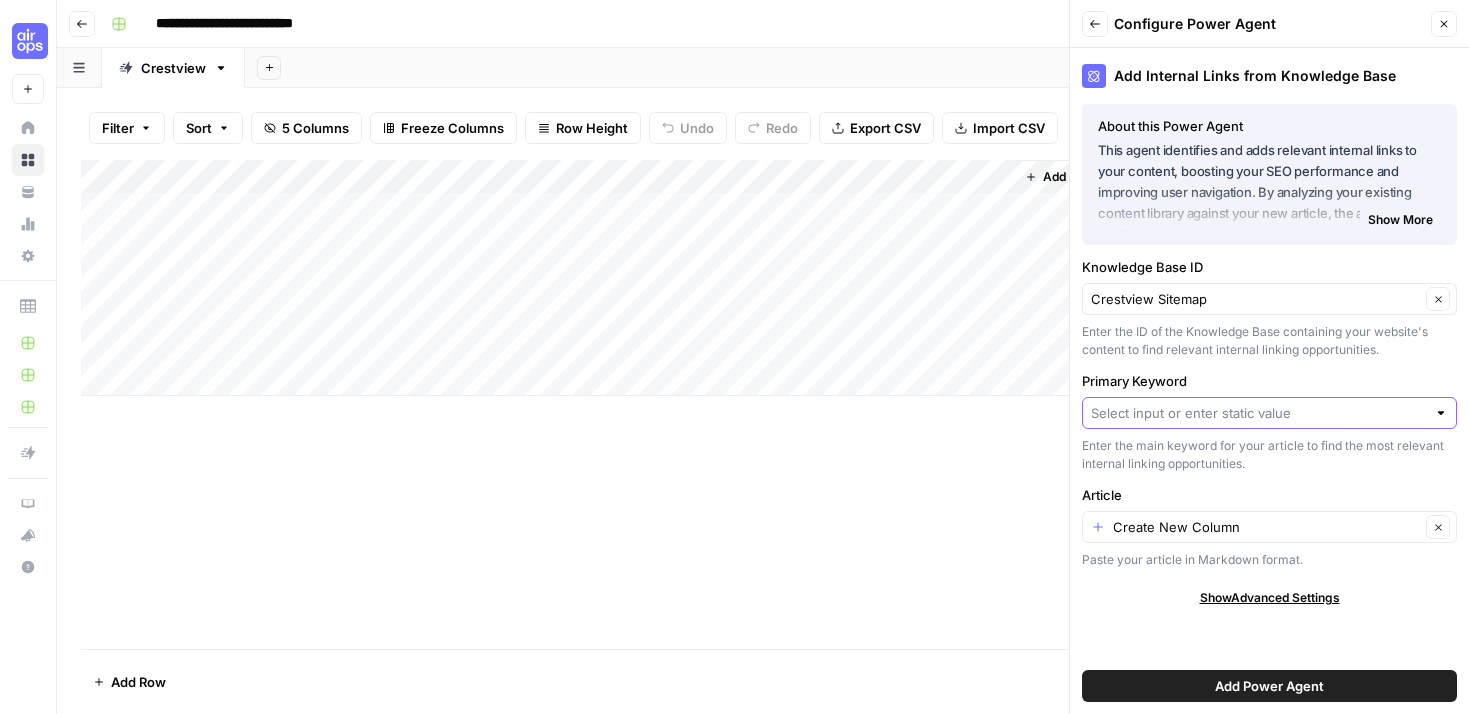 click on "Add Power Agent" at bounding box center [1269, 686] 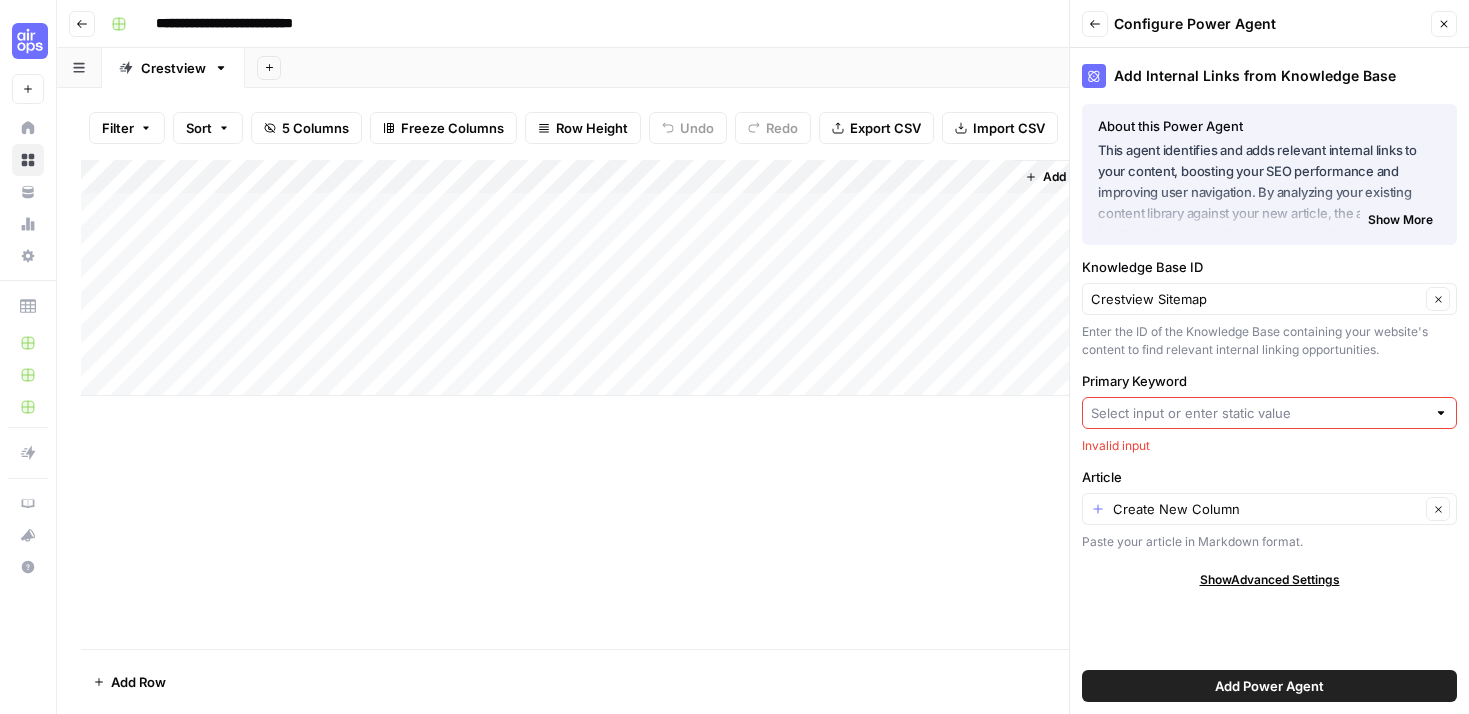 click on "Primary Keyword" at bounding box center [1258, 413] 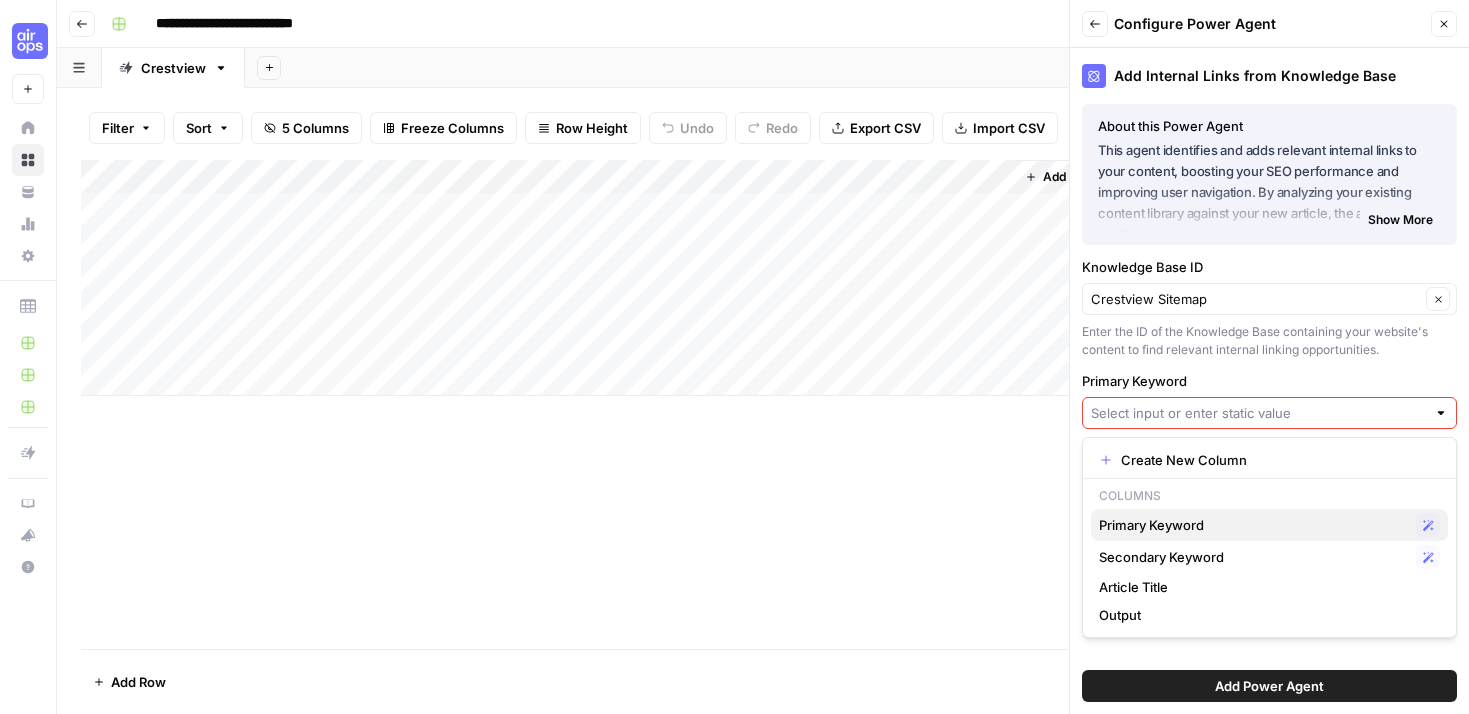 click on "Primary Keyword" at bounding box center (1253, 525) 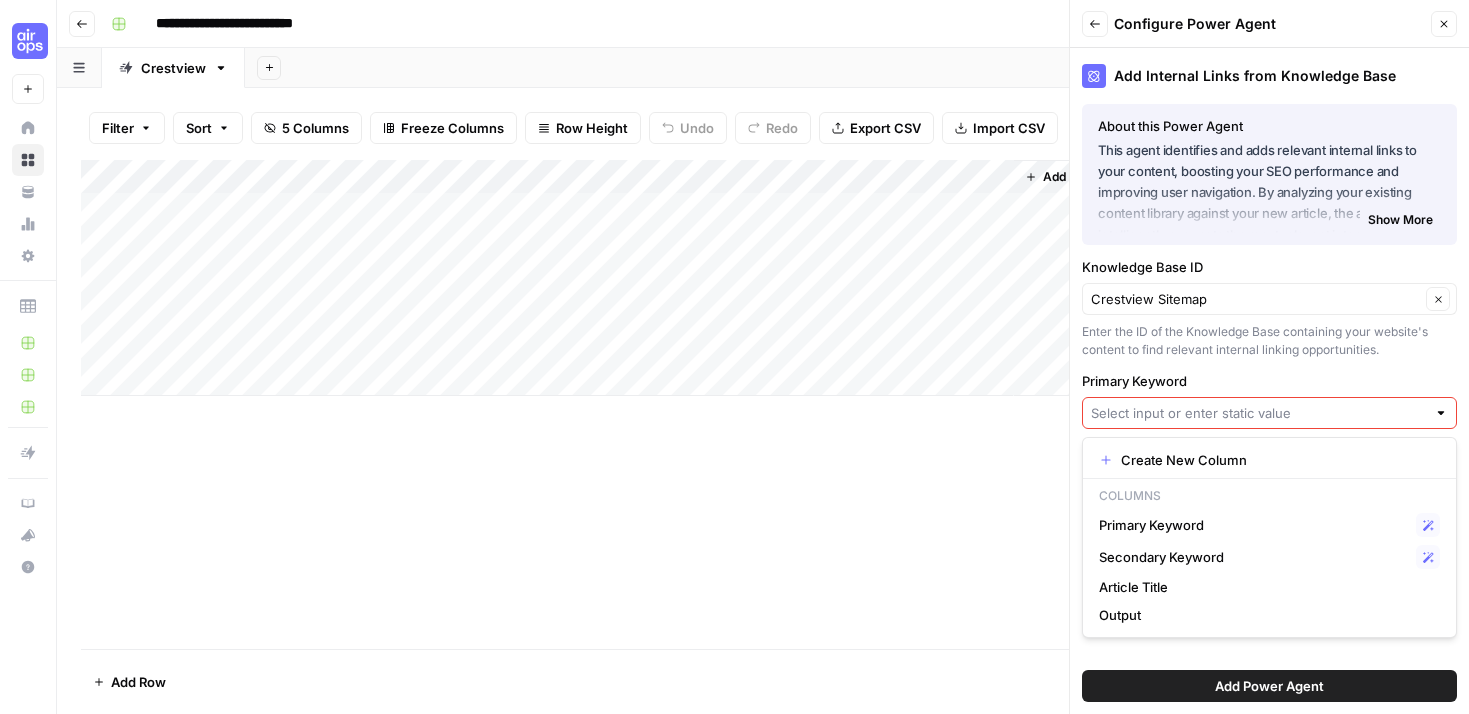 type on "Primary Keyword" 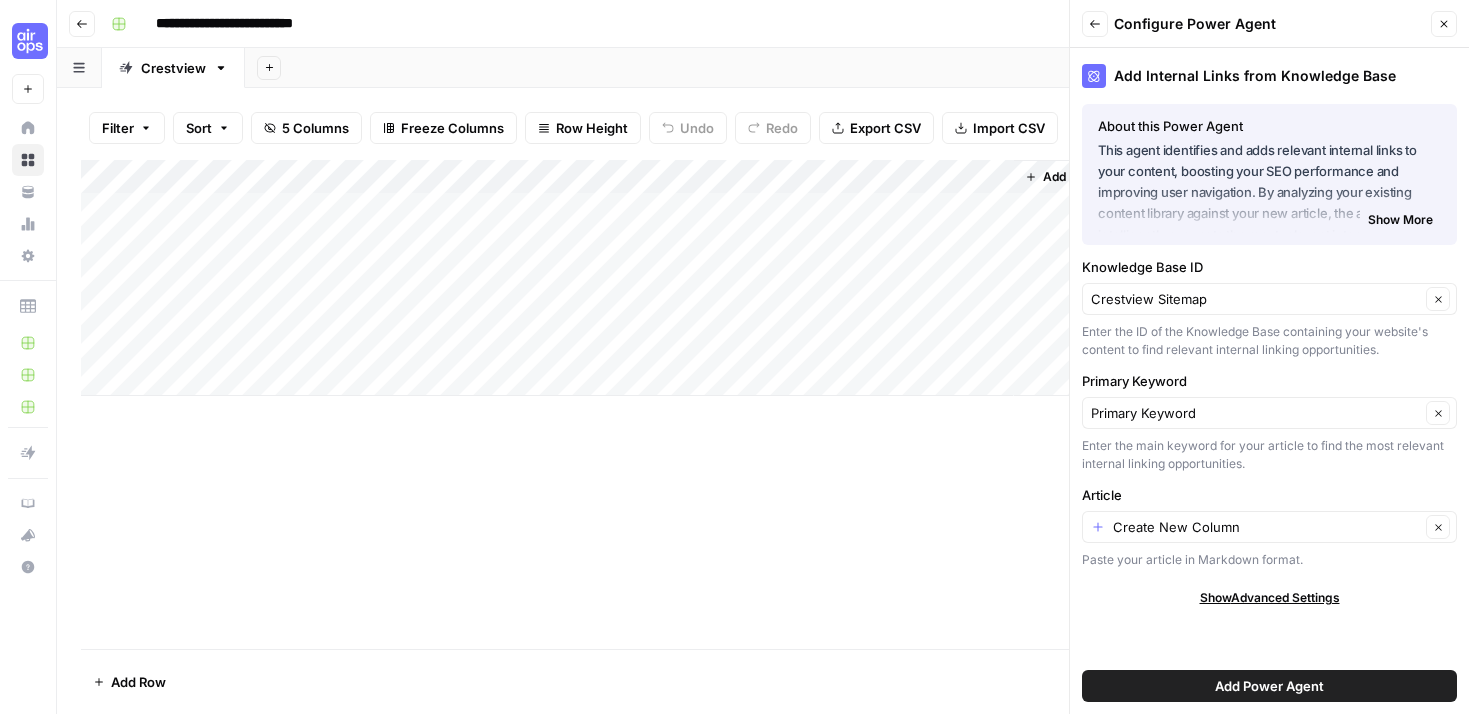 click on "Add Power Agent" at bounding box center (1269, 686) 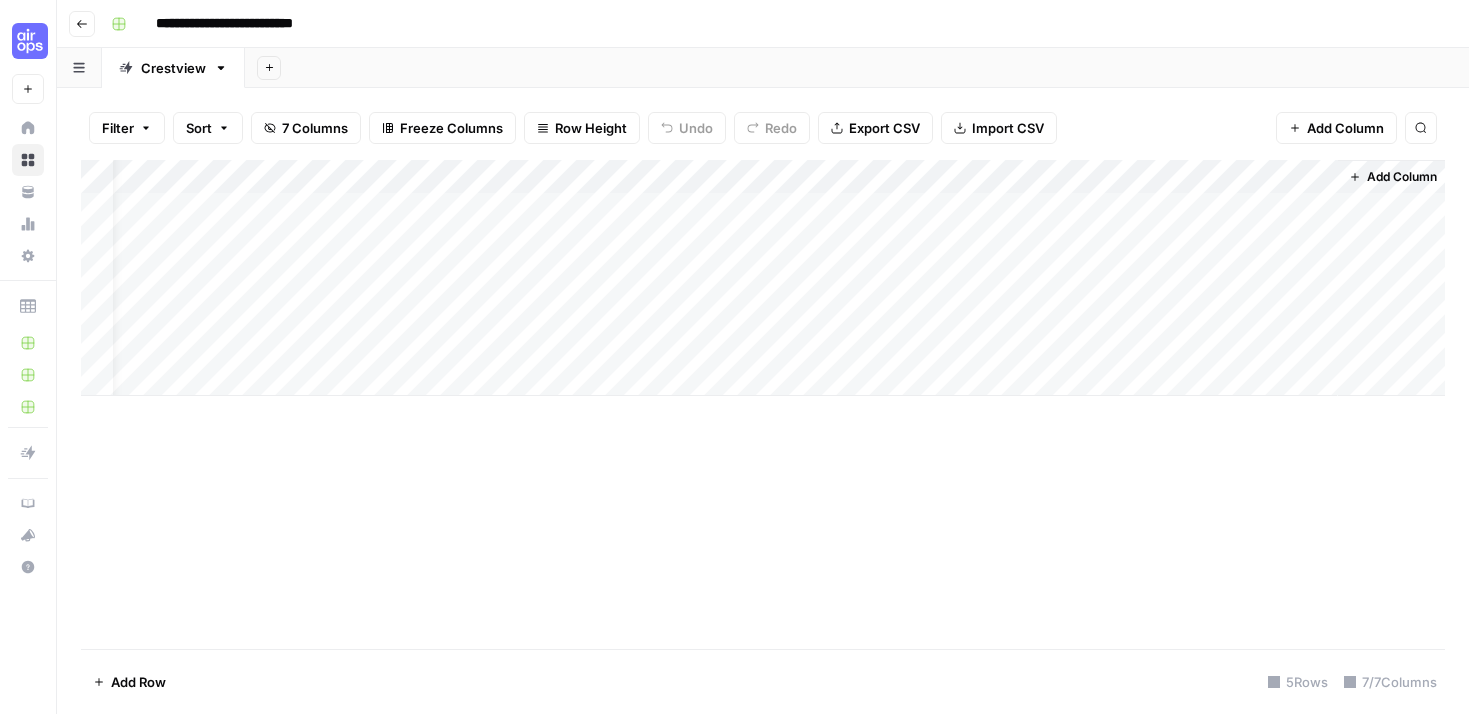 scroll, scrollTop: 0, scrollLeft: 40, axis: horizontal 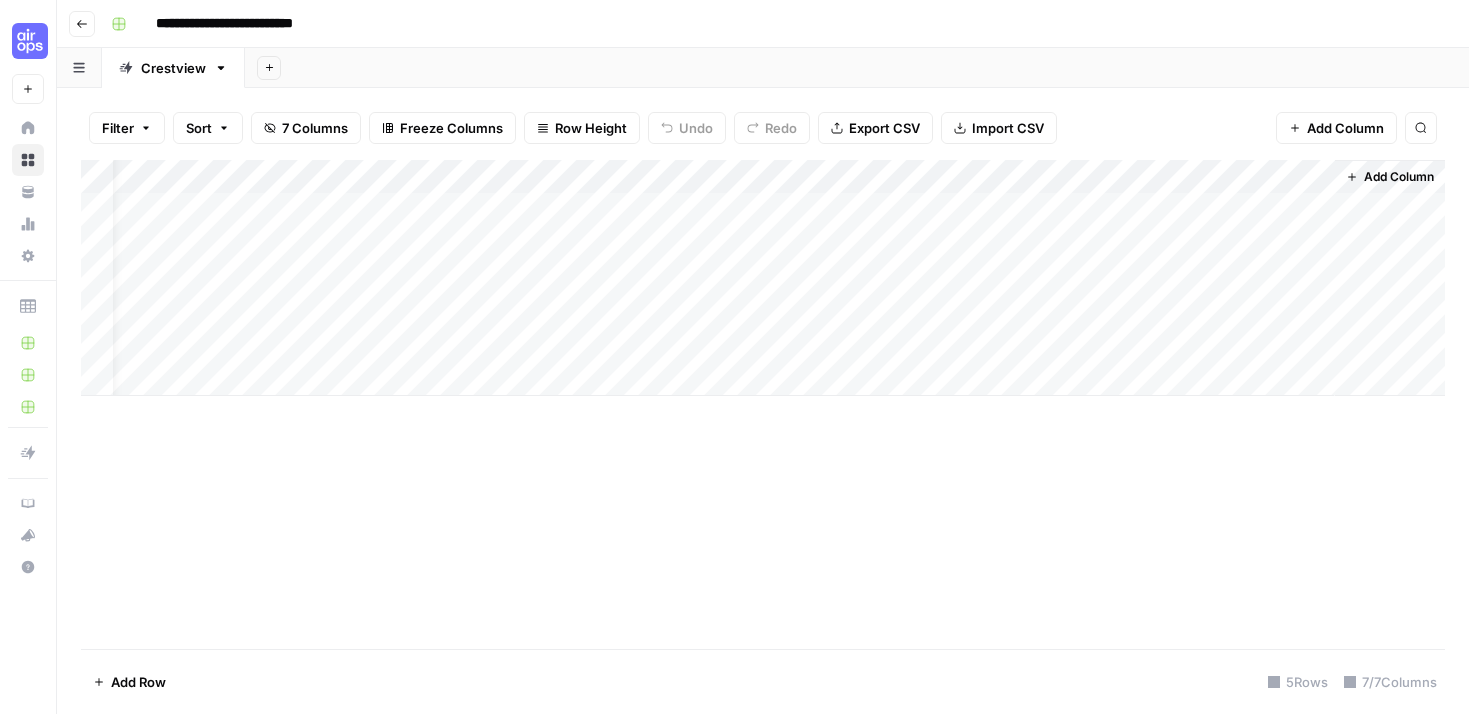 click on "Add Column" at bounding box center [763, 278] 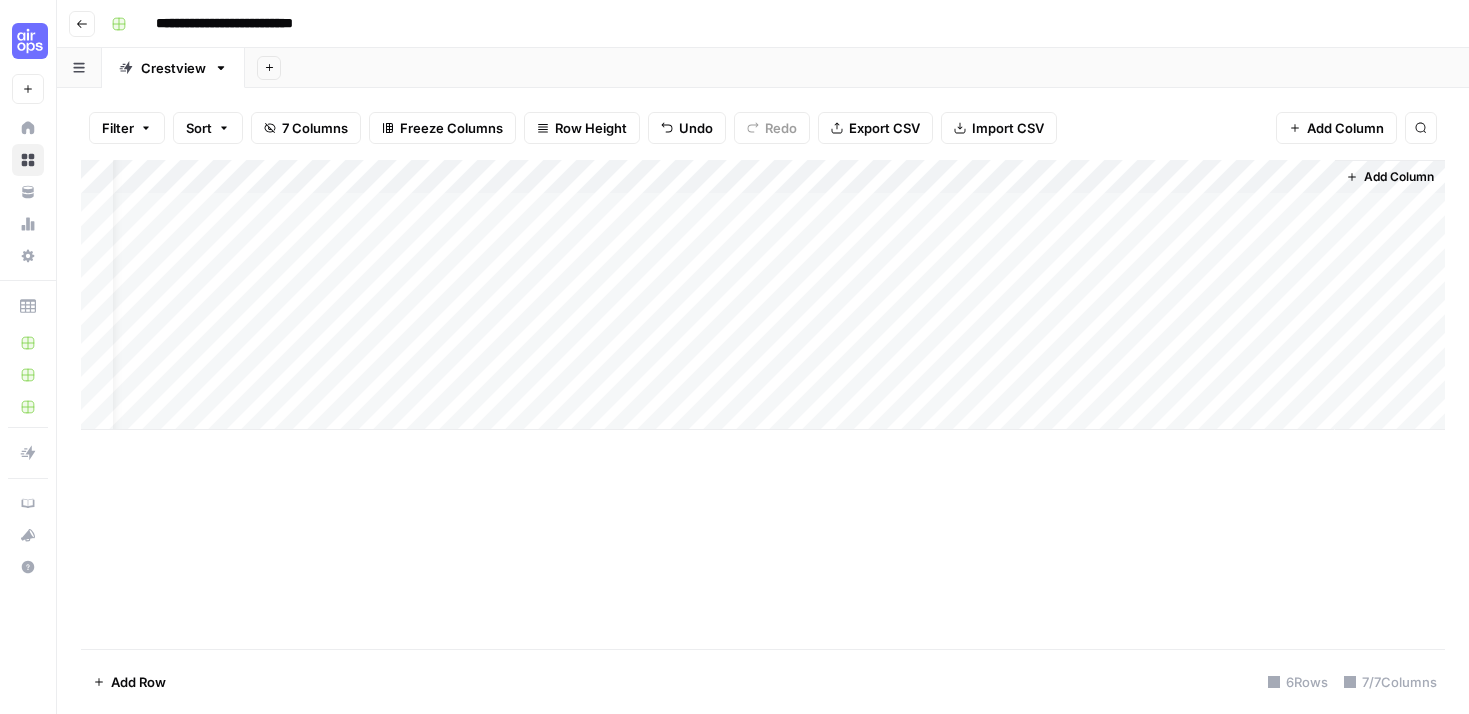 click on "Add Column" at bounding box center [763, 295] 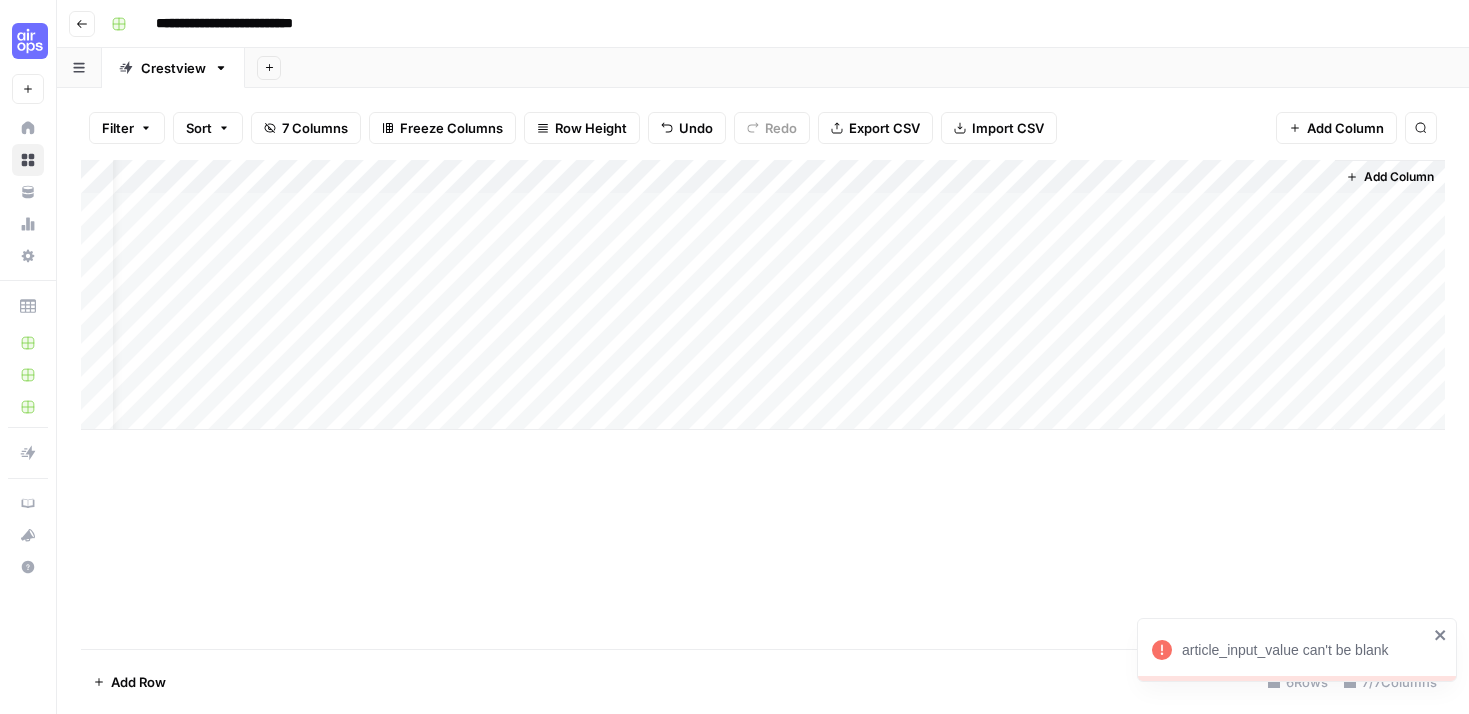 click on "Add Column" at bounding box center [763, 295] 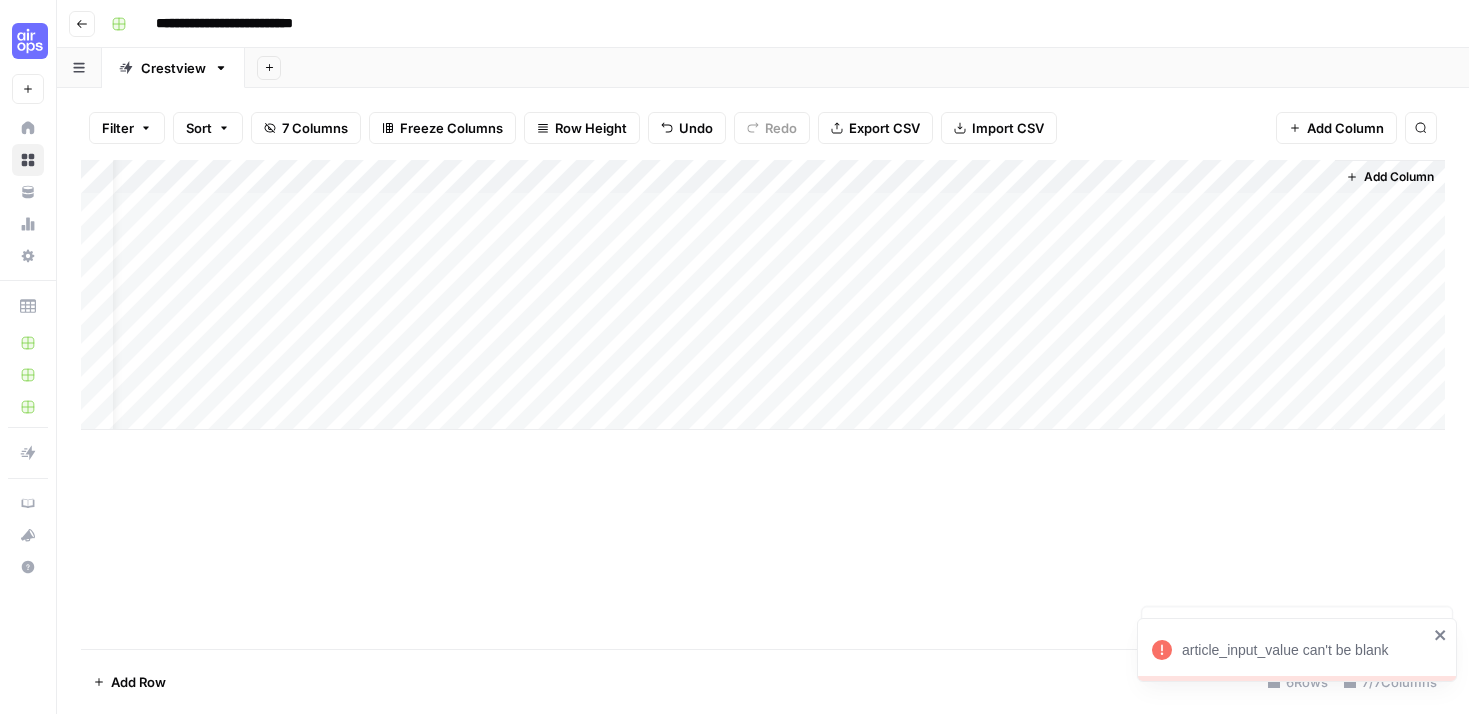 click on "Add Column" at bounding box center [763, 295] 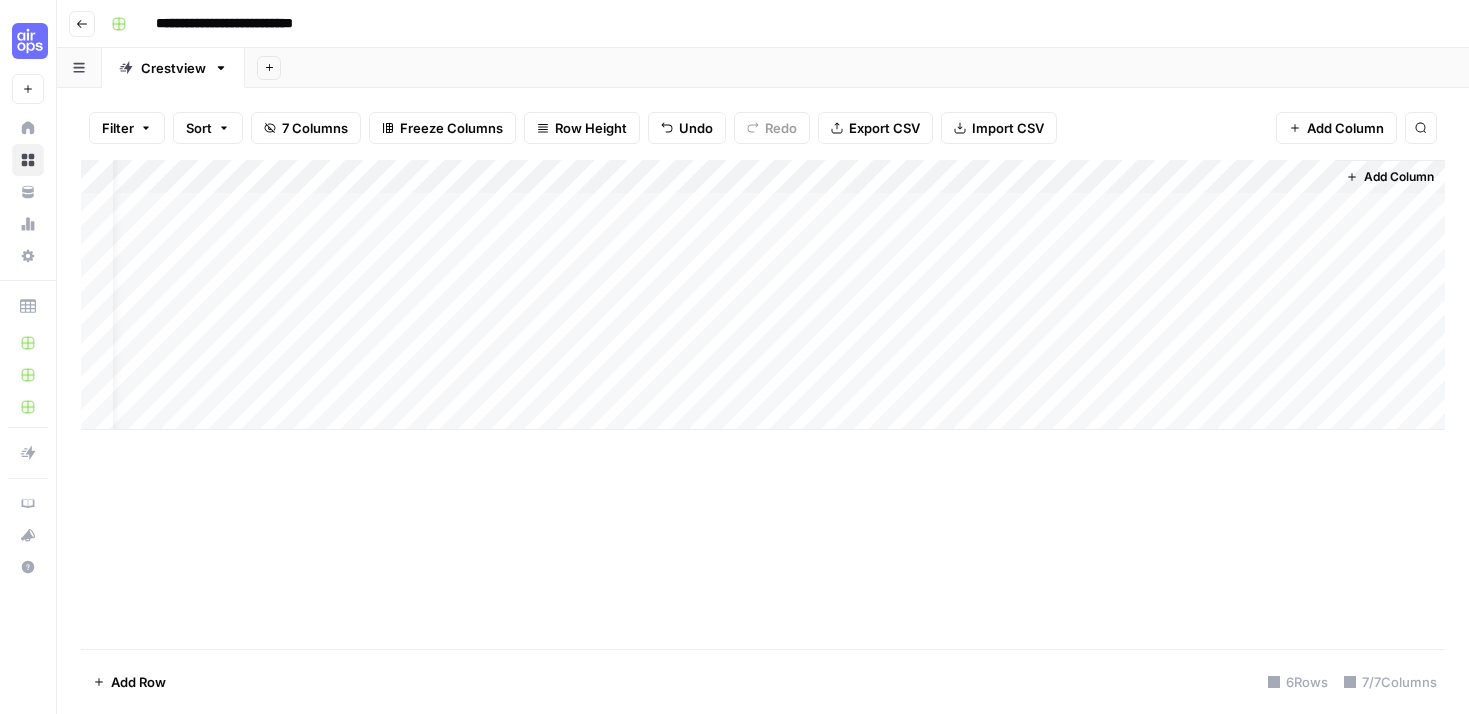 click on "Add Column" at bounding box center [763, 295] 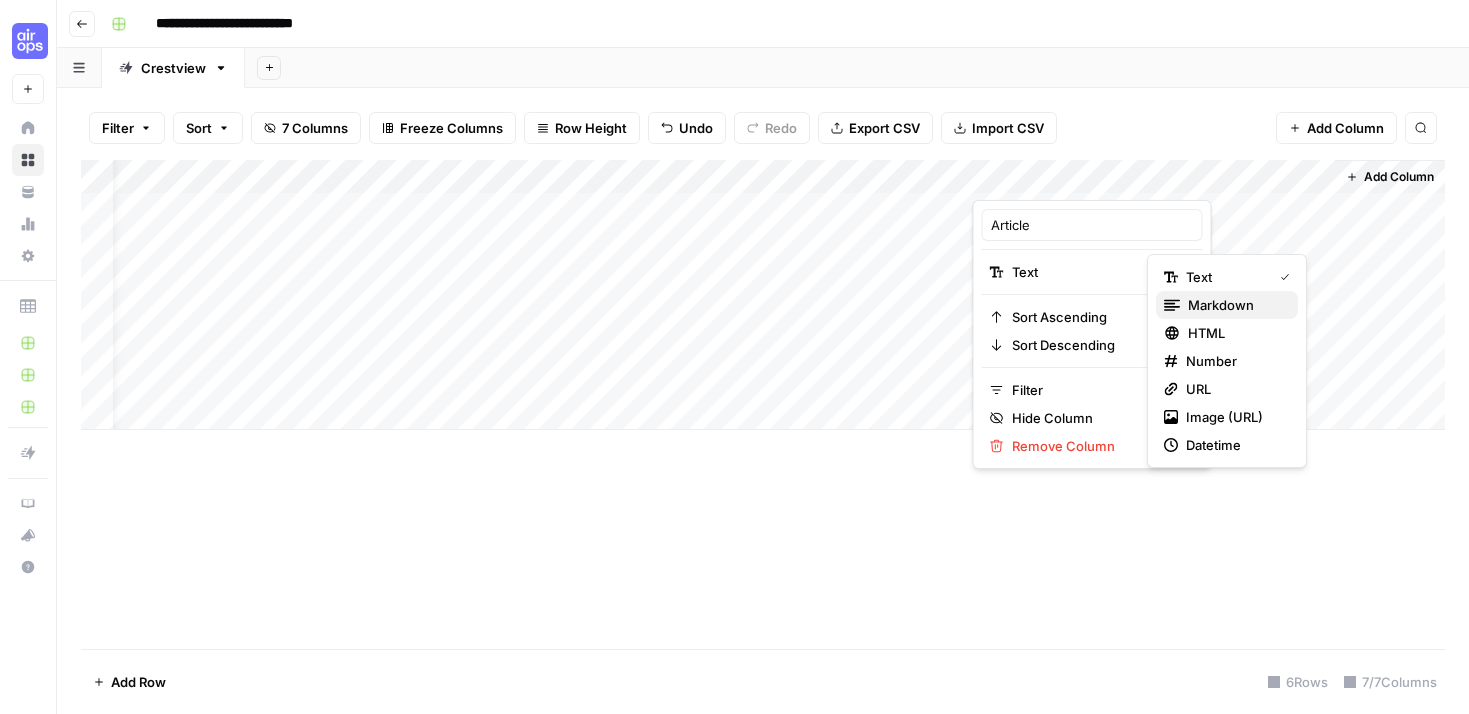 click 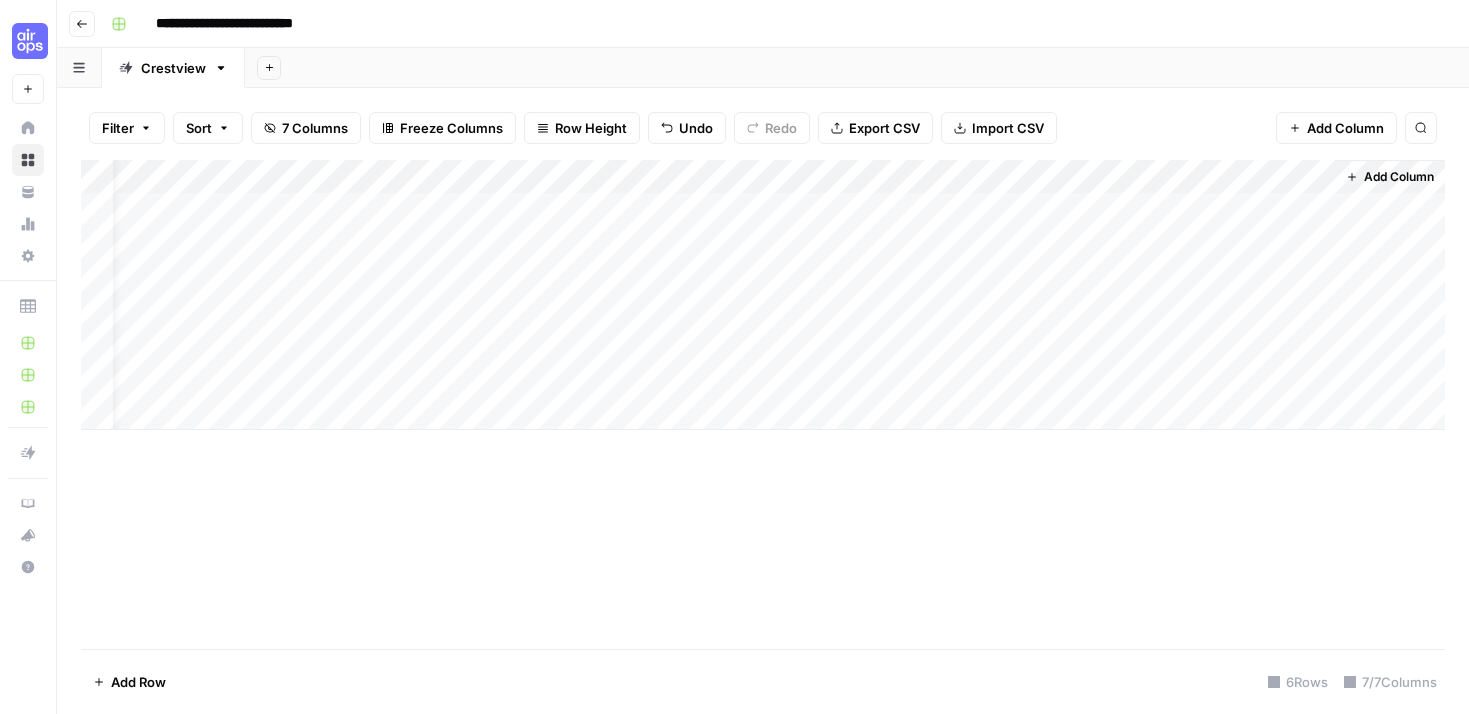 click on "Add Column" at bounding box center [763, 295] 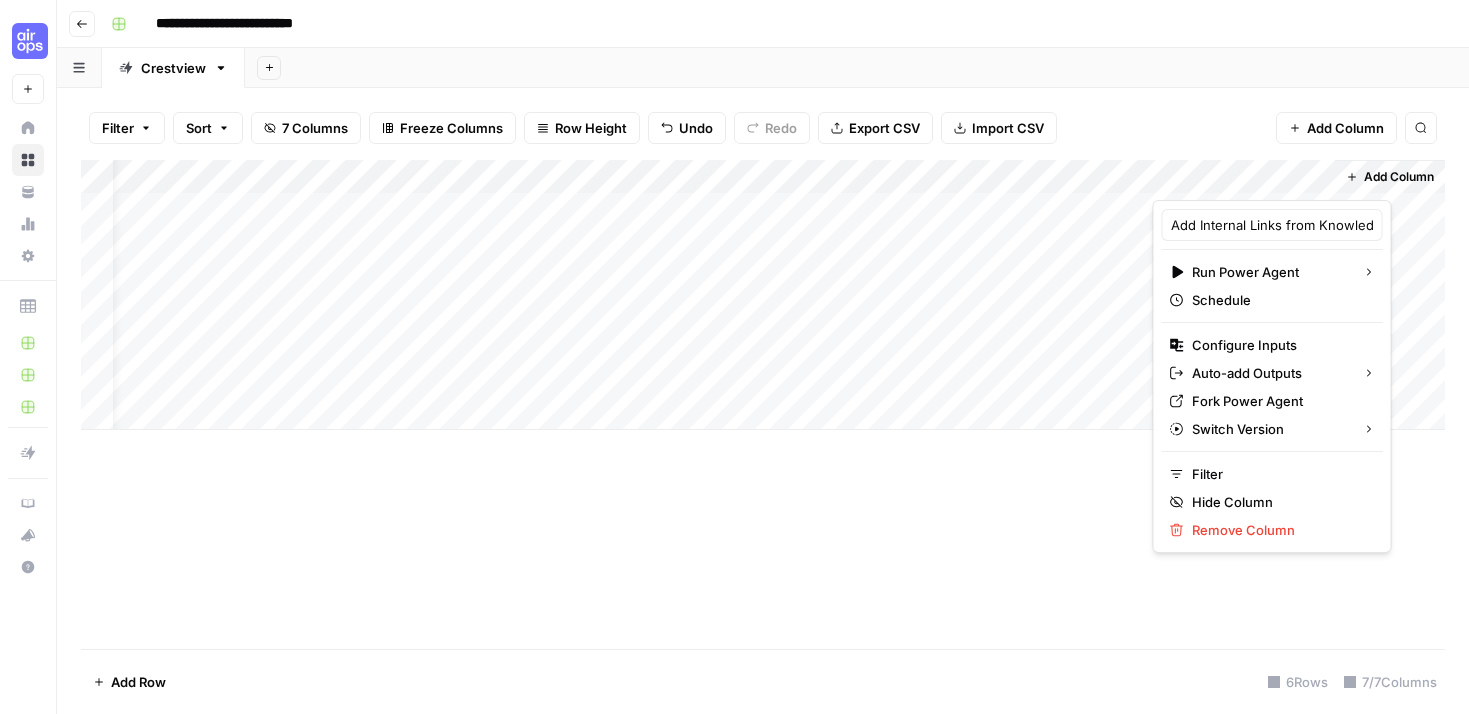 click on "Add Column" at bounding box center (763, 404) 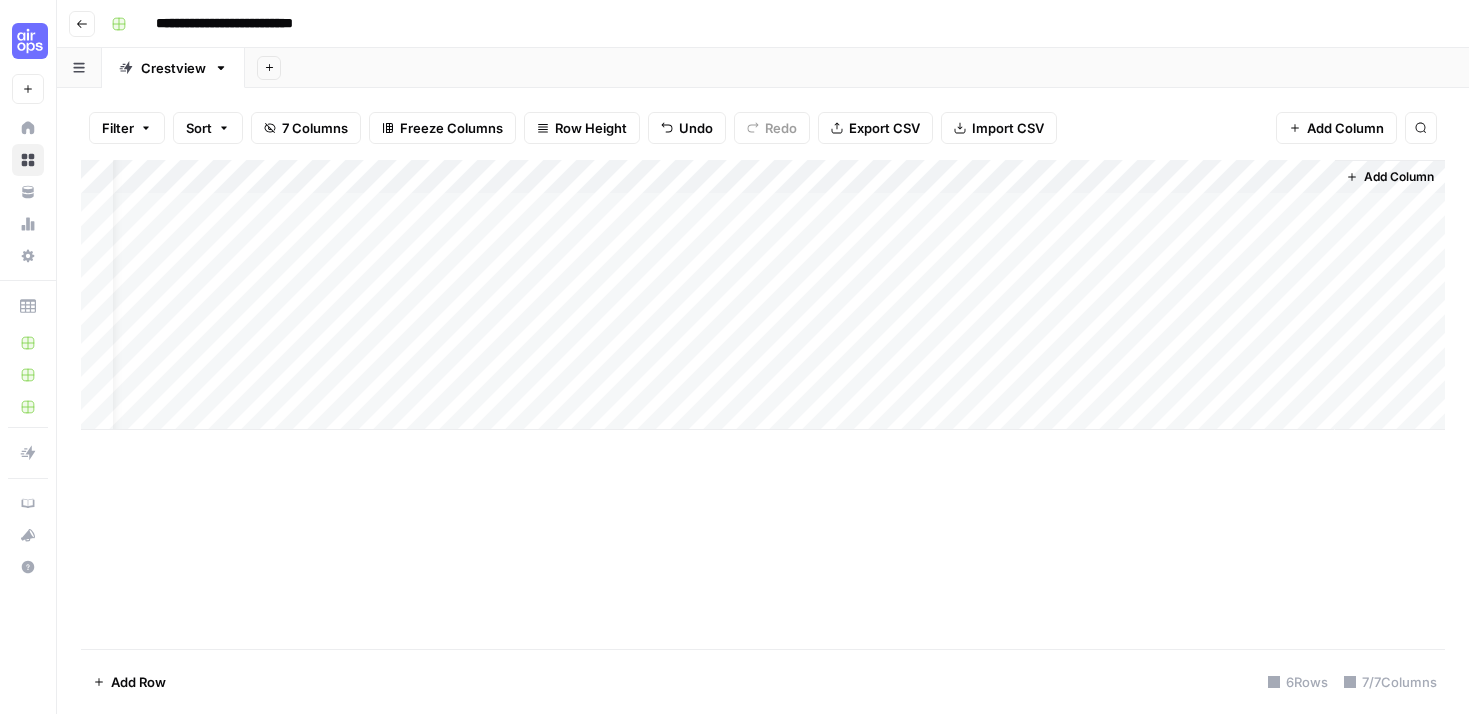 click on "Add Column" at bounding box center [763, 295] 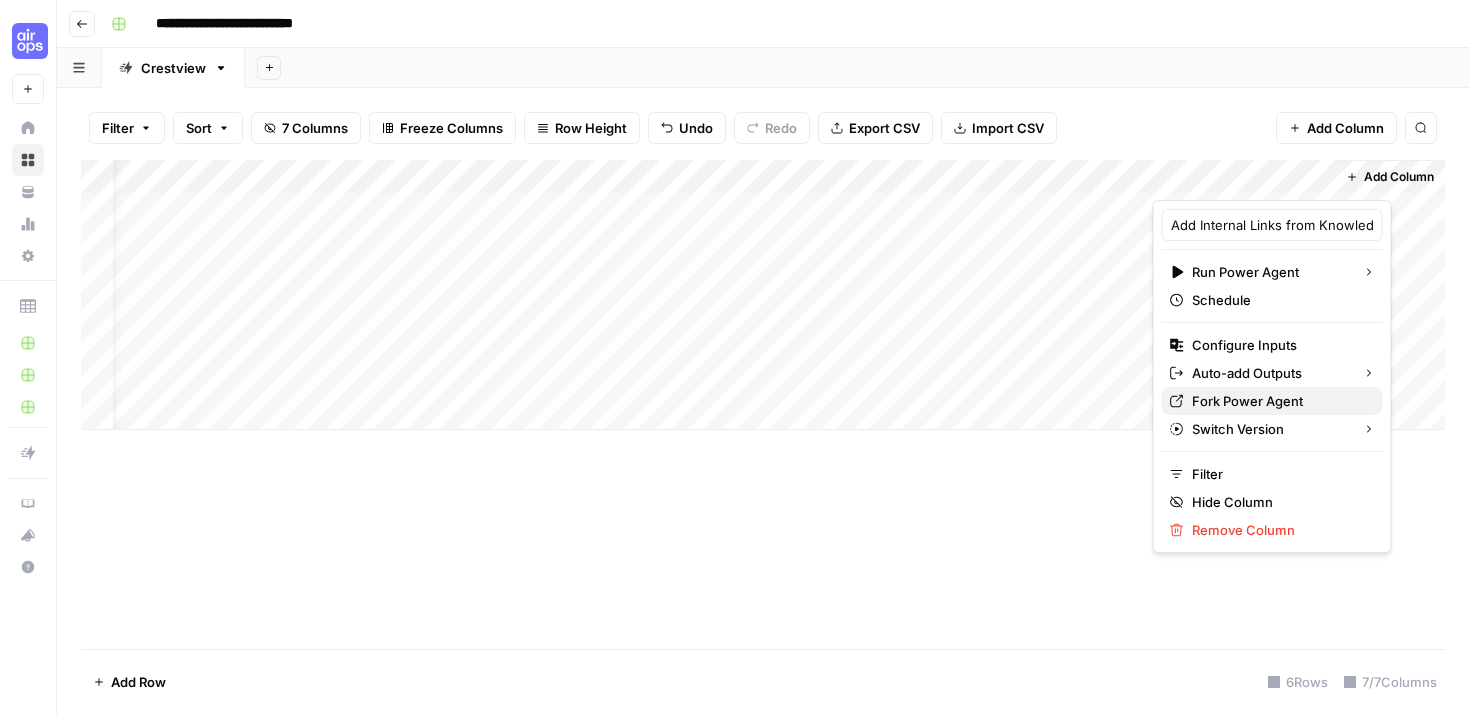 click on "Fork Power Agent" at bounding box center [1279, 401] 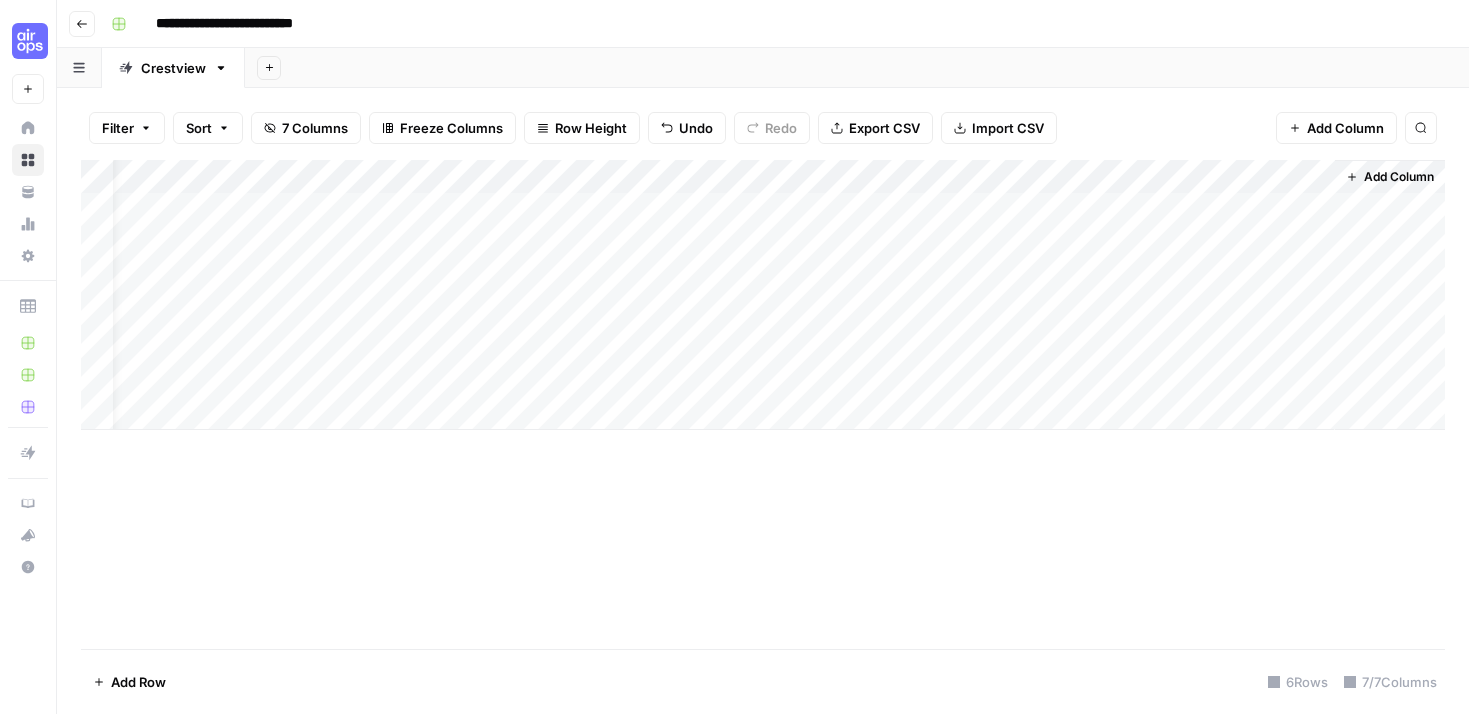 click on "Add Column" at bounding box center (763, 295) 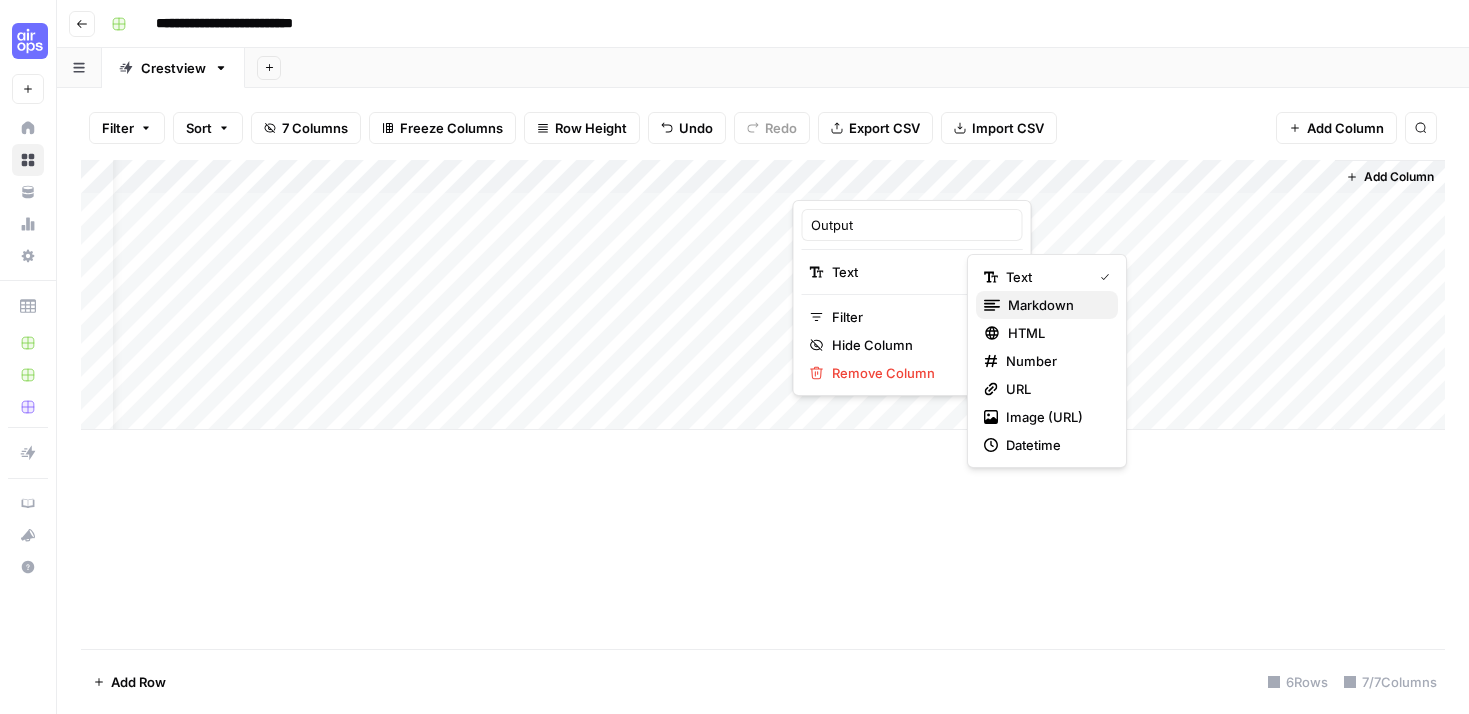 click on "markdown" at bounding box center [1055, 305] 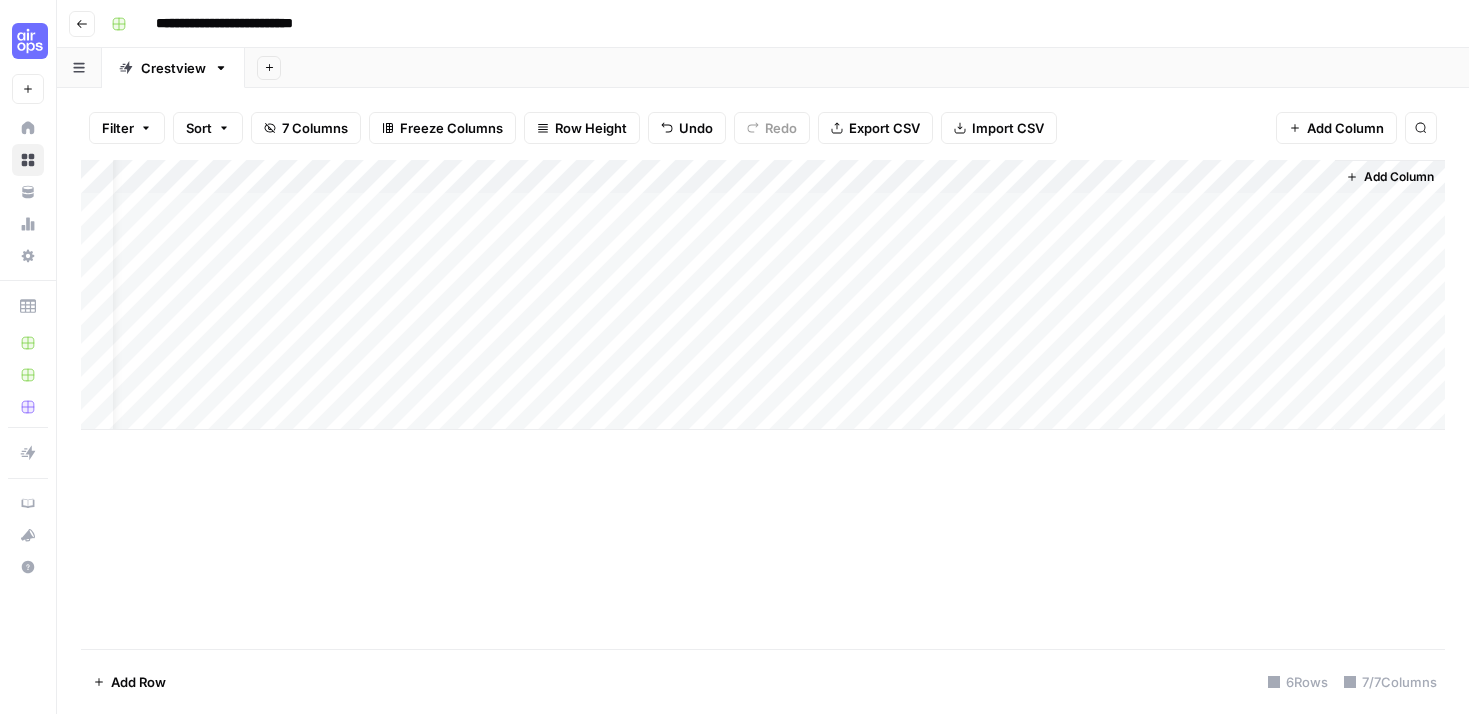 click on "Add Column" at bounding box center [763, 295] 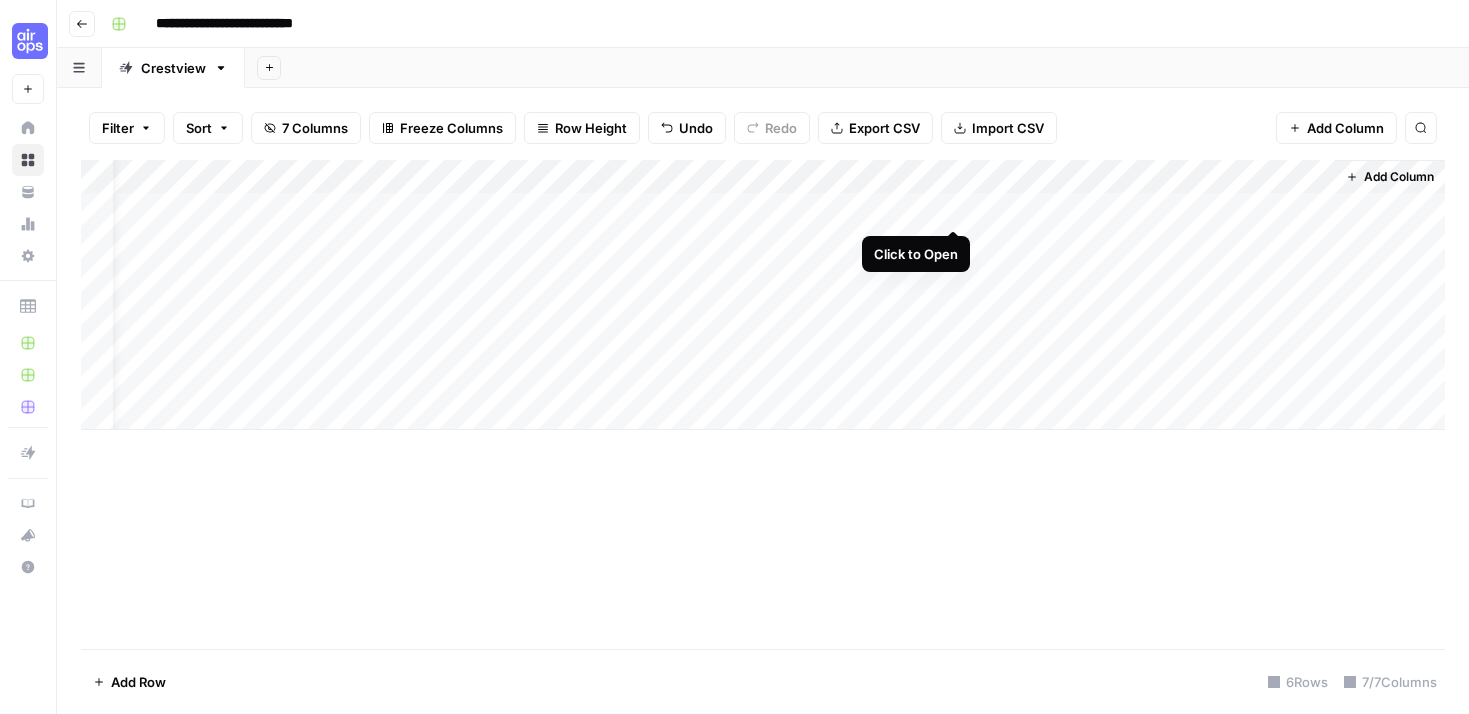click on "Add Column" at bounding box center [763, 295] 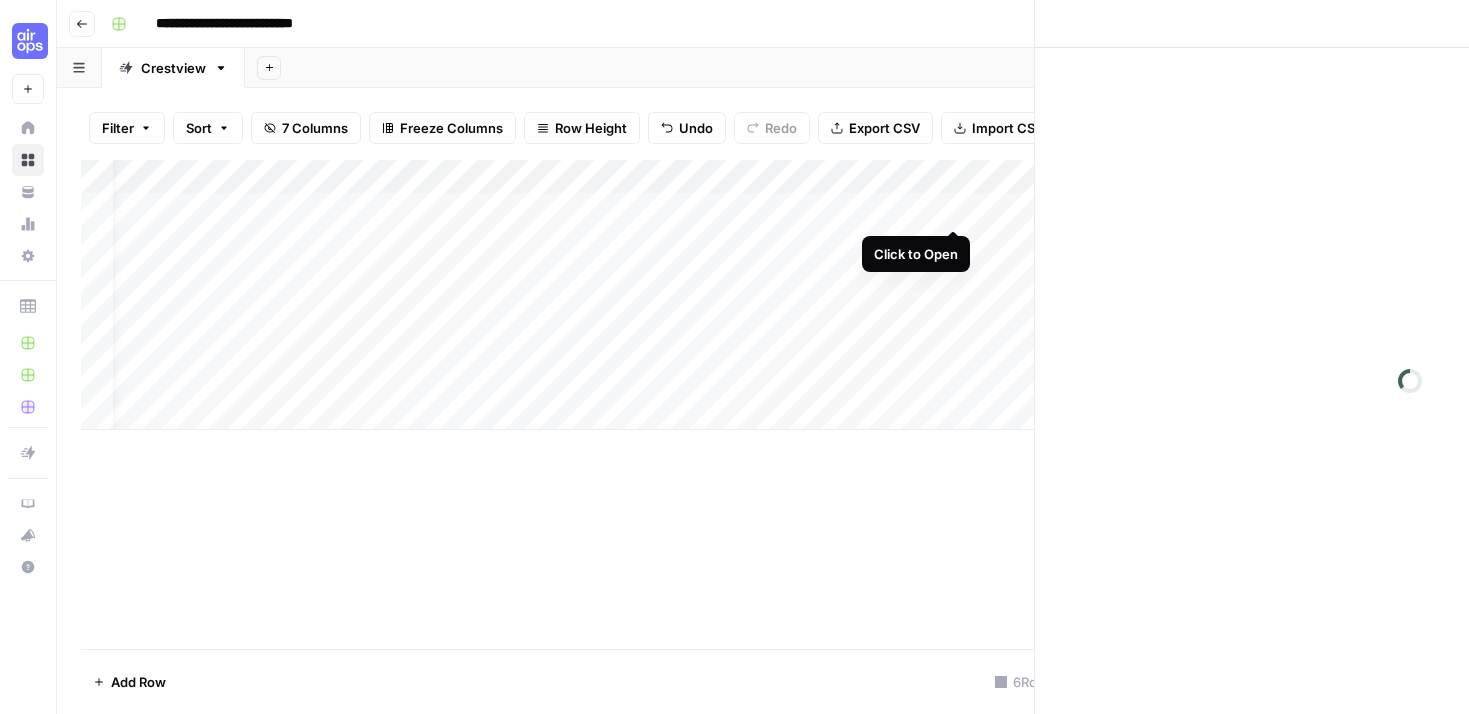 scroll, scrollTop: 0, scrollLeft: 30, axis: horizontal 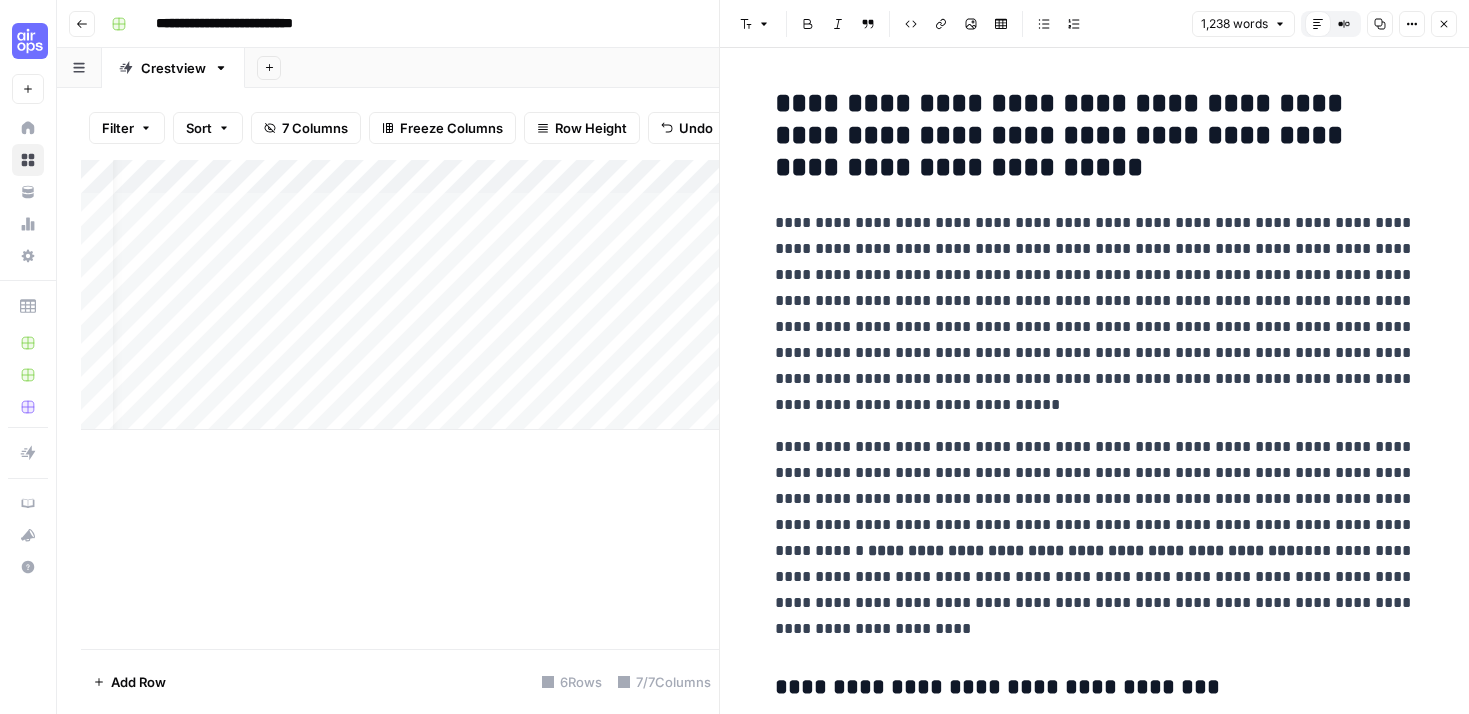 click on "**********" at bounding box center [1095, 314] 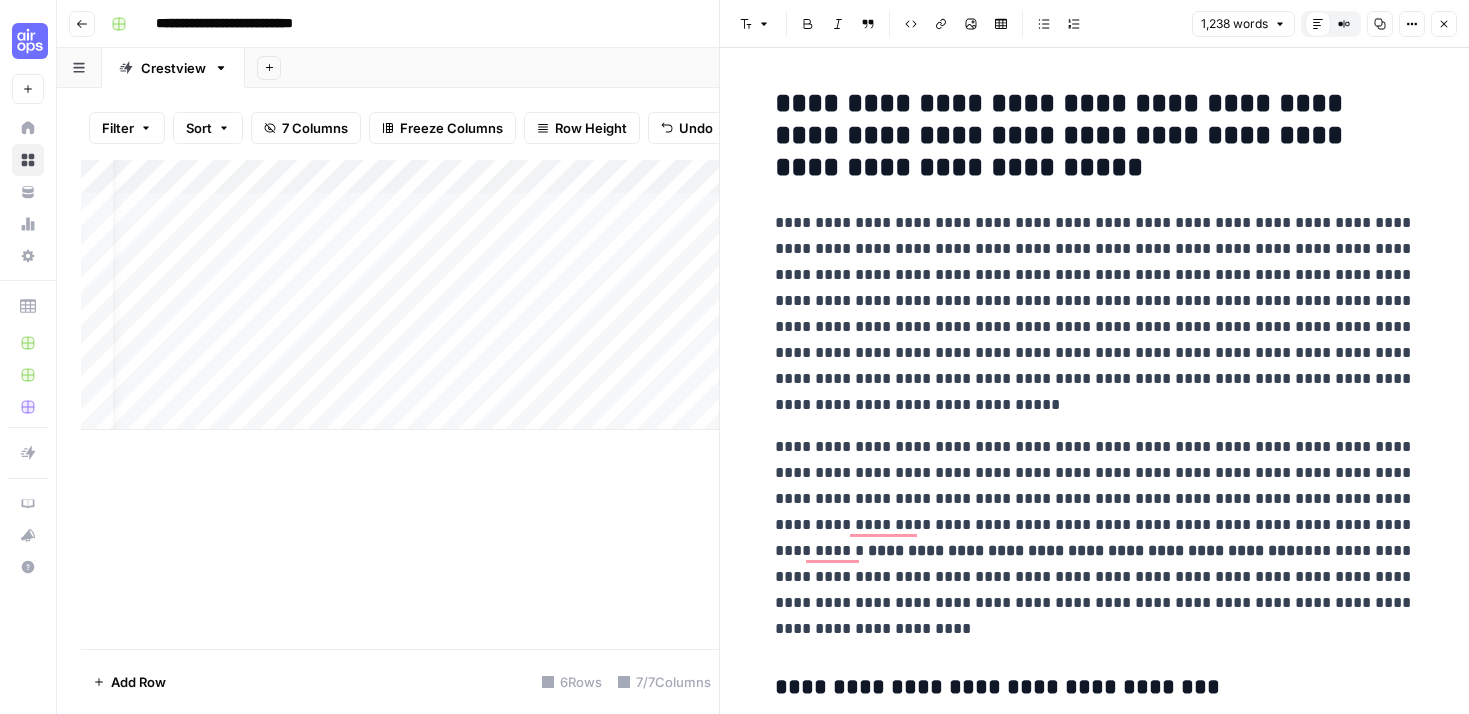 click on "**********" at bounding box center (1095, 1967) 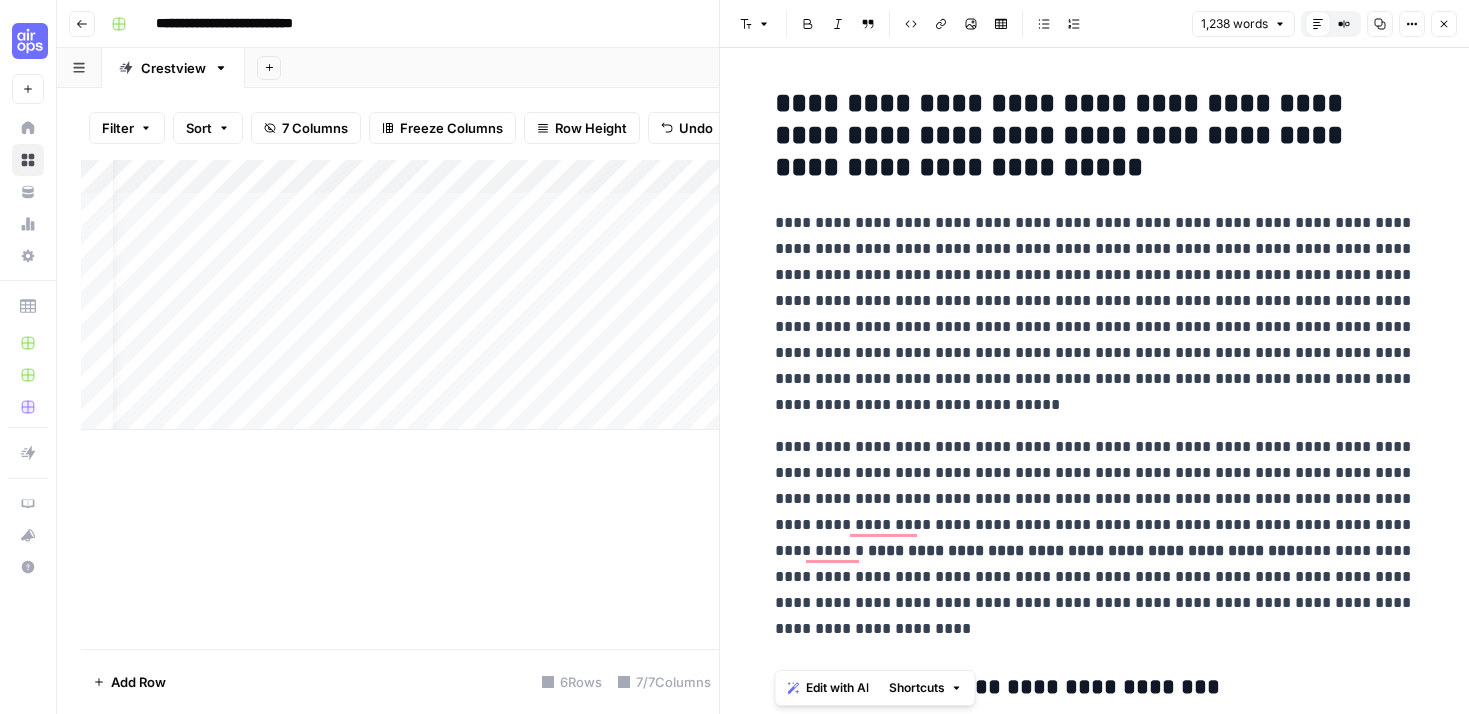 copy on "**********" 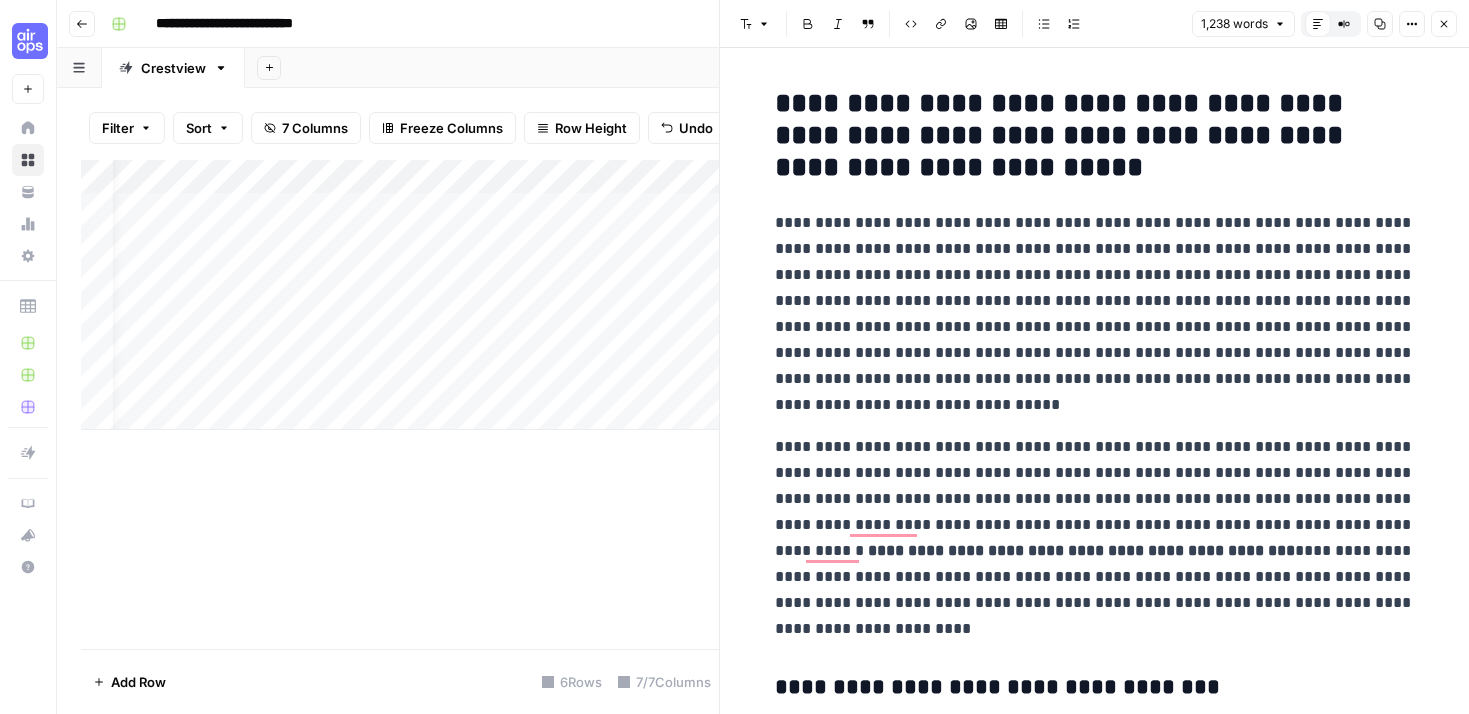 click on "**********" at bounding box center [1094, 1951] 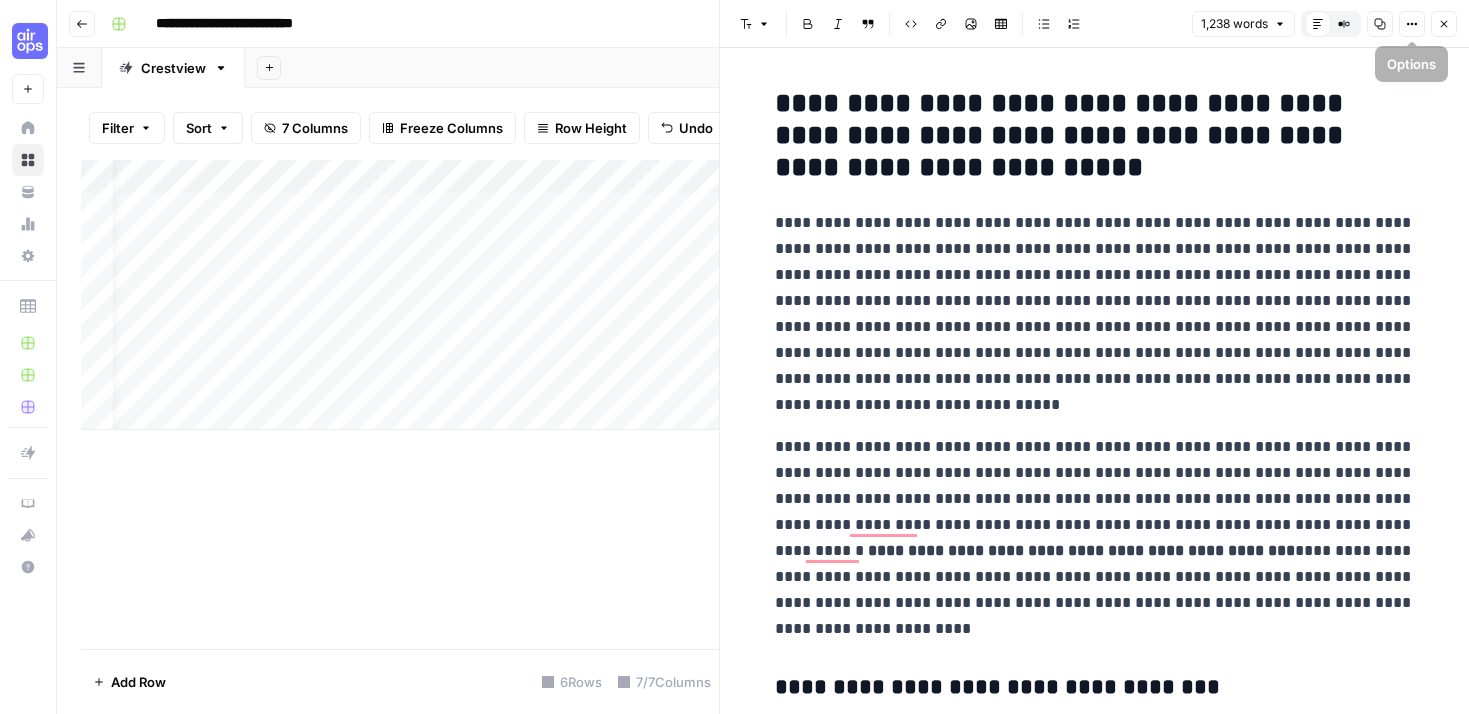 click on "Close" at bounding box center (1444, 24) 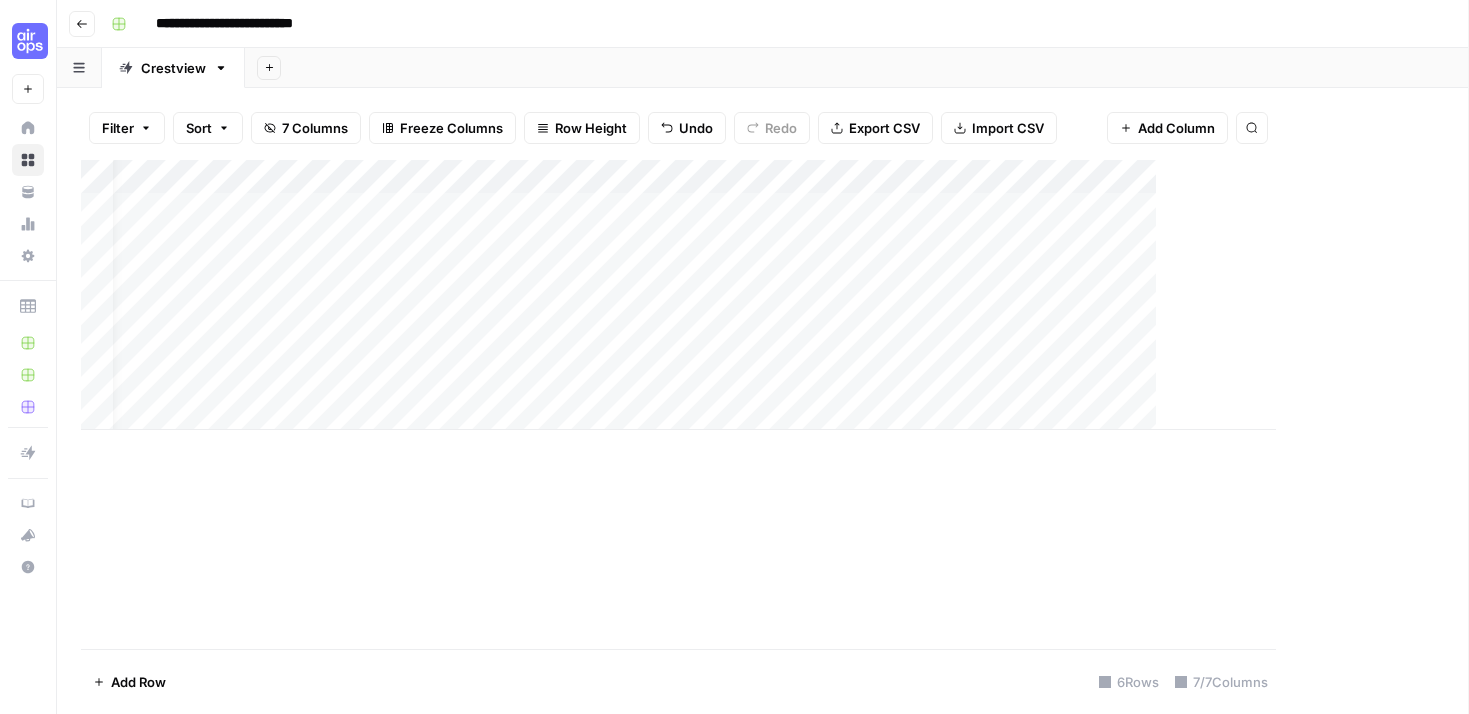 scroll, scrollTop: 0, scrollLeft: 16, axis: horizontal 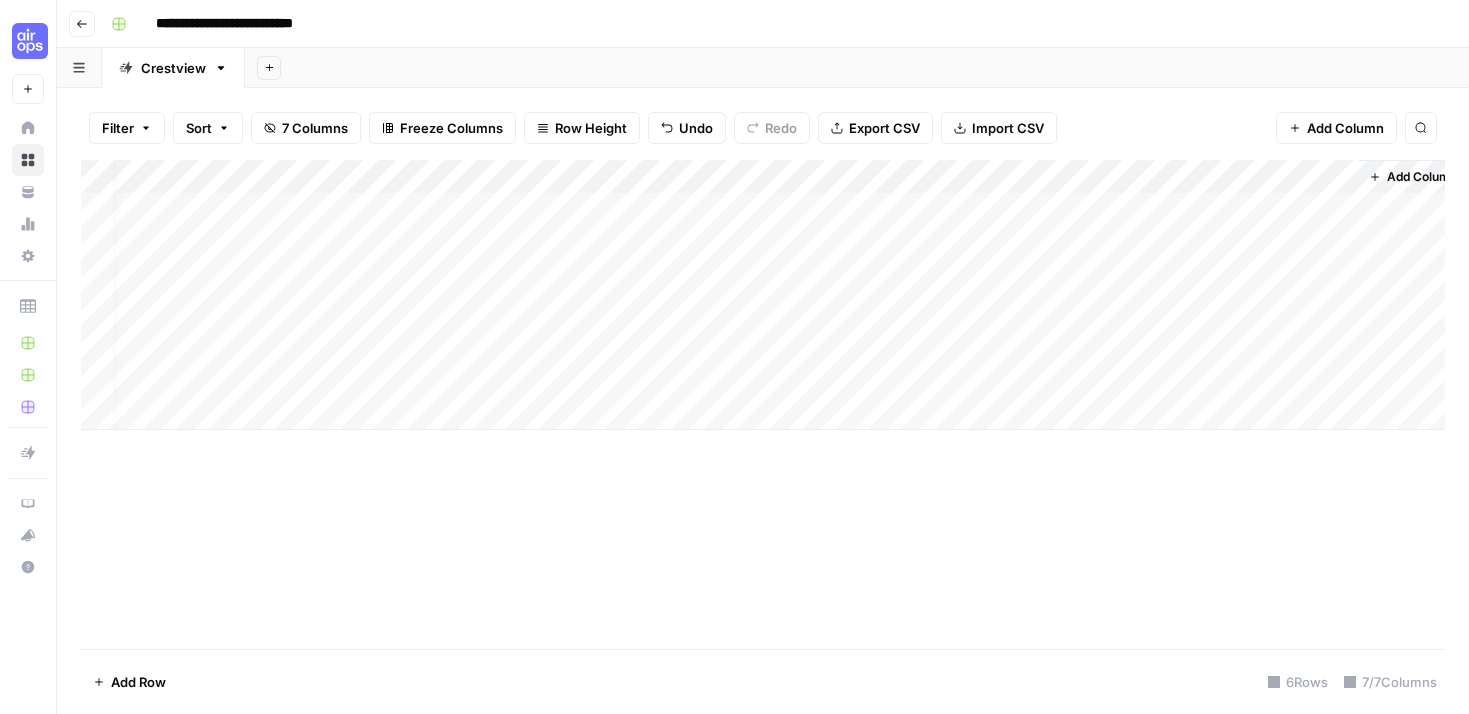 click on "Add Column" at bounding box center (763, 295) 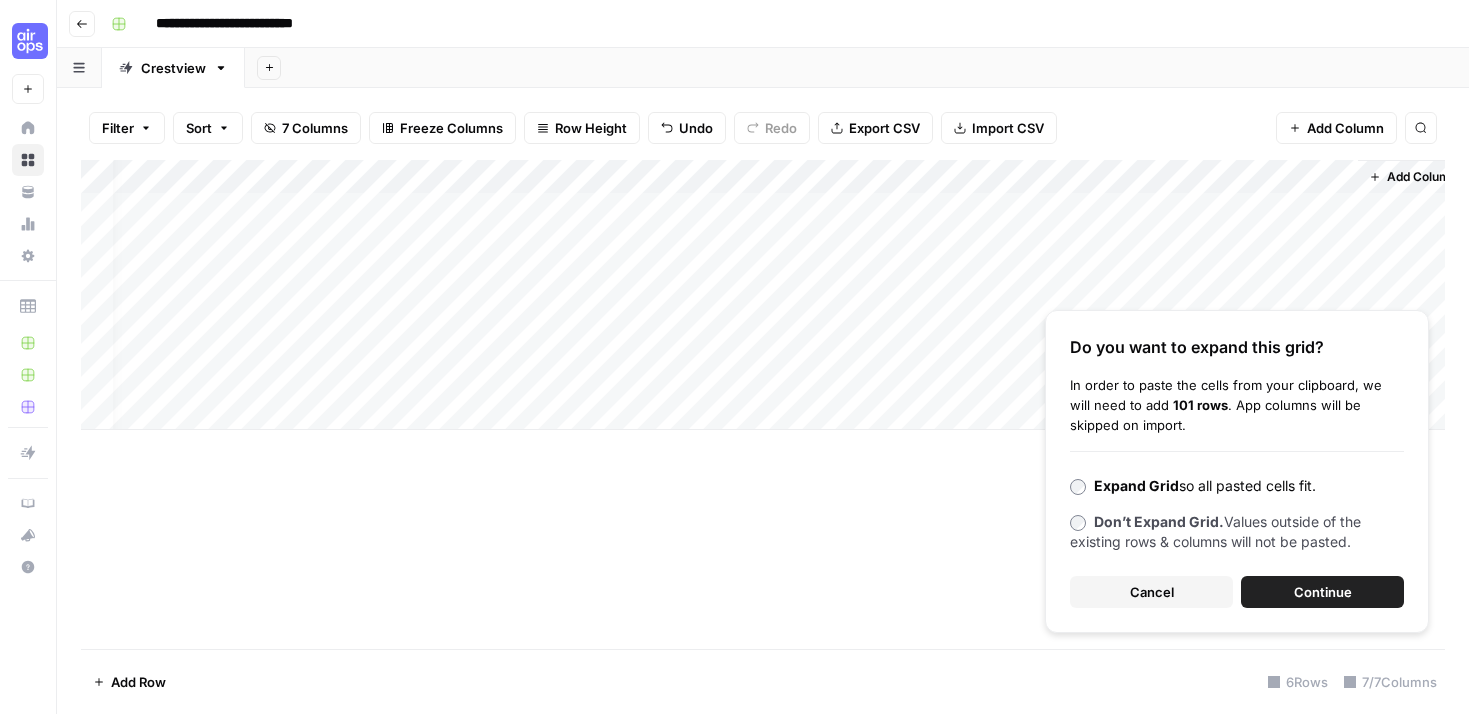 click on "Add Column" at bounding box center (763, 295) 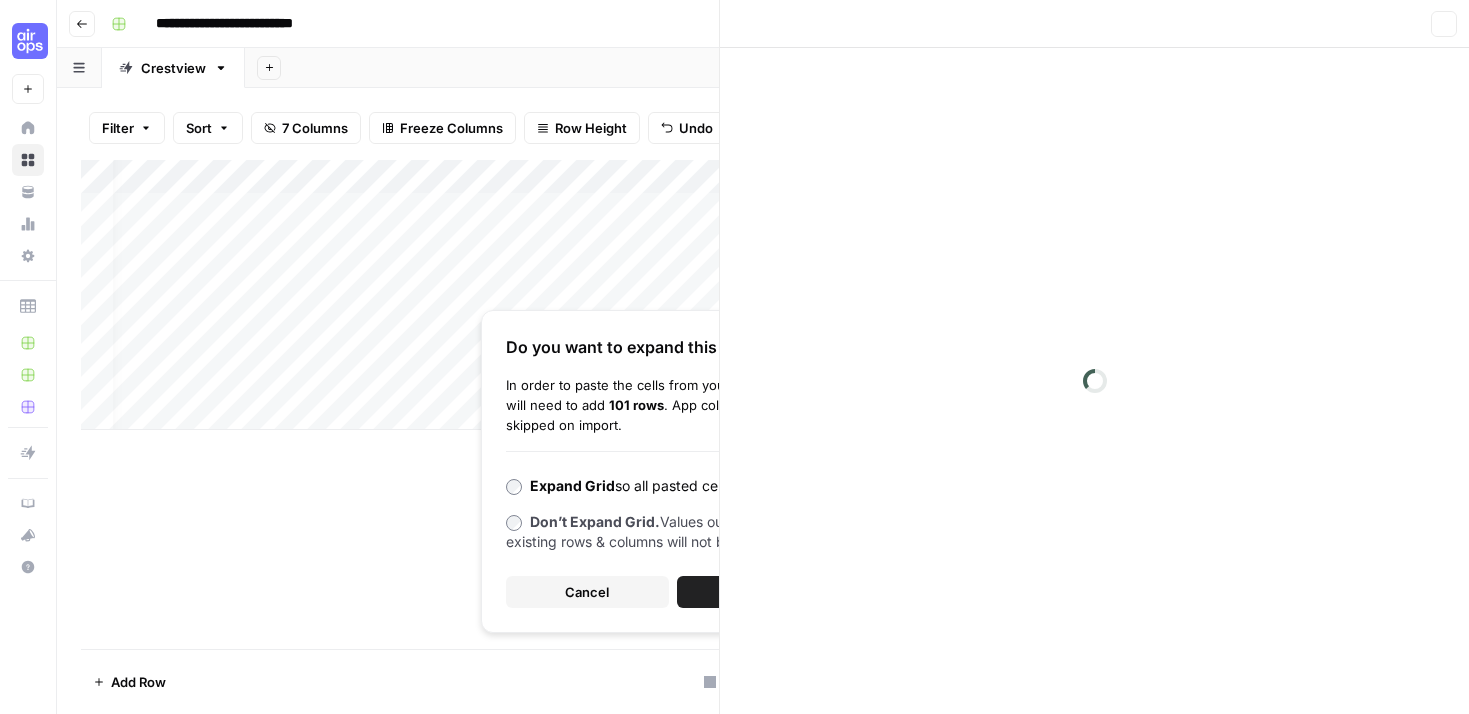 click at bounding box center [1087, 209] 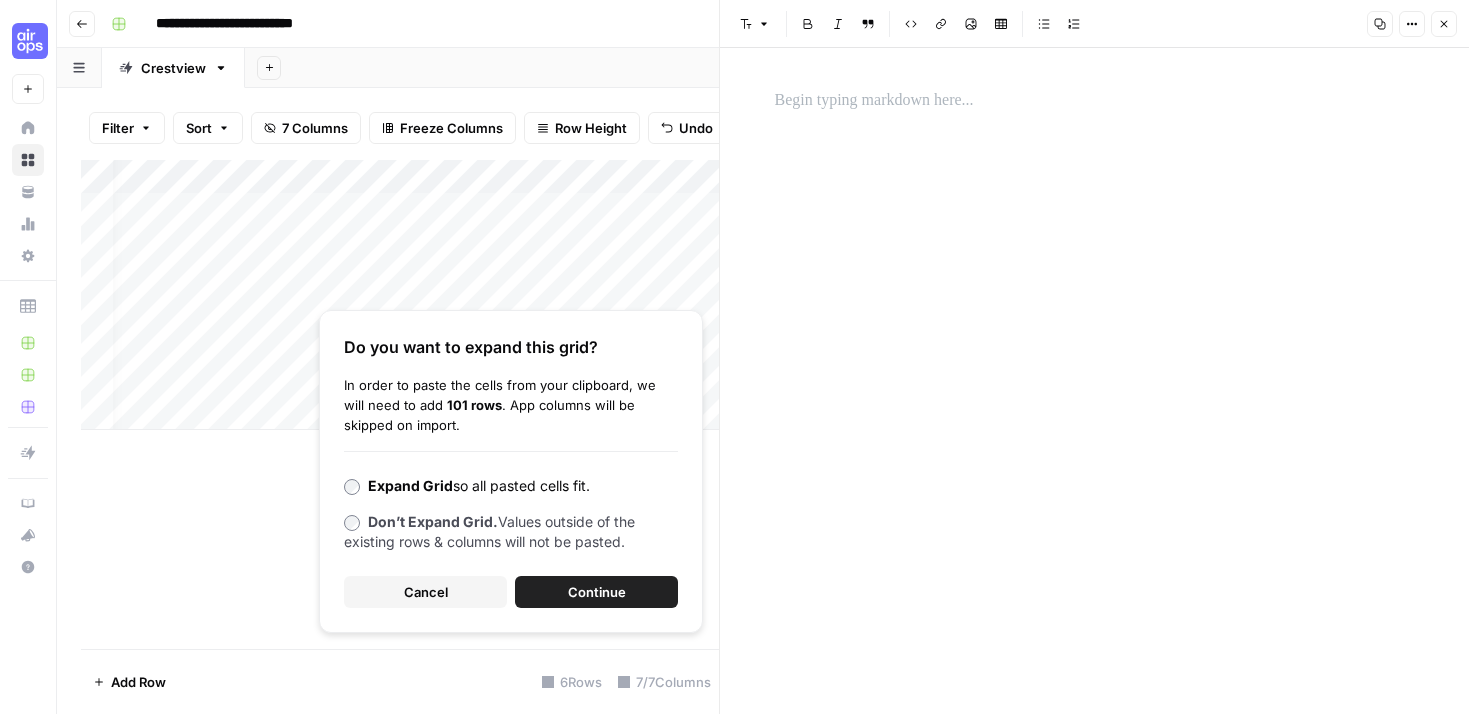 click at bounding box center (1095, 381) 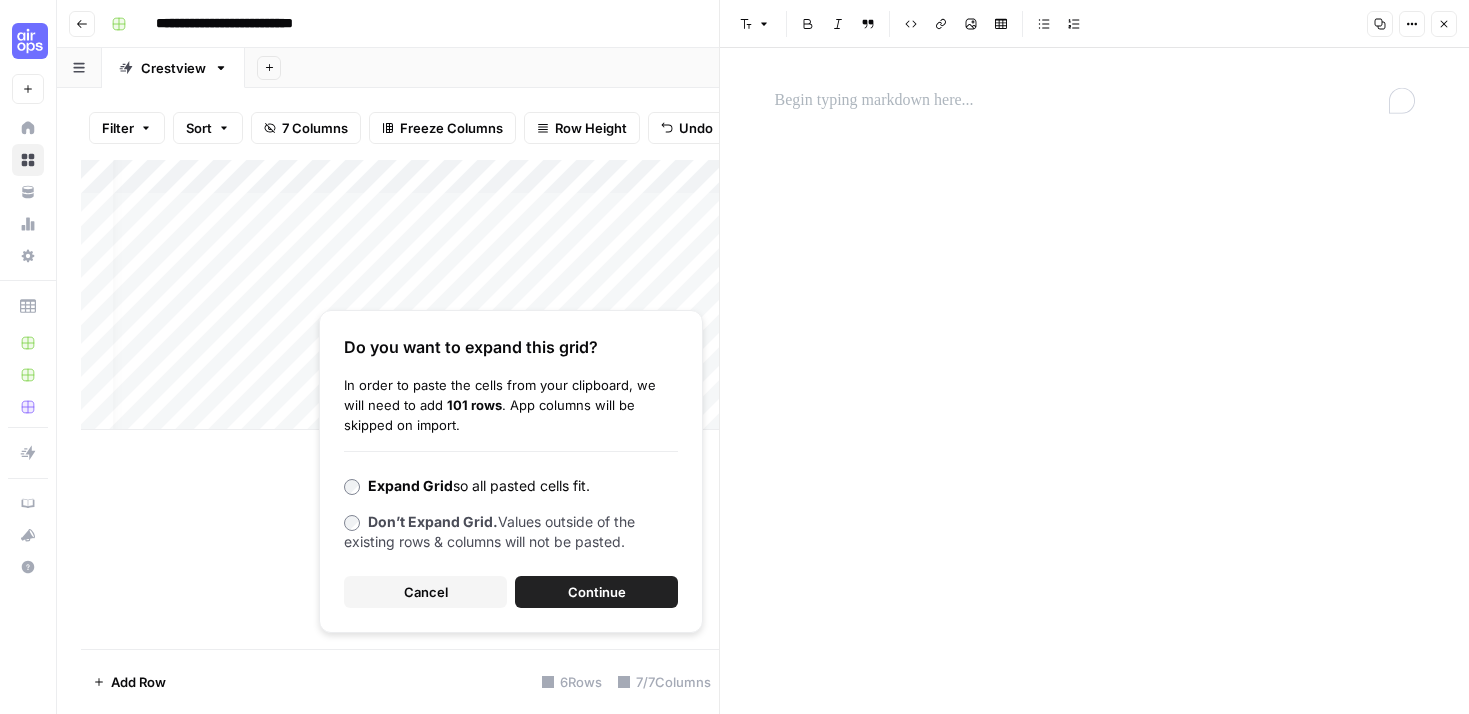click at bounding box center (1095, 101) 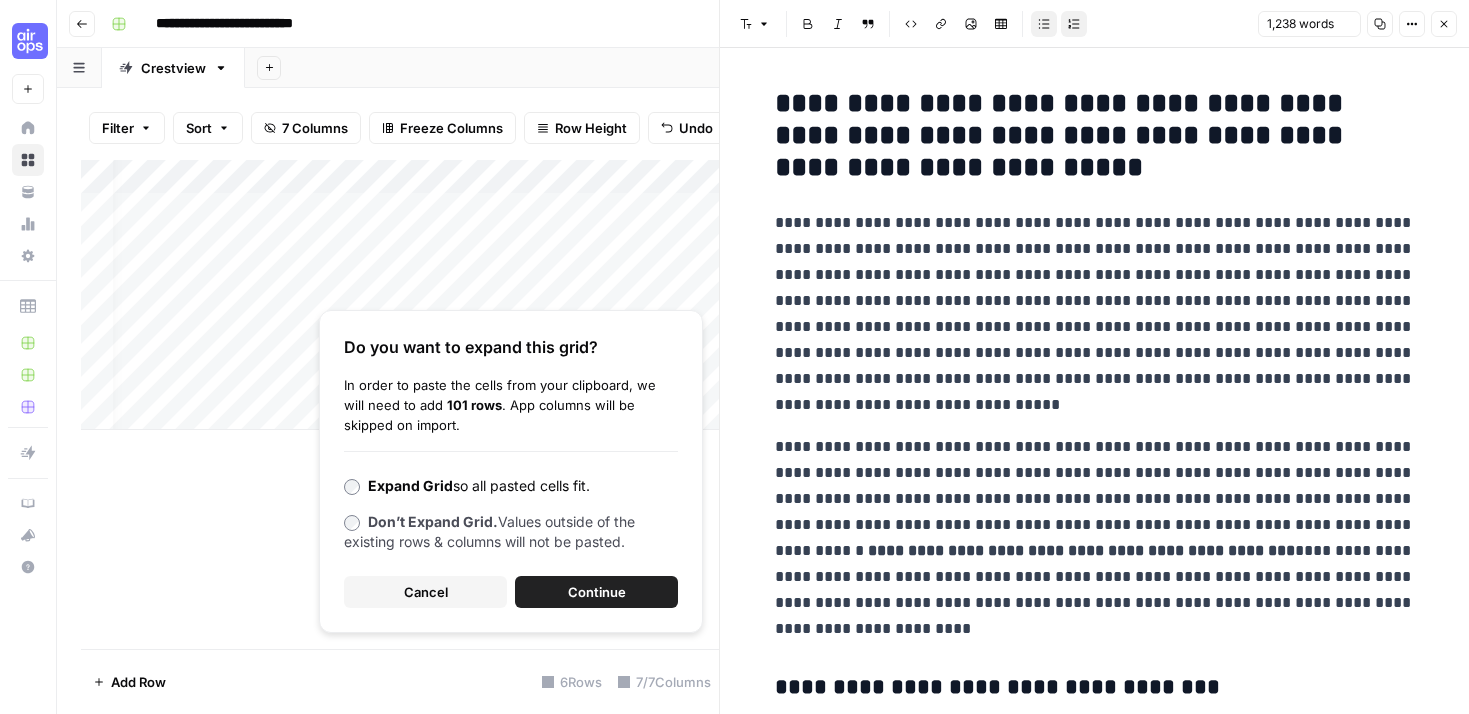 scroll, scrollTop: 3121, scrollLeft: 0, axis: vertical 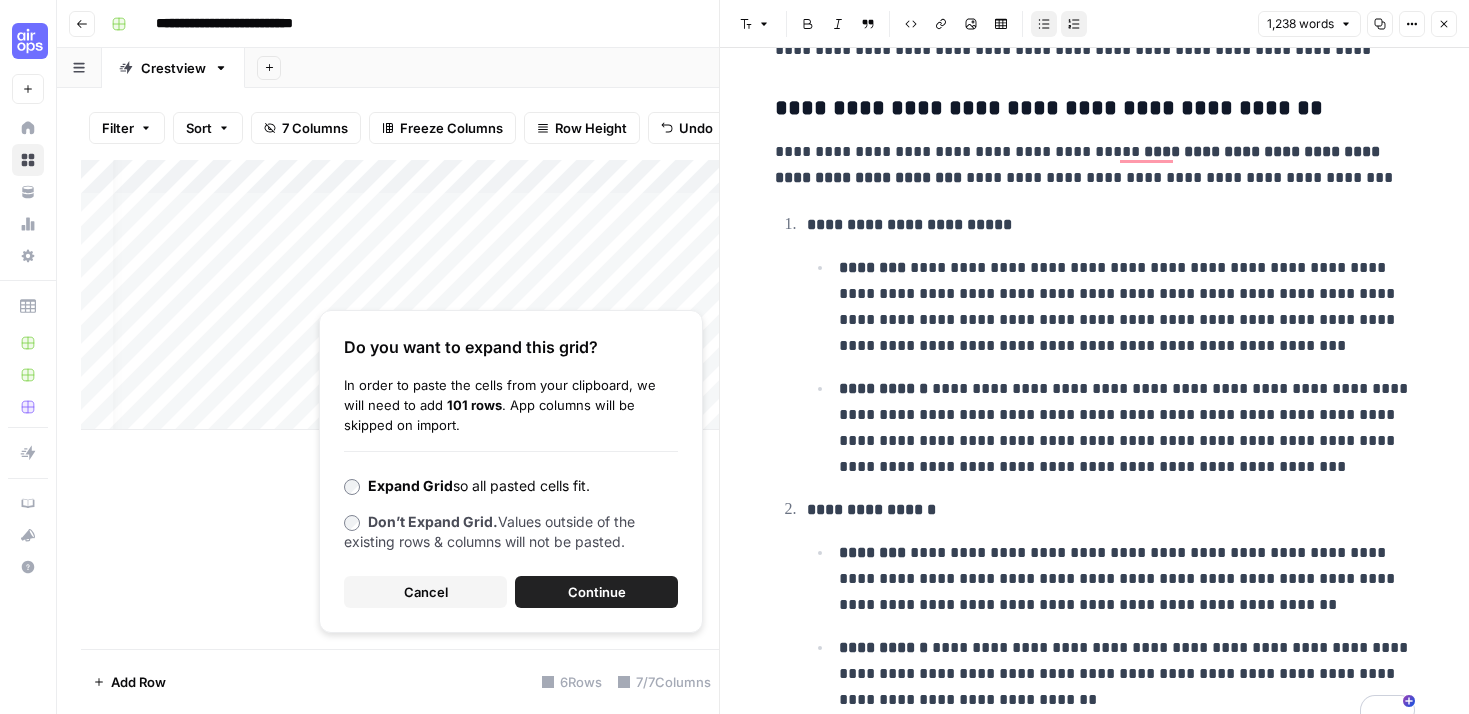 click 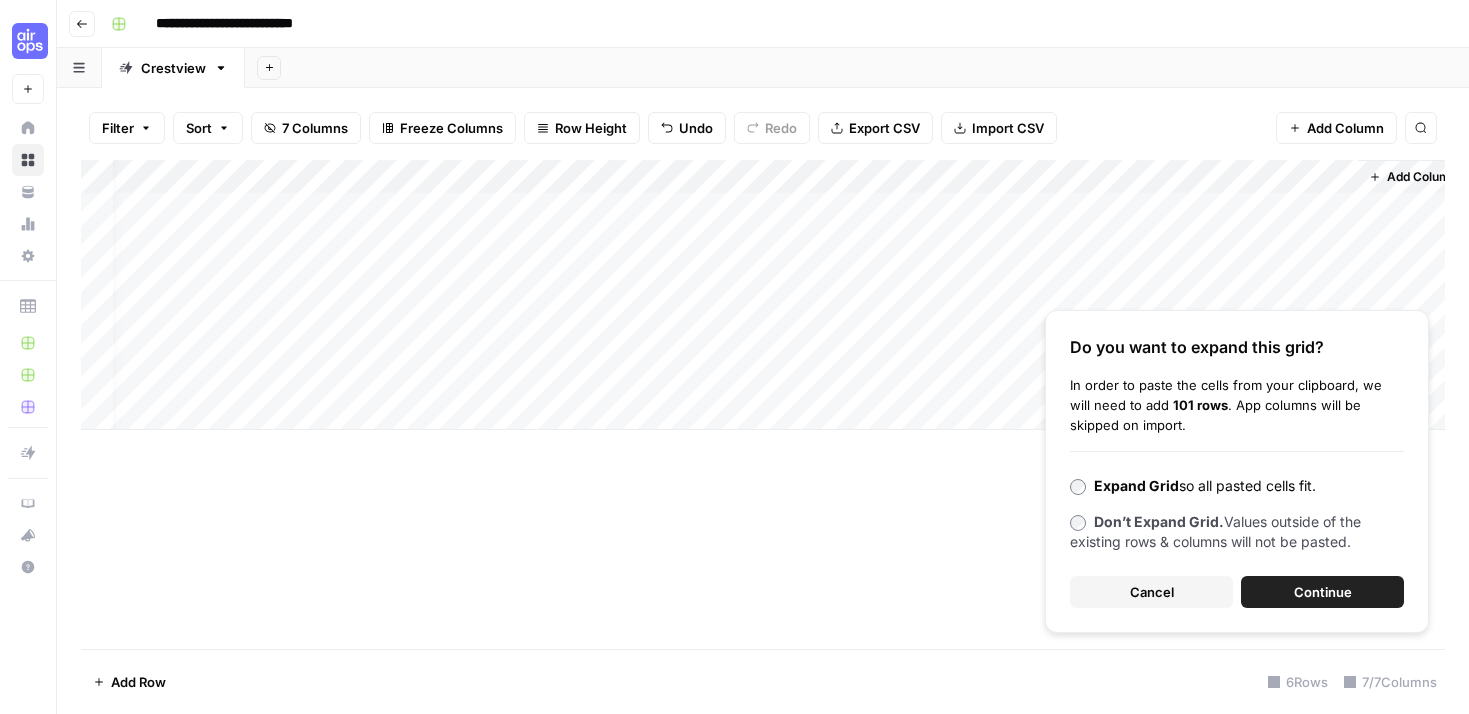 click on "Add Column" at bounding box center [763, 295] 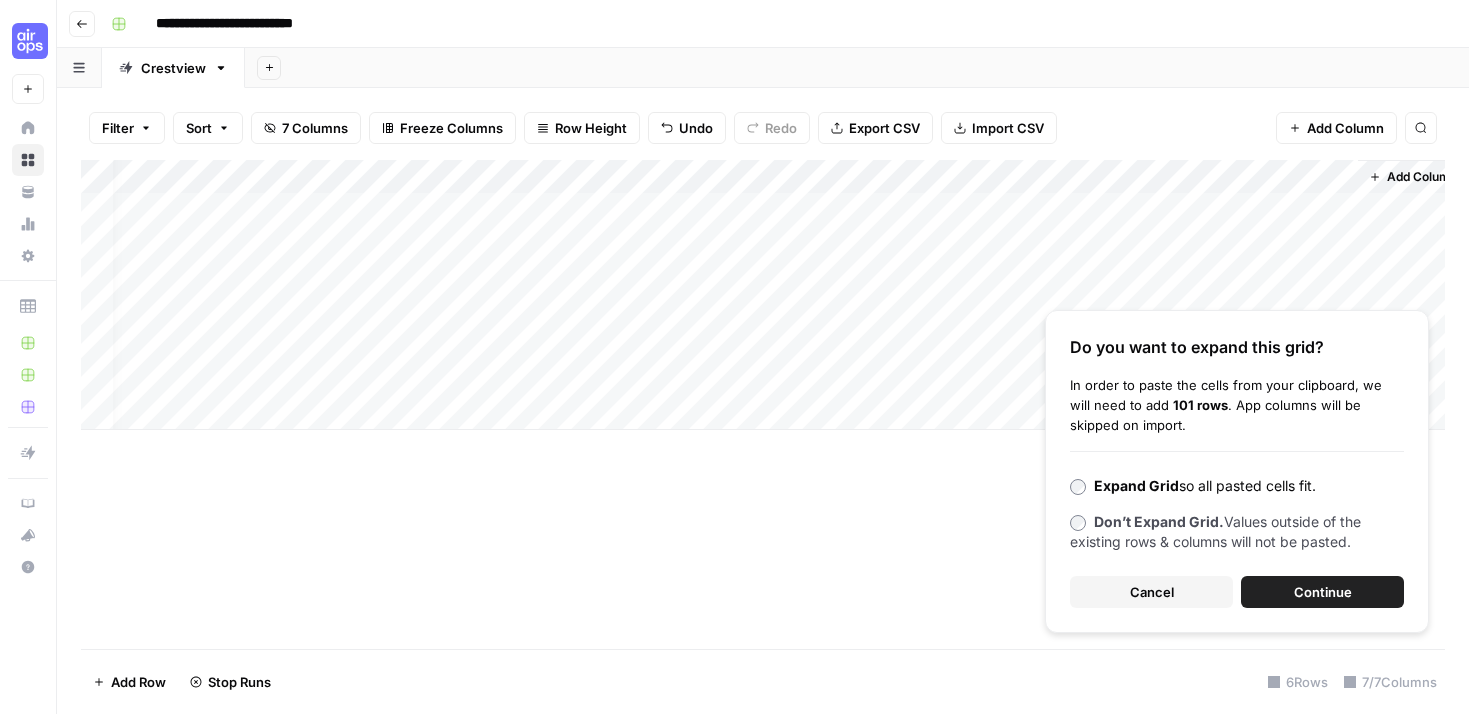 click on "Cancel" at bounding box center (1152, 592) 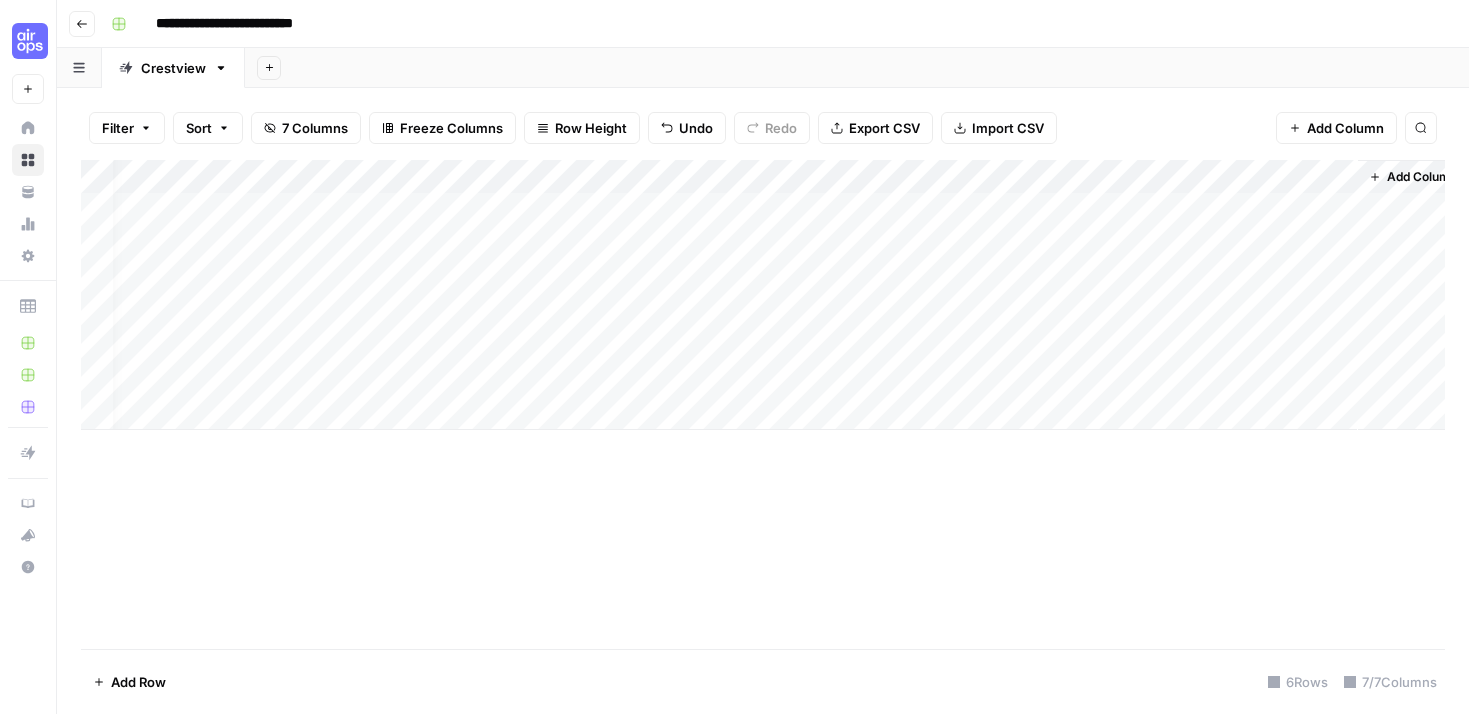 click on "Add Column" at bounding box center [763, 295] 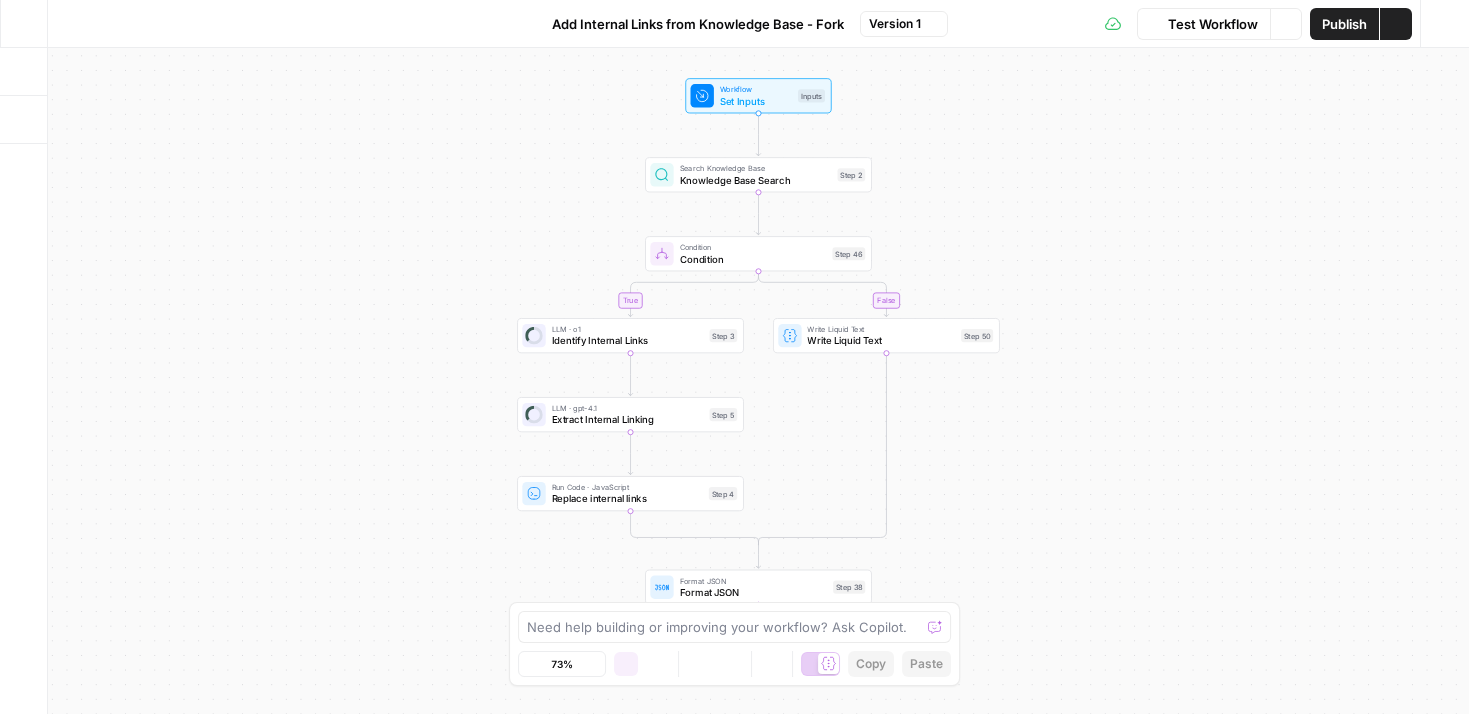 scroll, scrollTop: 0, scrollLeft: 0, axis: both 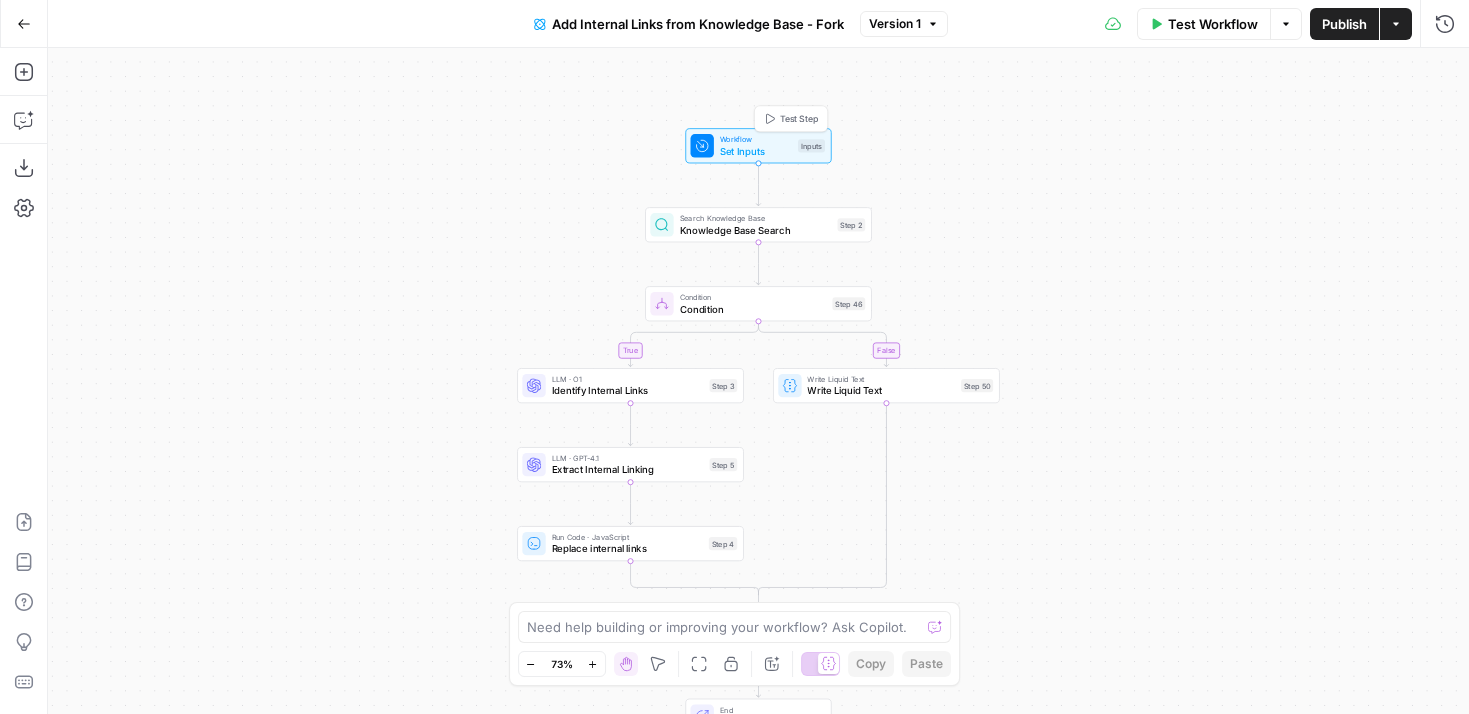 click on "Workflow Set Inputs Inputs Test Step" at bounding box center [757, 145] 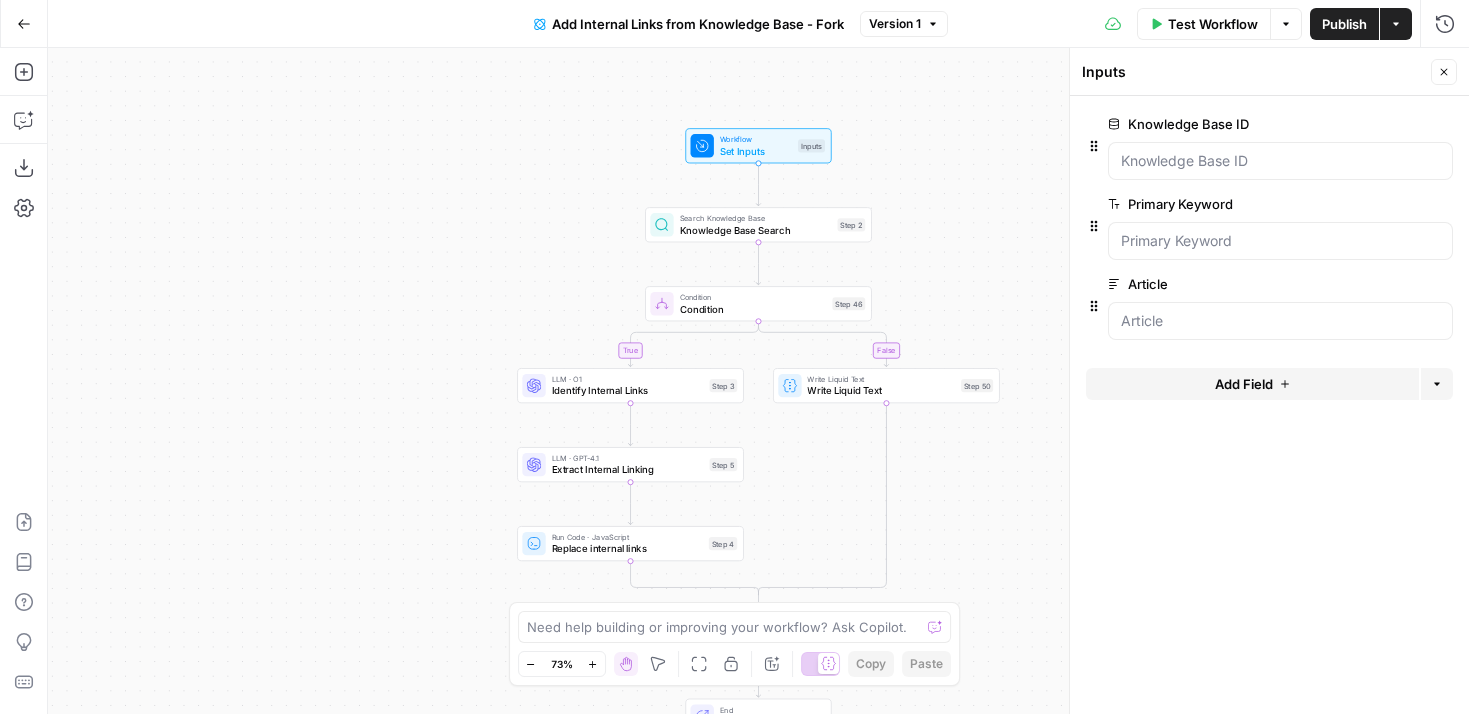 click 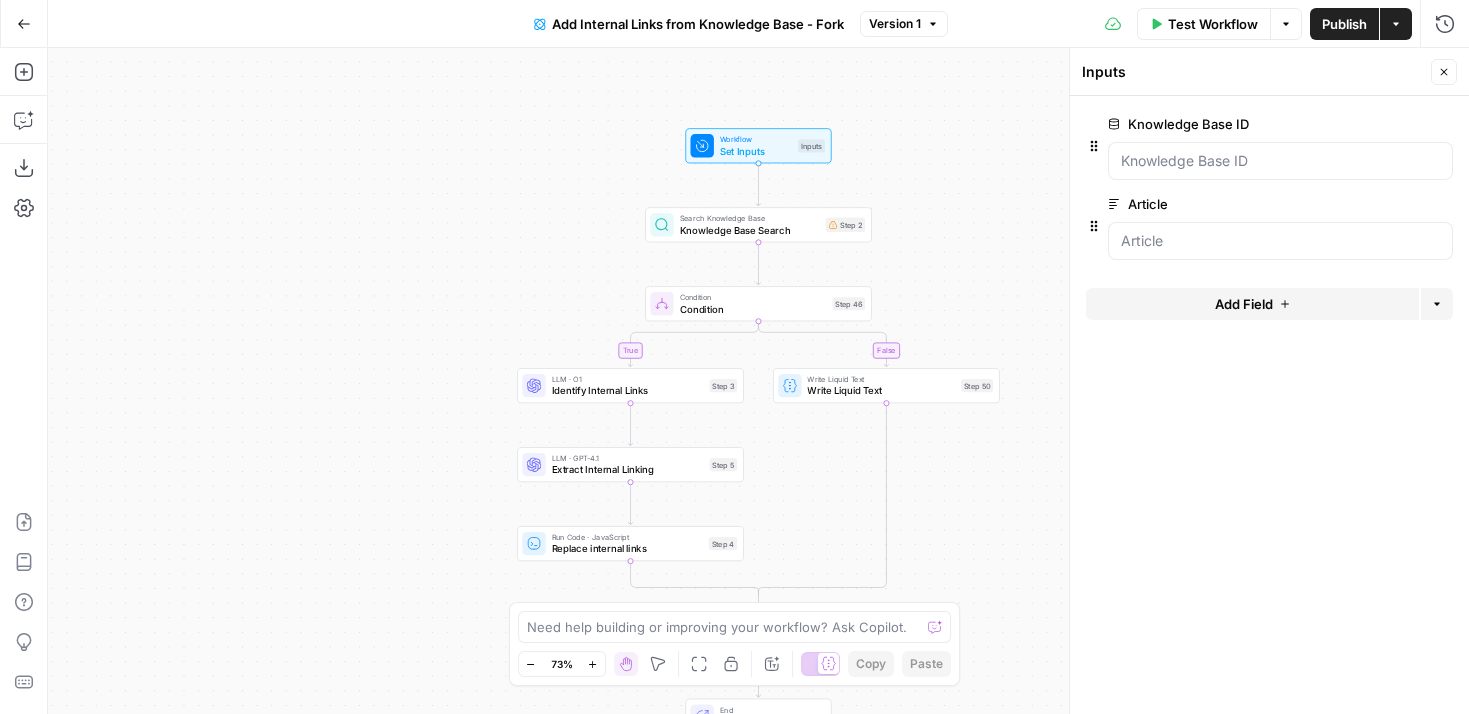 click on "edit field" at bounding box center (1378, 204) 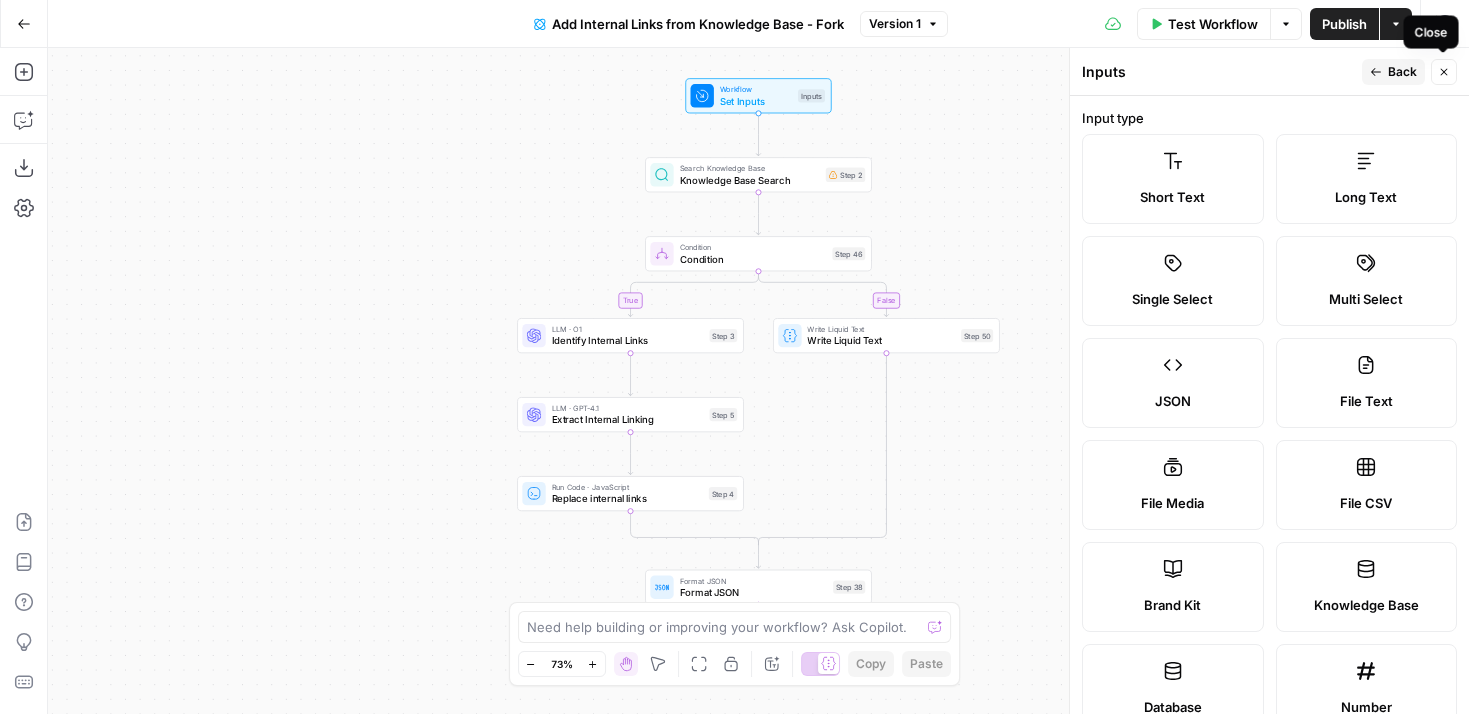 click on "Close" at bounding box center [1444, 72] 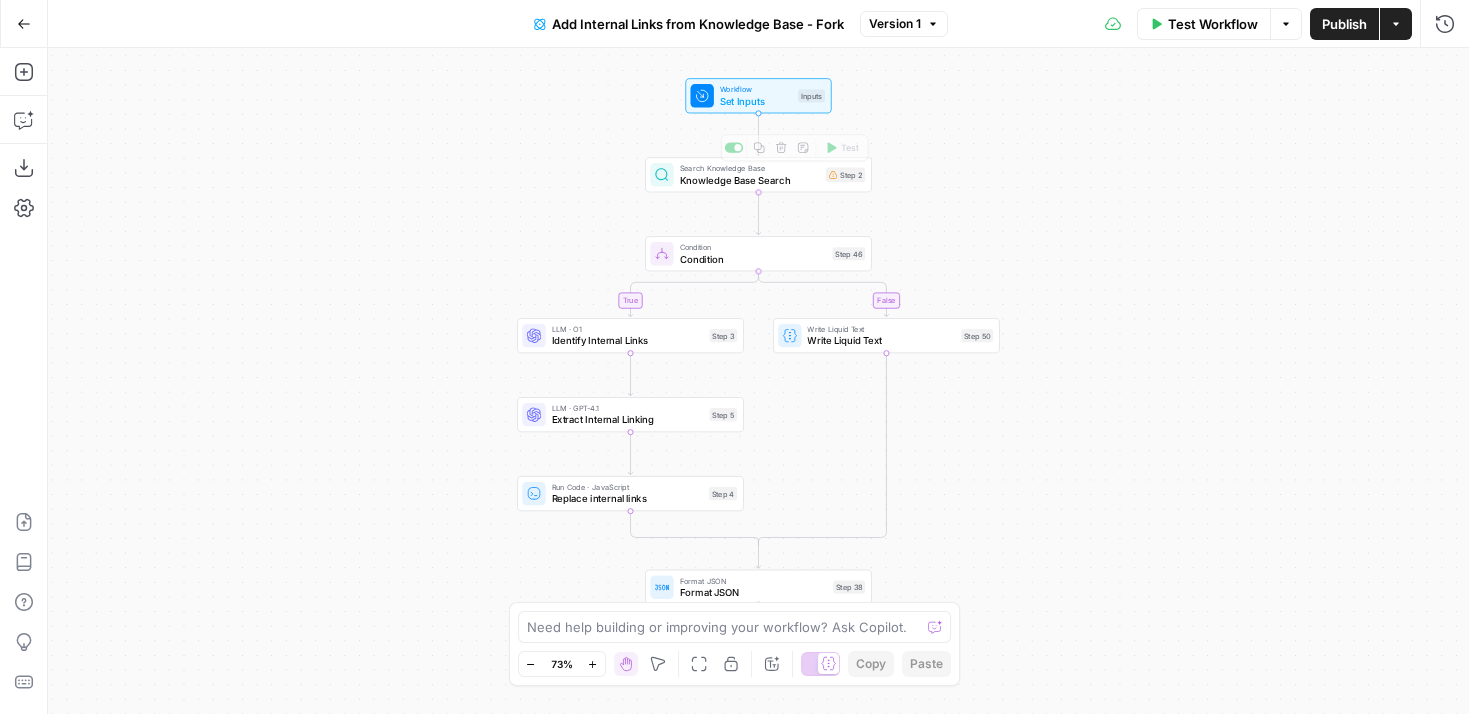 click on "Set Inputs" at bounding box center [756, 101] 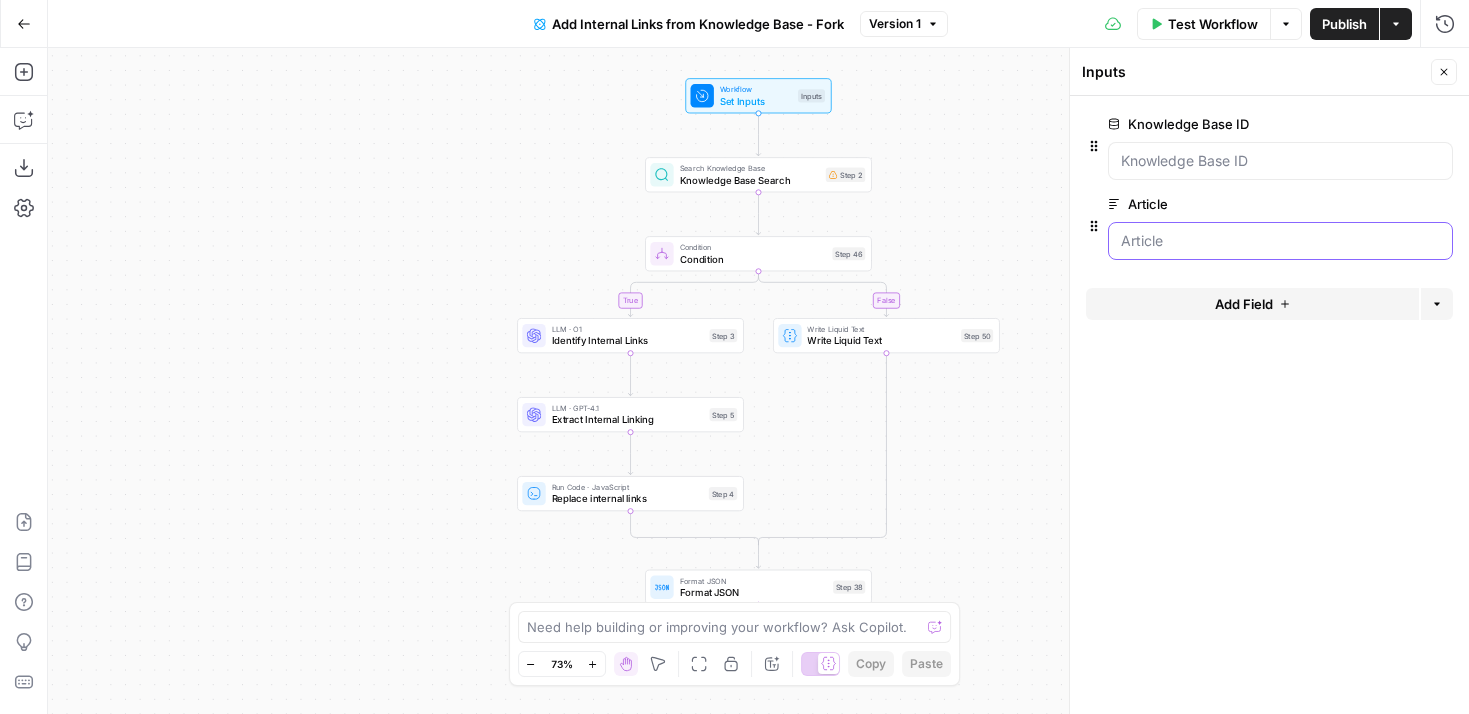 click on "Article" at bounding box center [1280, 241] 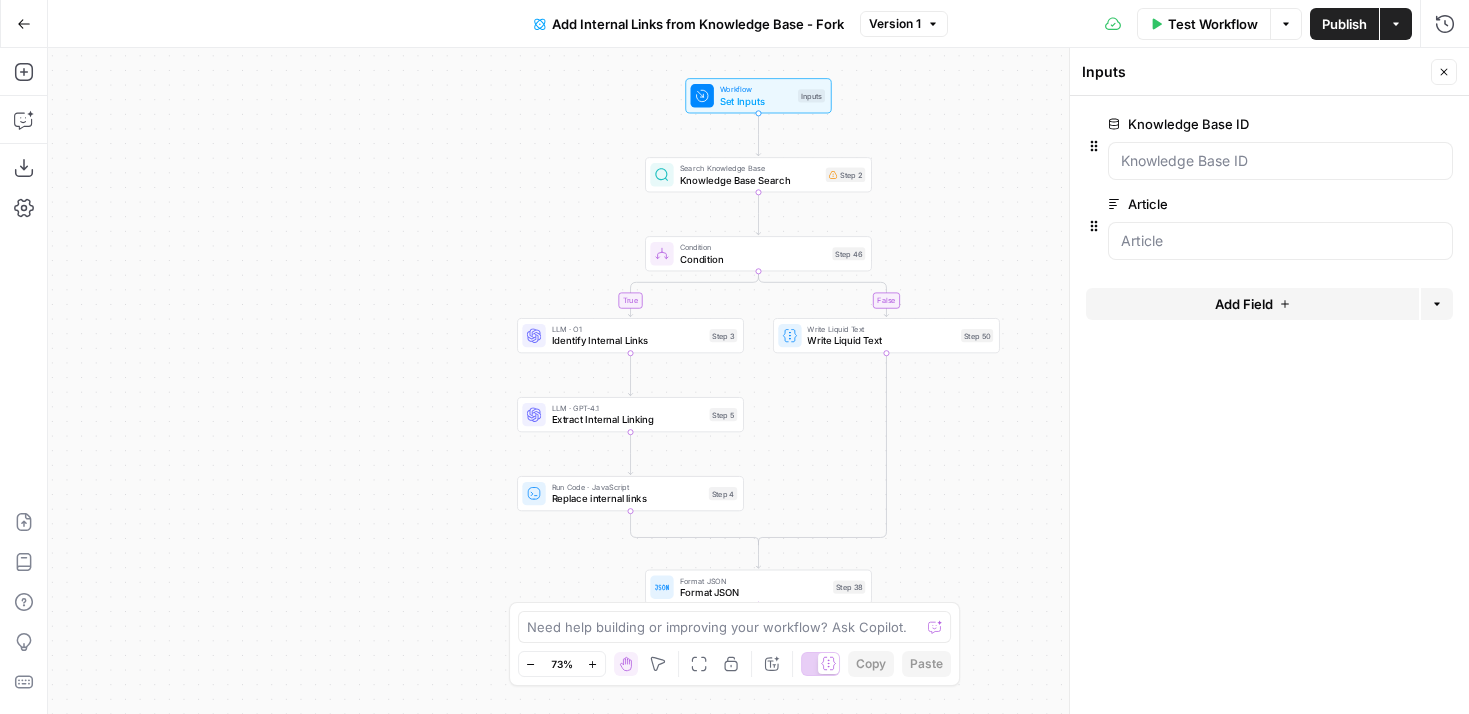 click 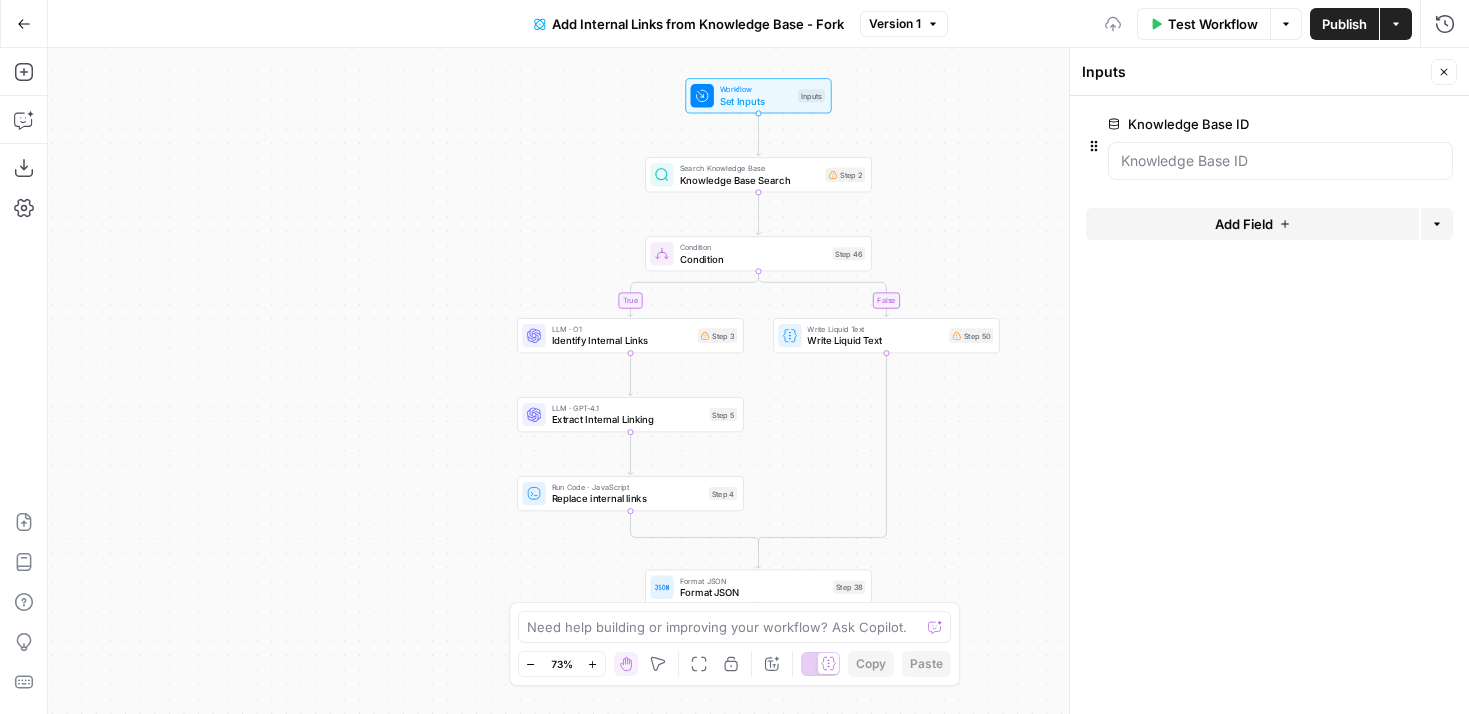 click on "Add Field" at bounding box center [1252, 224] 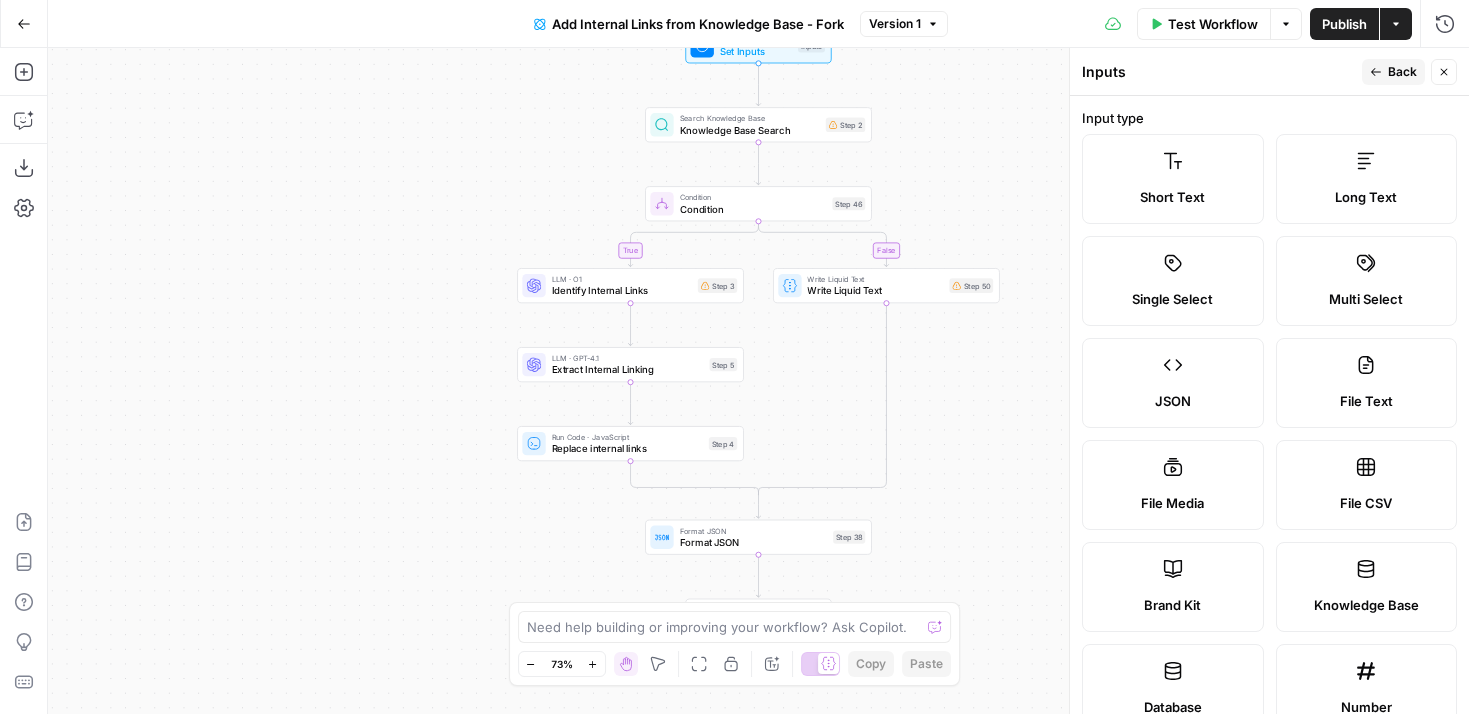 click on "Input type" at bounding box center (1269, 118) 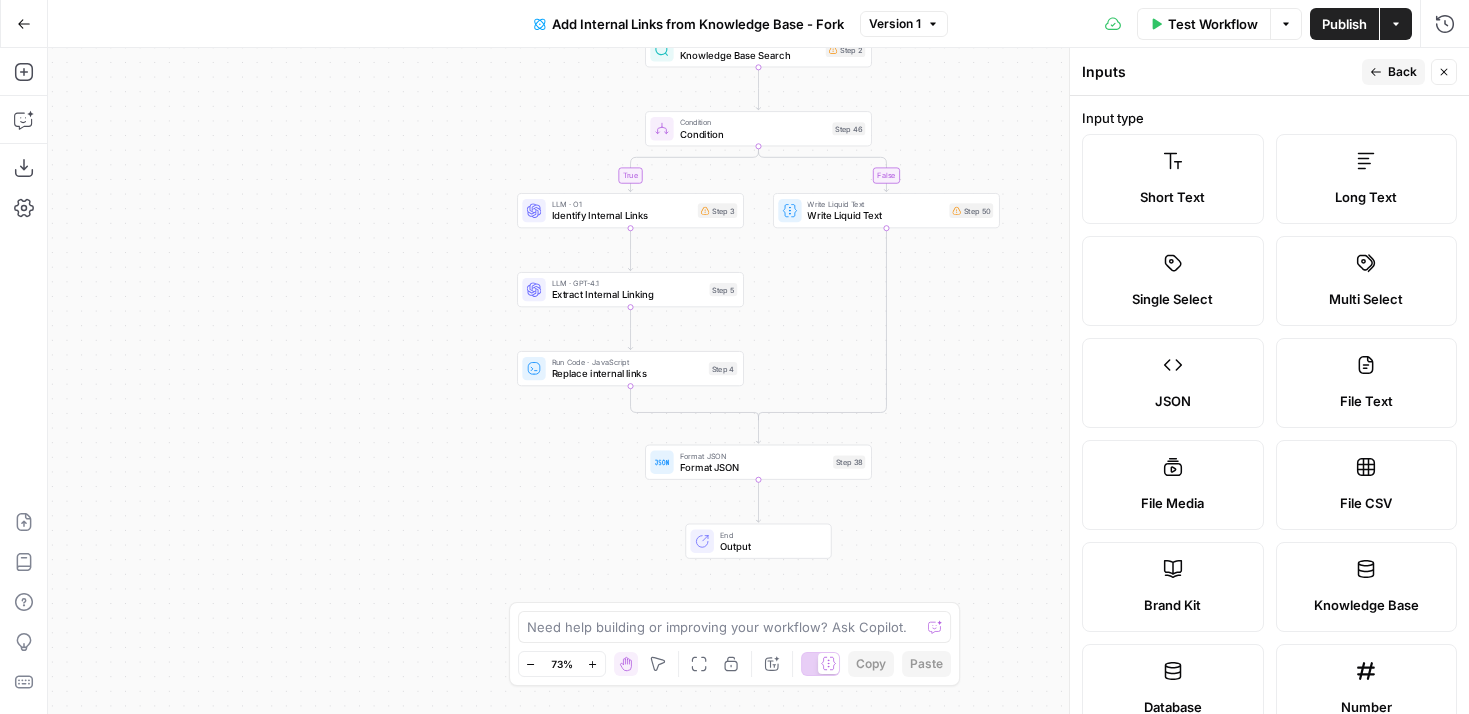 drag, startPoint x: 1241, startPoint y: 604, endPoint x: 1344, endPoint y: 758, distance: 185.27008 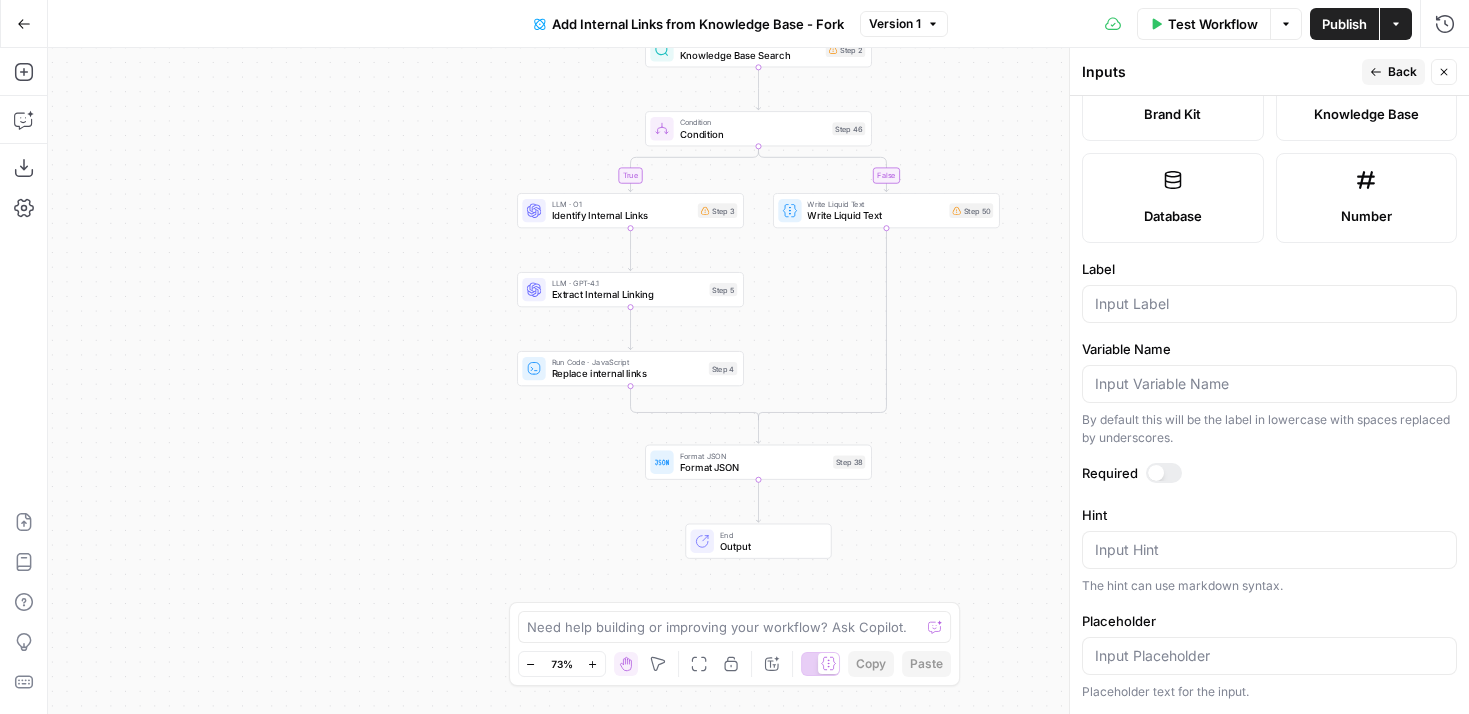 scroll, scrollTop: 597, scrollLeft: 0, axis: vertical 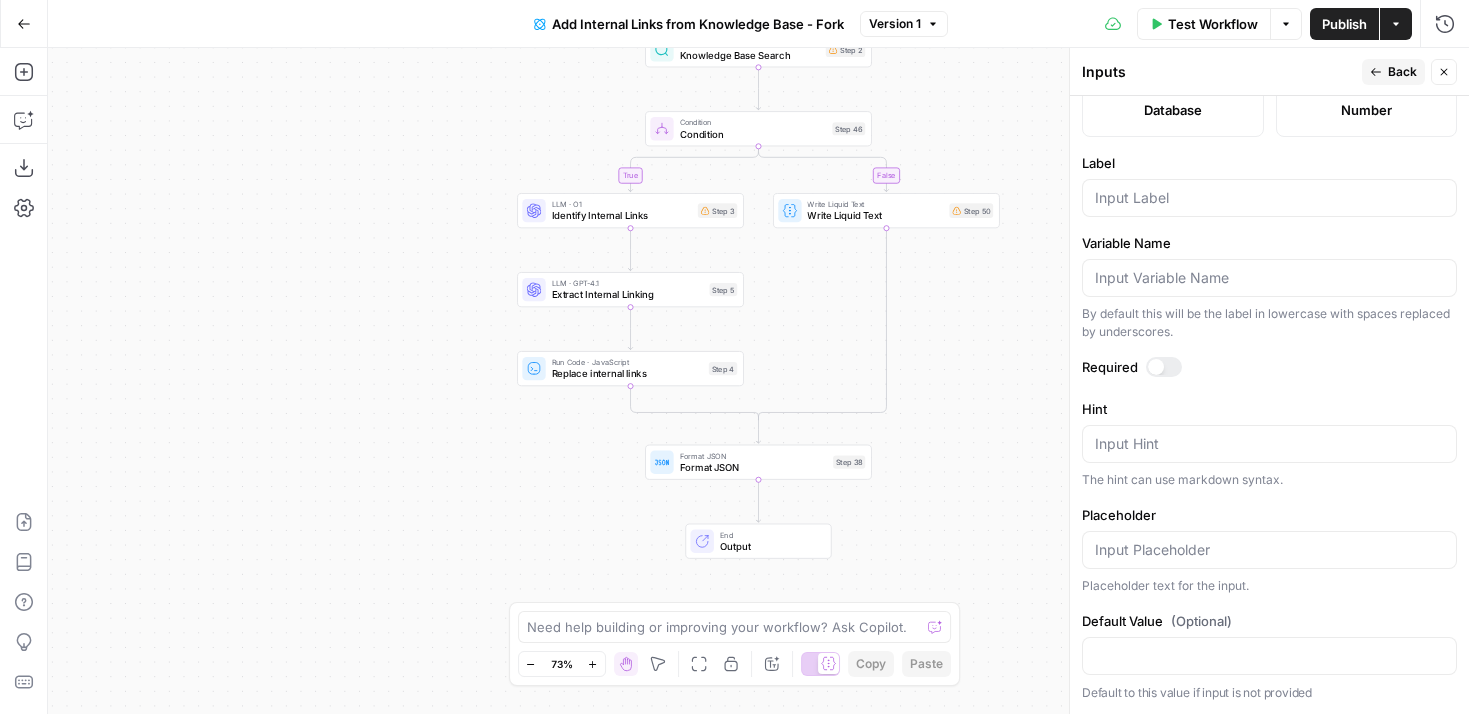 drag, startPoint x: 1215, startPoint y: 110, endPoint x: 1208, endPoint y: 119, distance: 11.401754 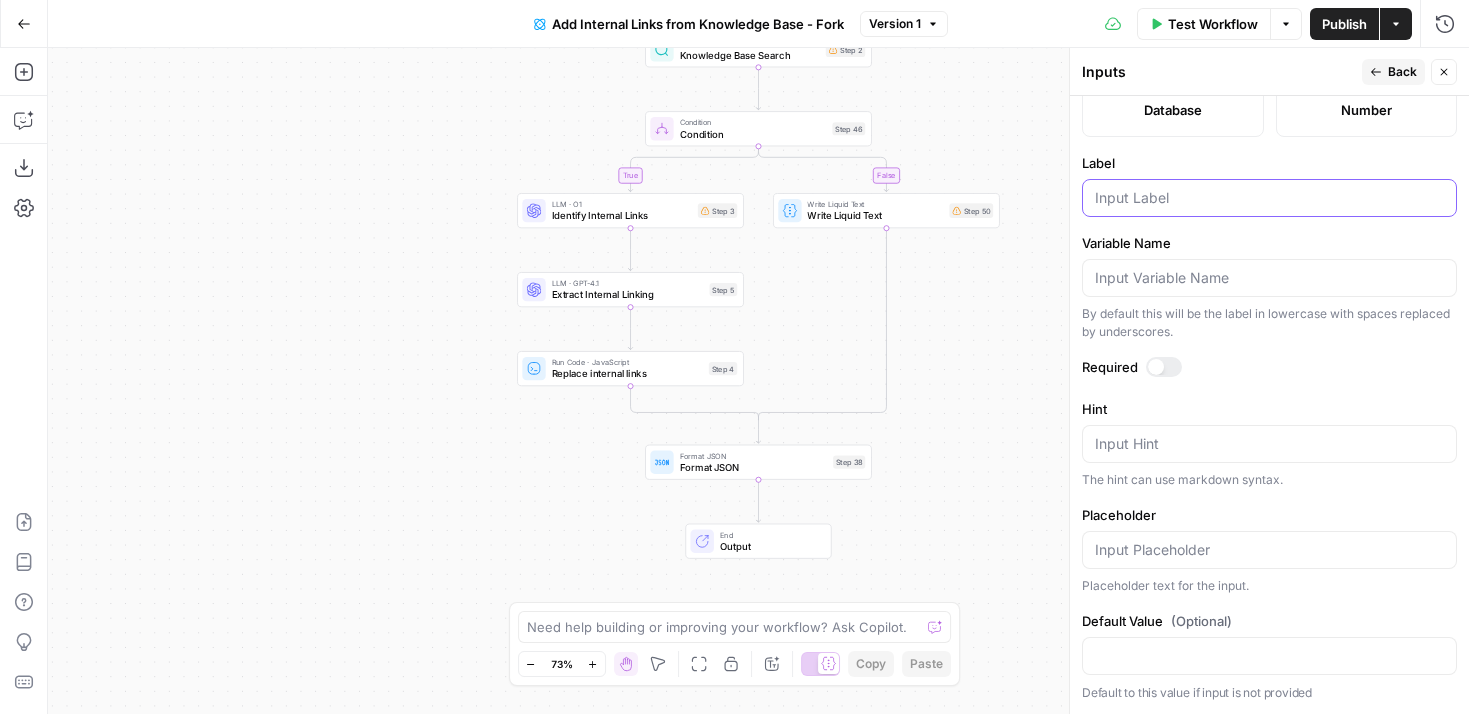 click on "Label" at bounding box center (1269, 198) 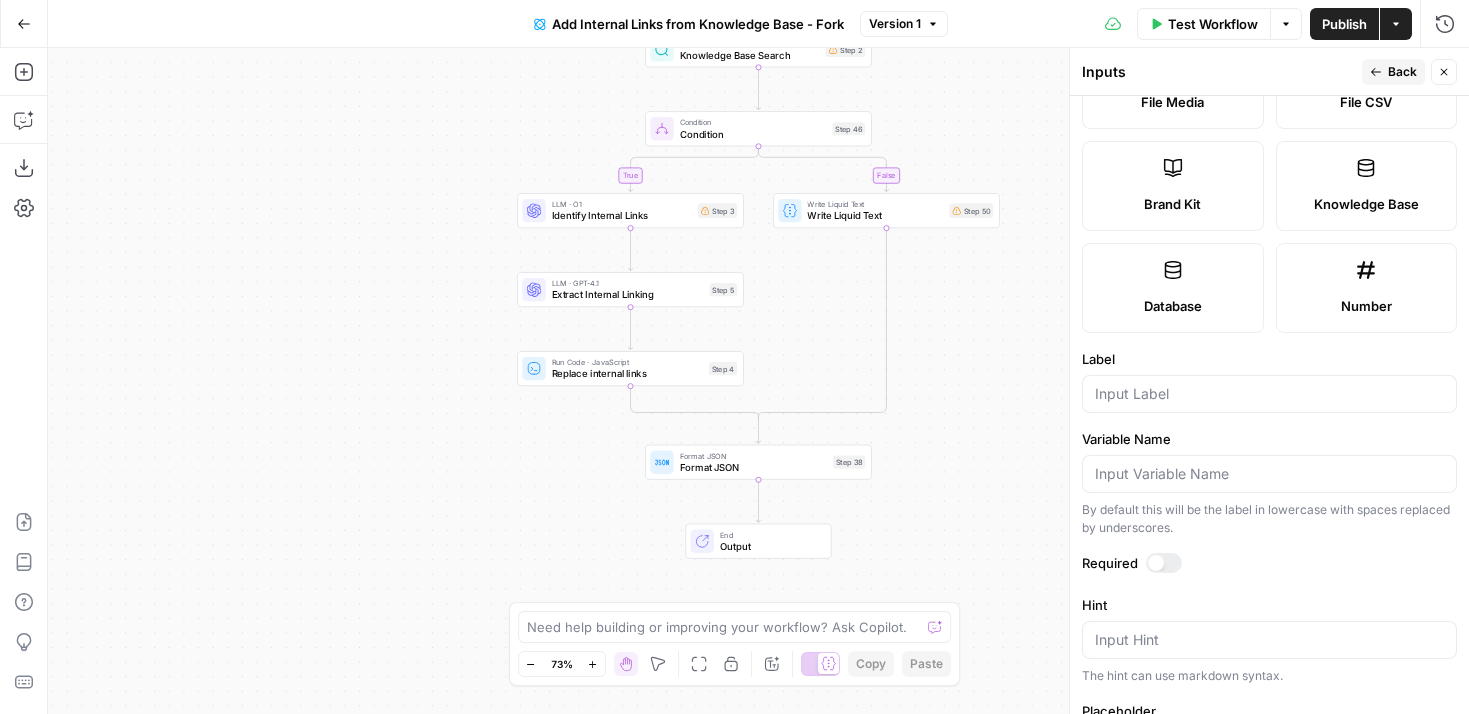 scroll, scrollTop: 548, scrollLeft: 0, axis: vertical 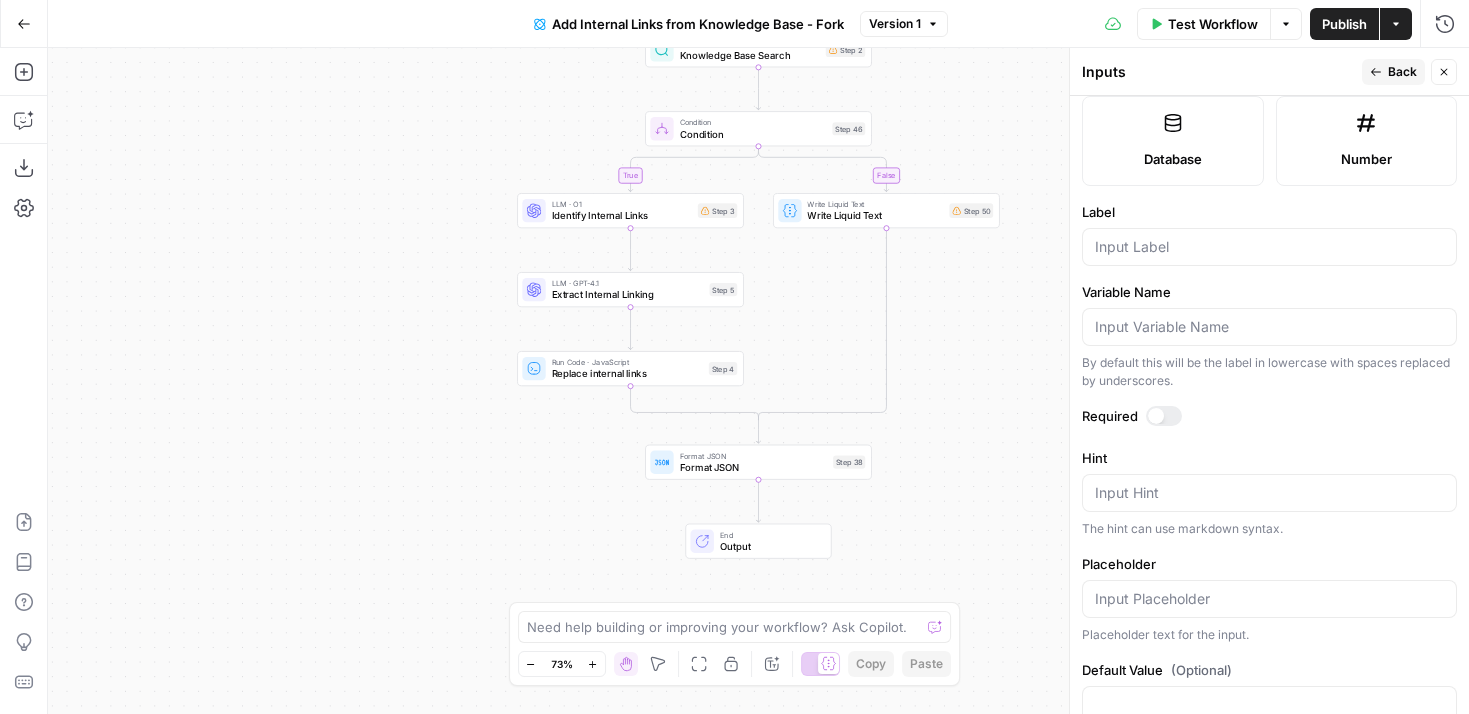 drag, startPoint x: 1392, startPoint y: 146, endPoint x: 1364, endPoint y: 595, distance: 449.8722 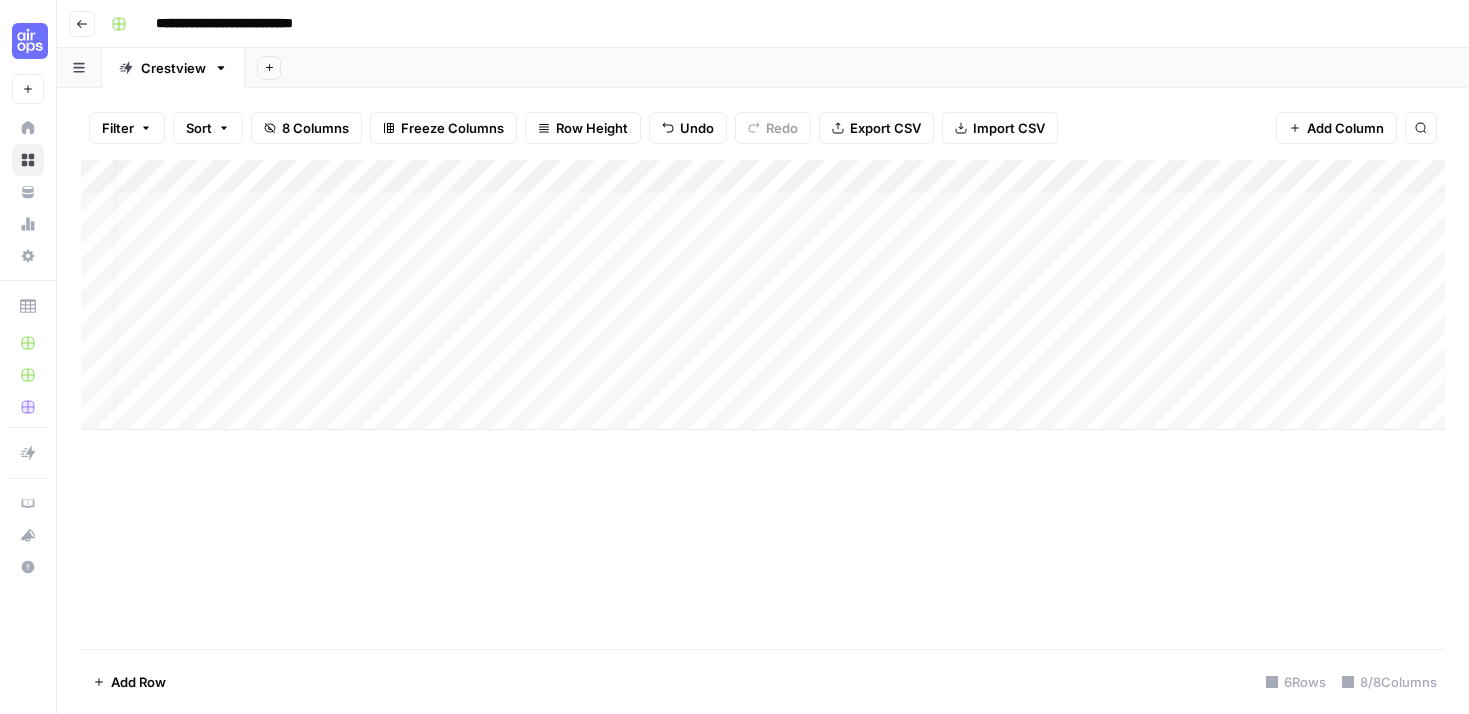 scroll, scrollTop: 0, scrollLeft: 0, axis: both 